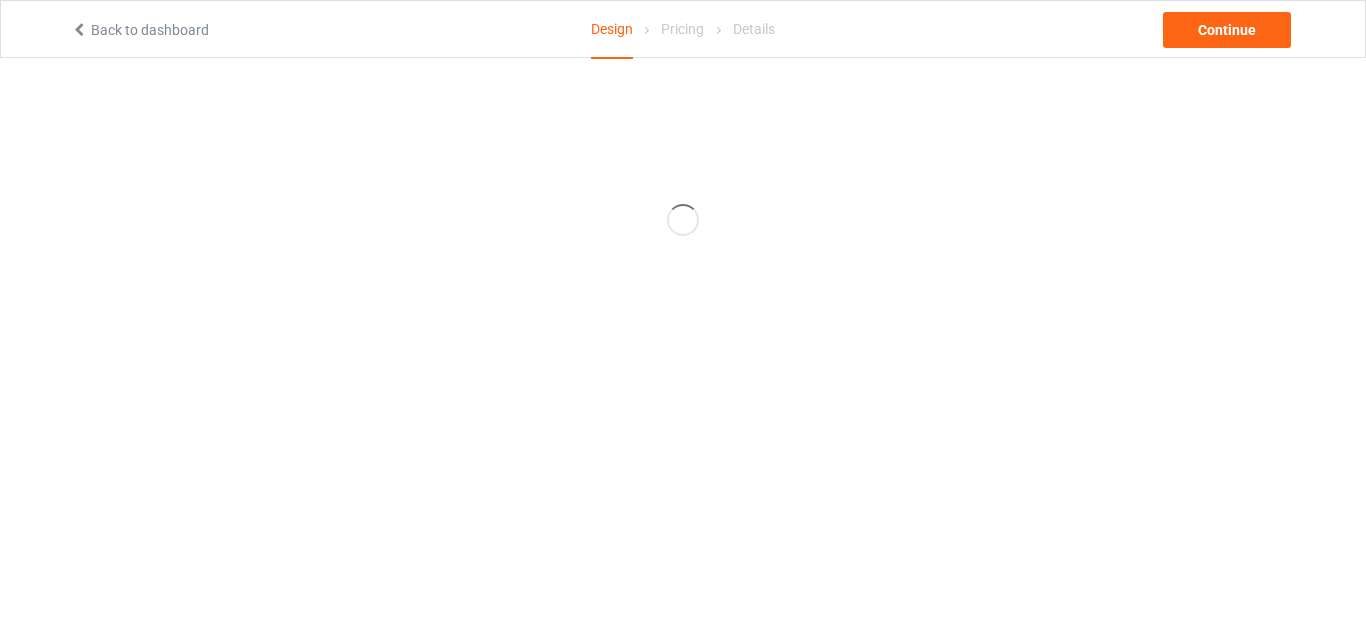 scroll, scrollTop: 0, scrollLeft: 0, axis: both 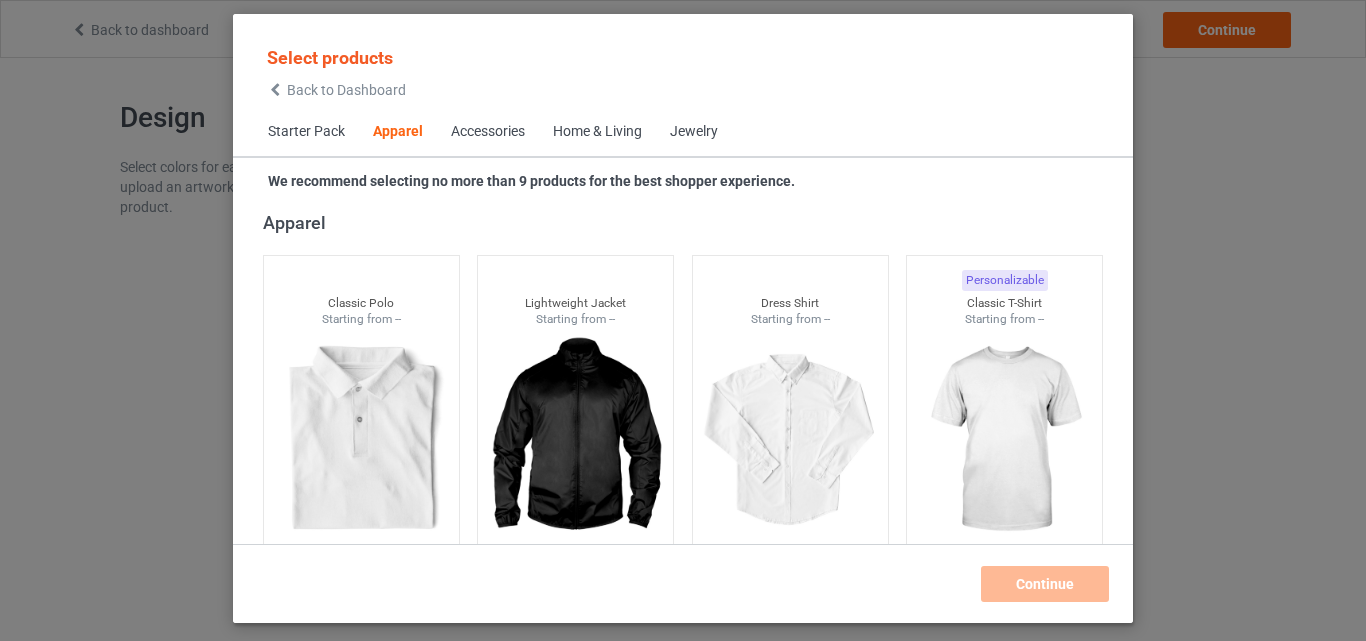click on "Home & Living" at bounding box center [597, 132] 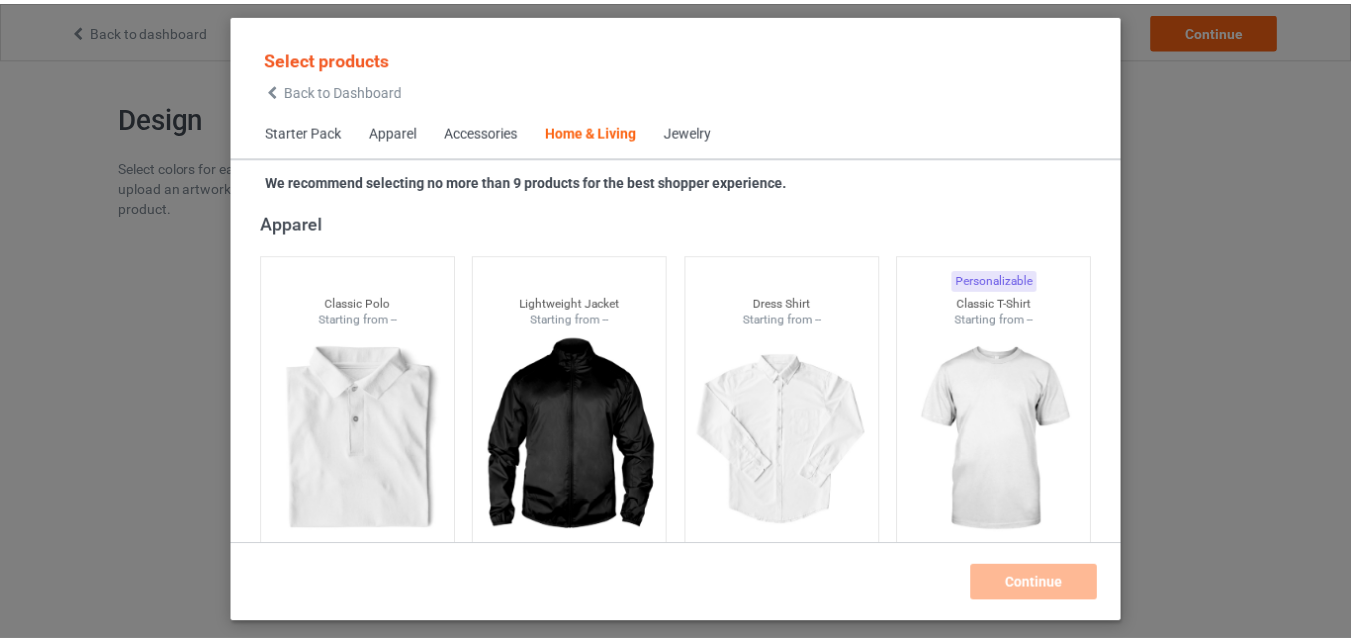 scroll, scrollTop: 9019, scrollLeft: 0, axis: vertical 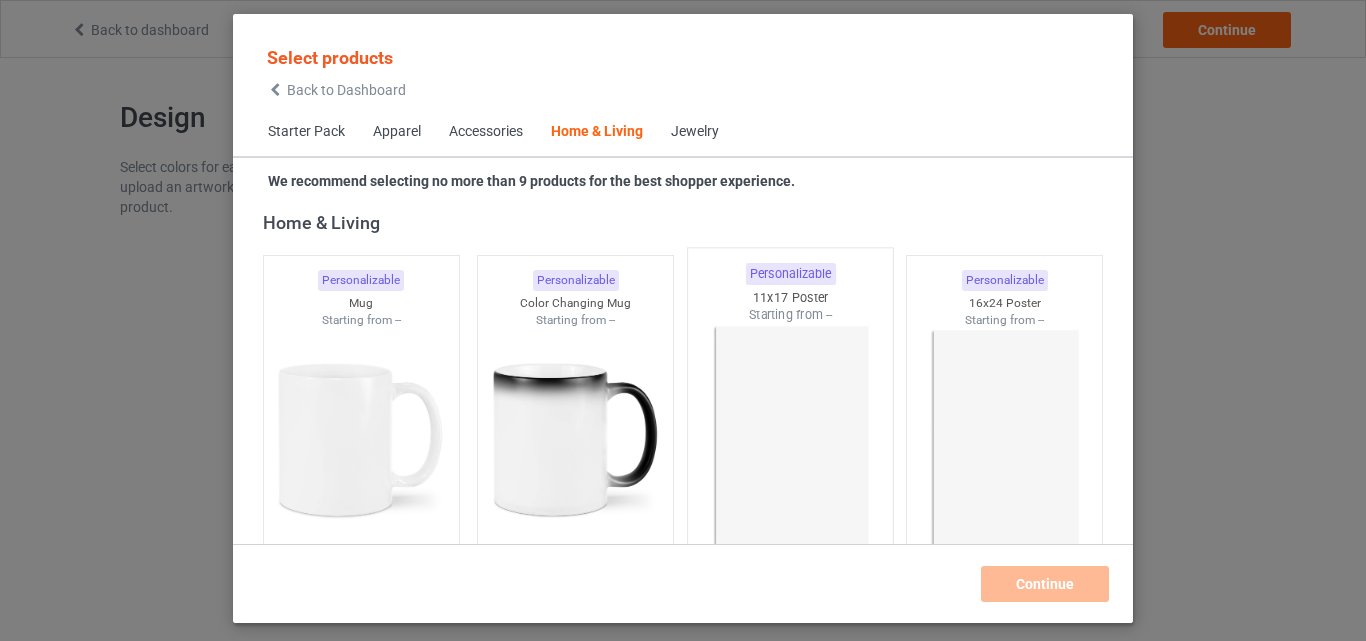 click at bounding box center (790, 441) 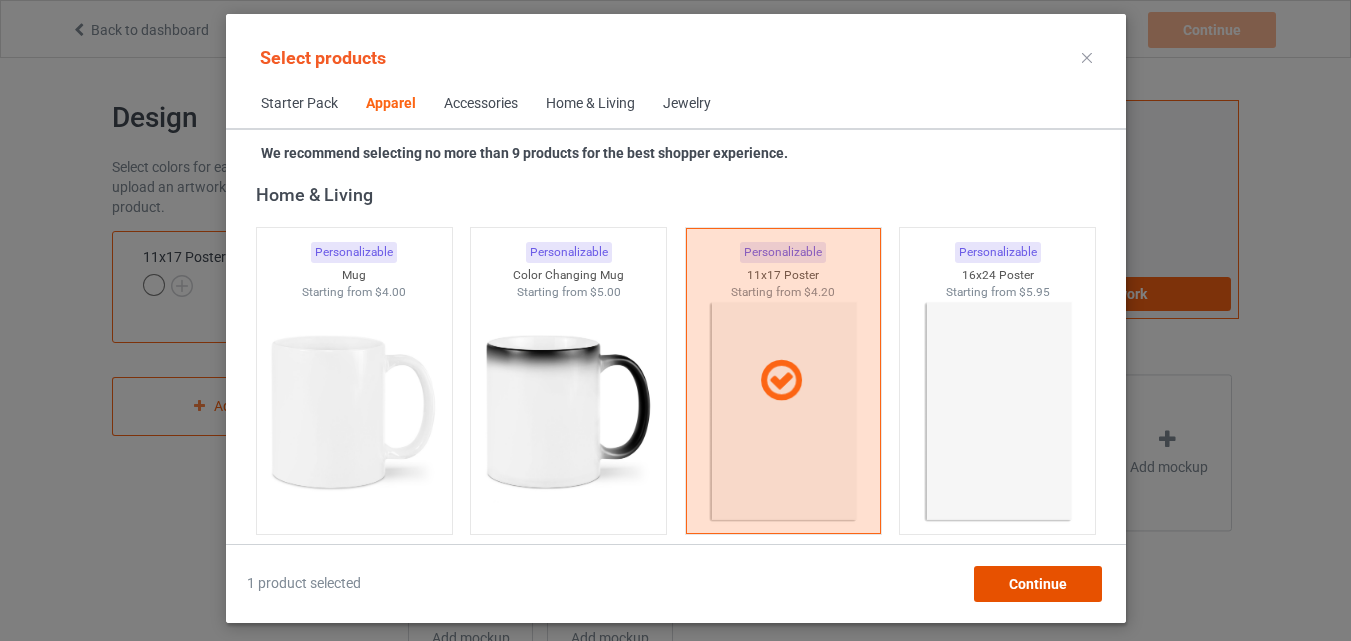 click on "Continue" at bounding box center (1037, 584) 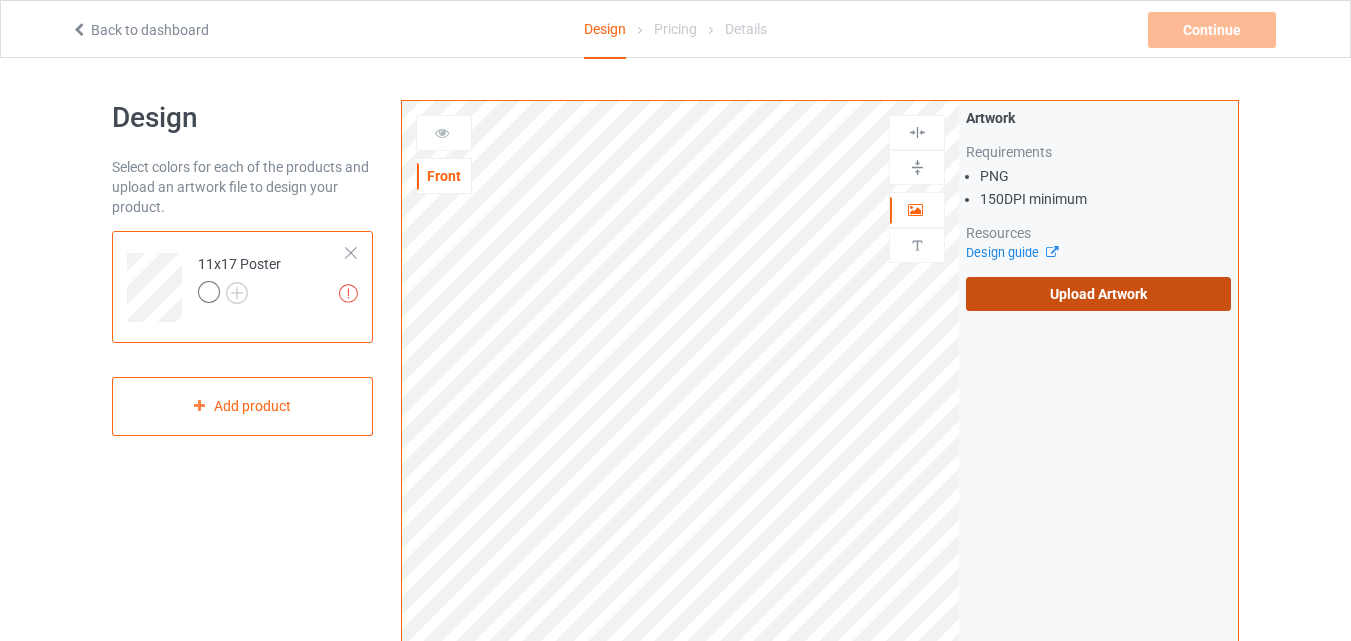 click on "Upload Artwork" at bounding box center (1098, 294) 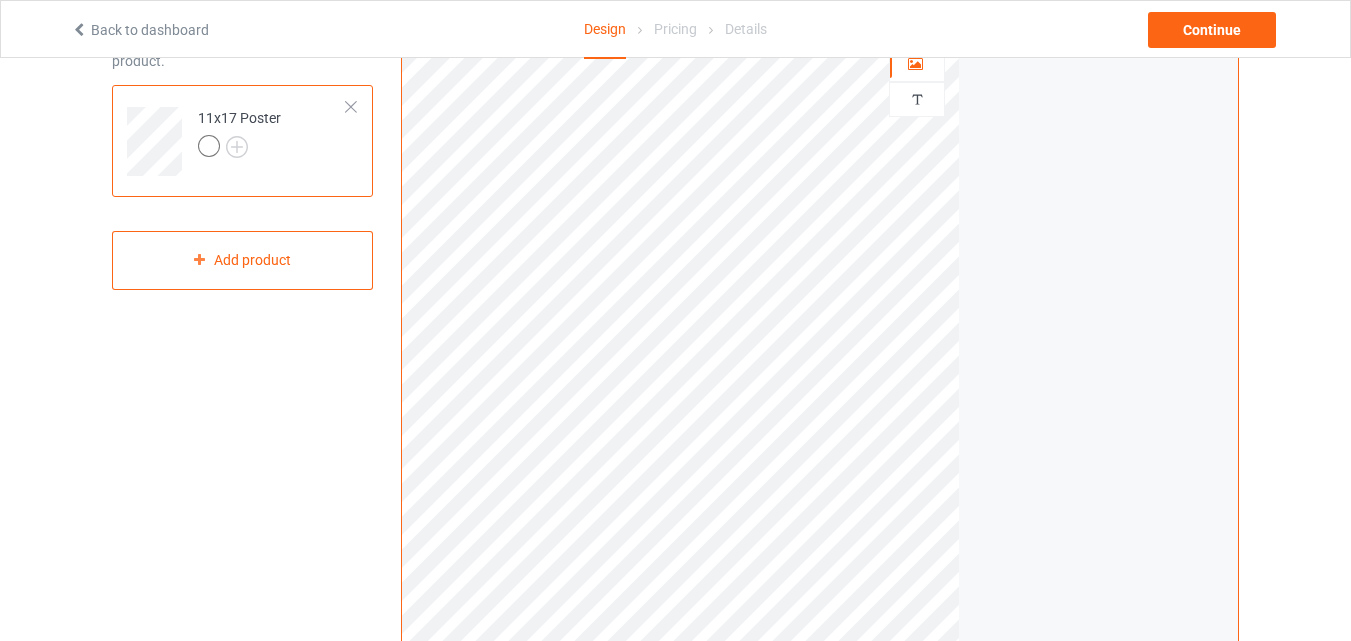 scroll, scrollTop: 0, scrollLeft: 0, axis: both 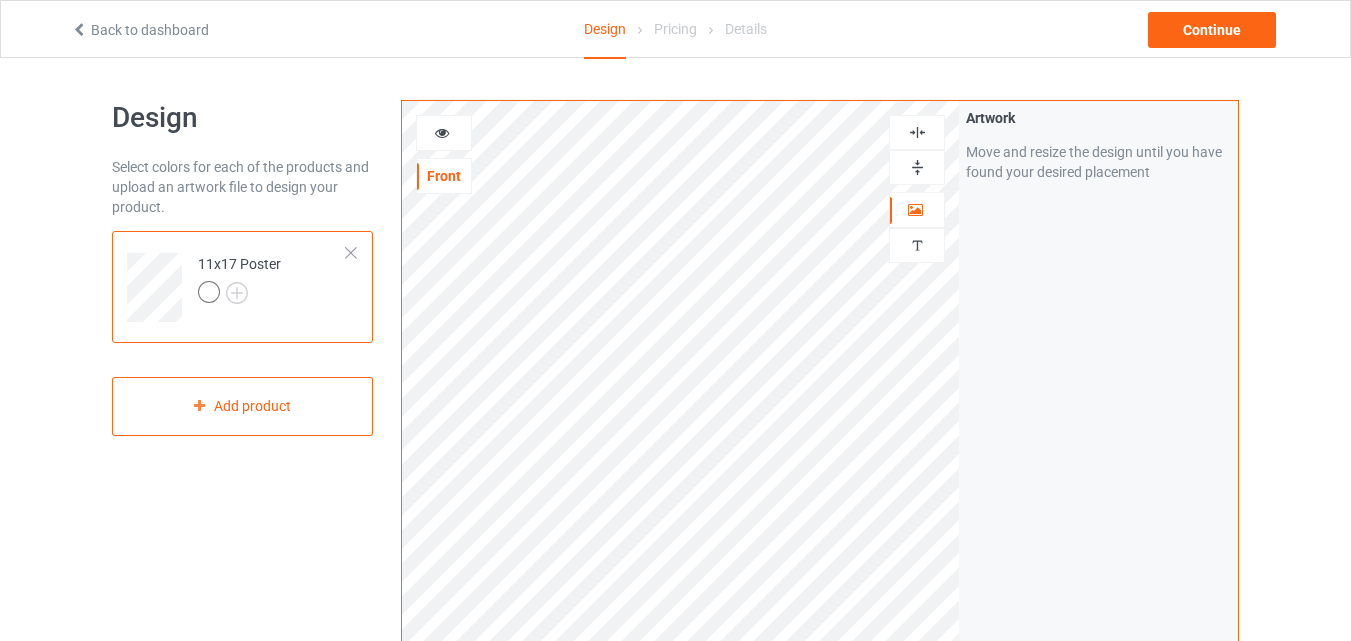 click at bounding box center [917, 167] 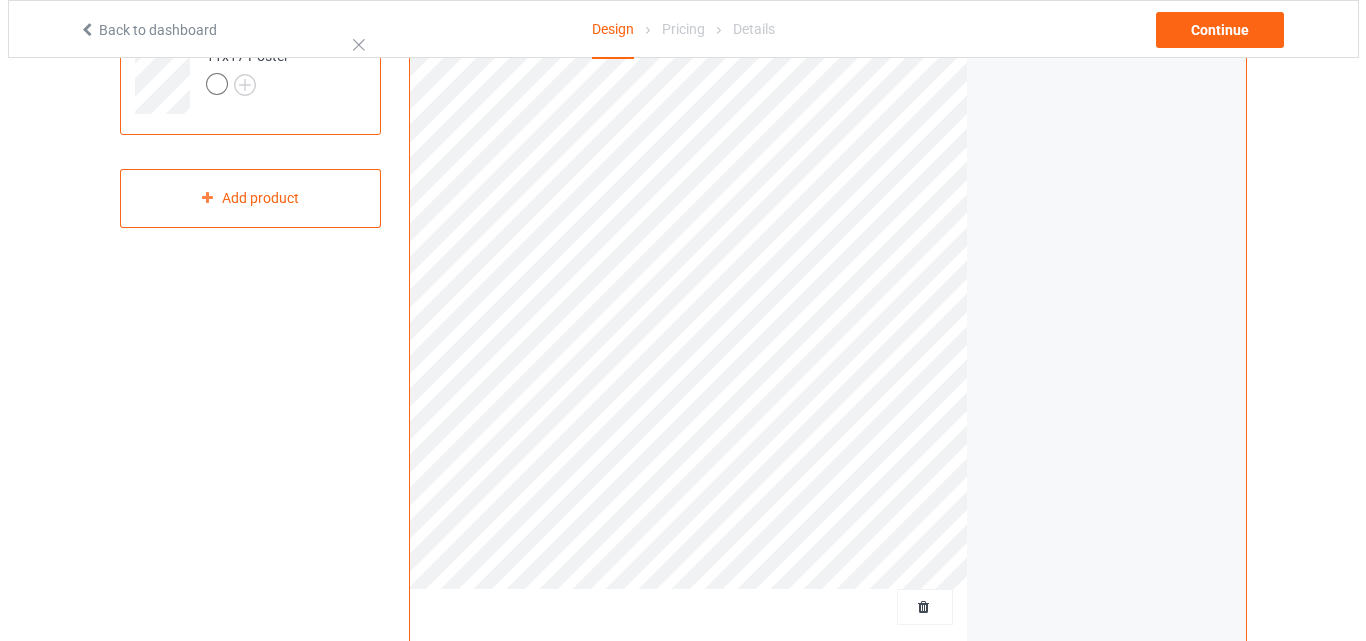 scroll, scrollTop: 655, scrollLeft: 0, axis: vertical 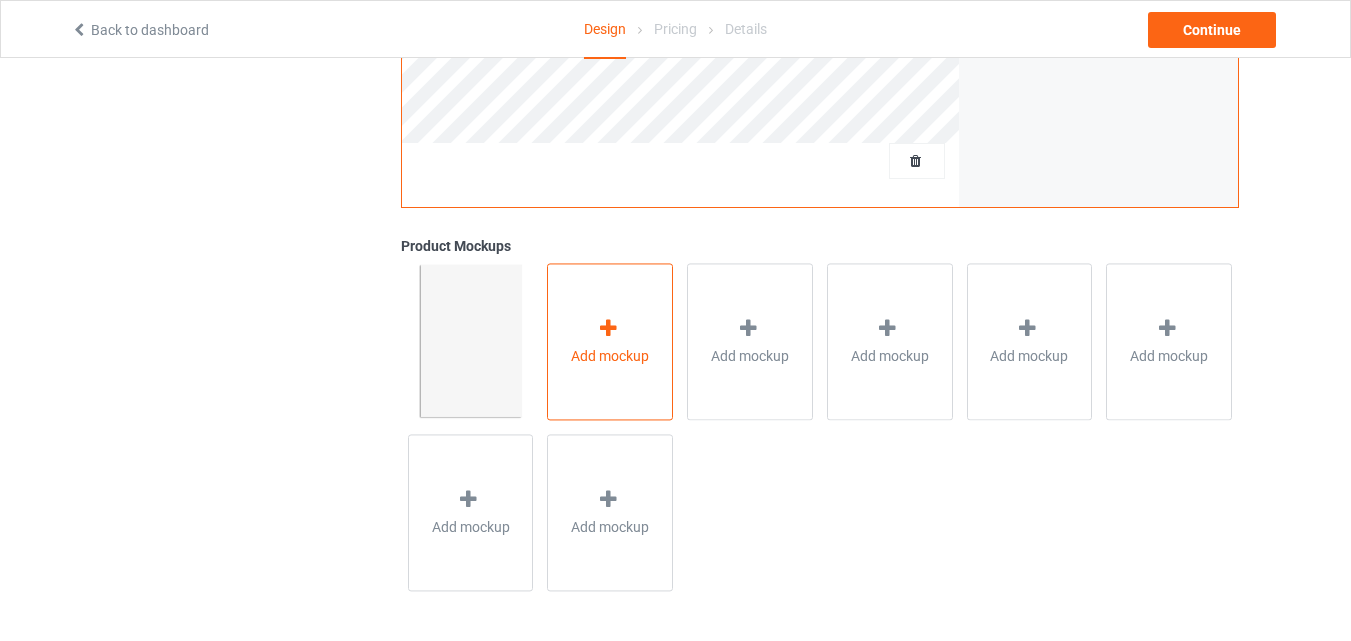 click on "Add mockup" at bounding box center (610, 356) 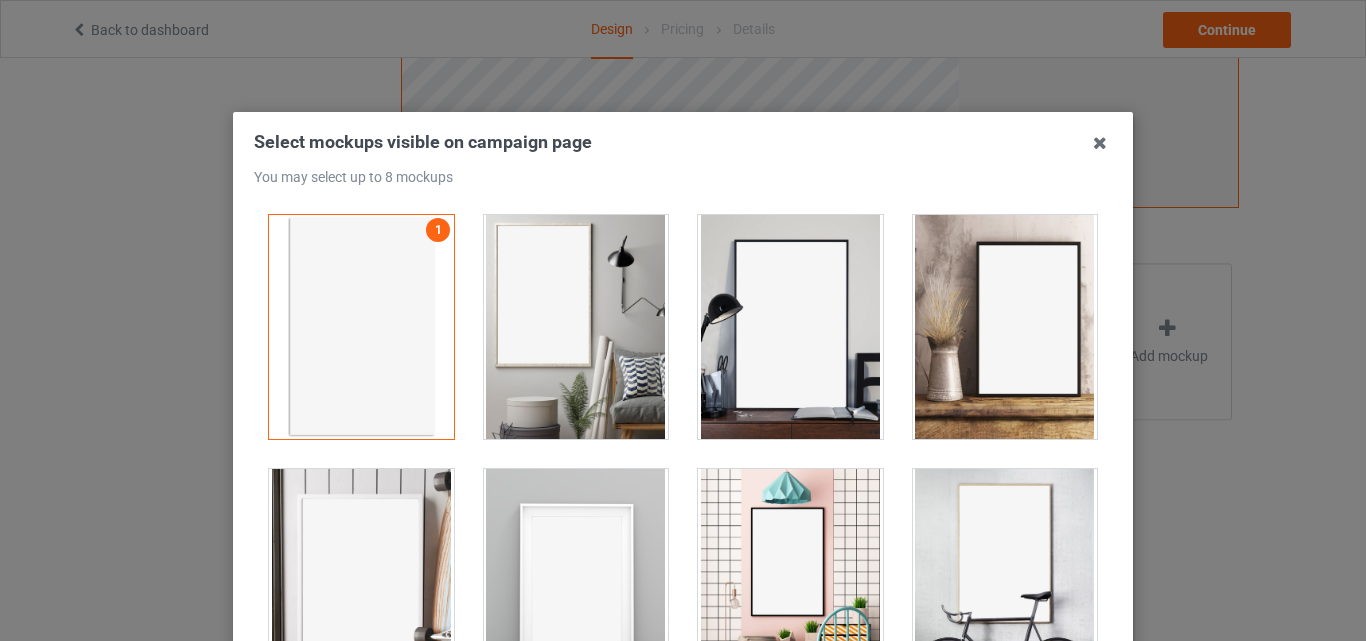 click at bounding box center (576, 327) 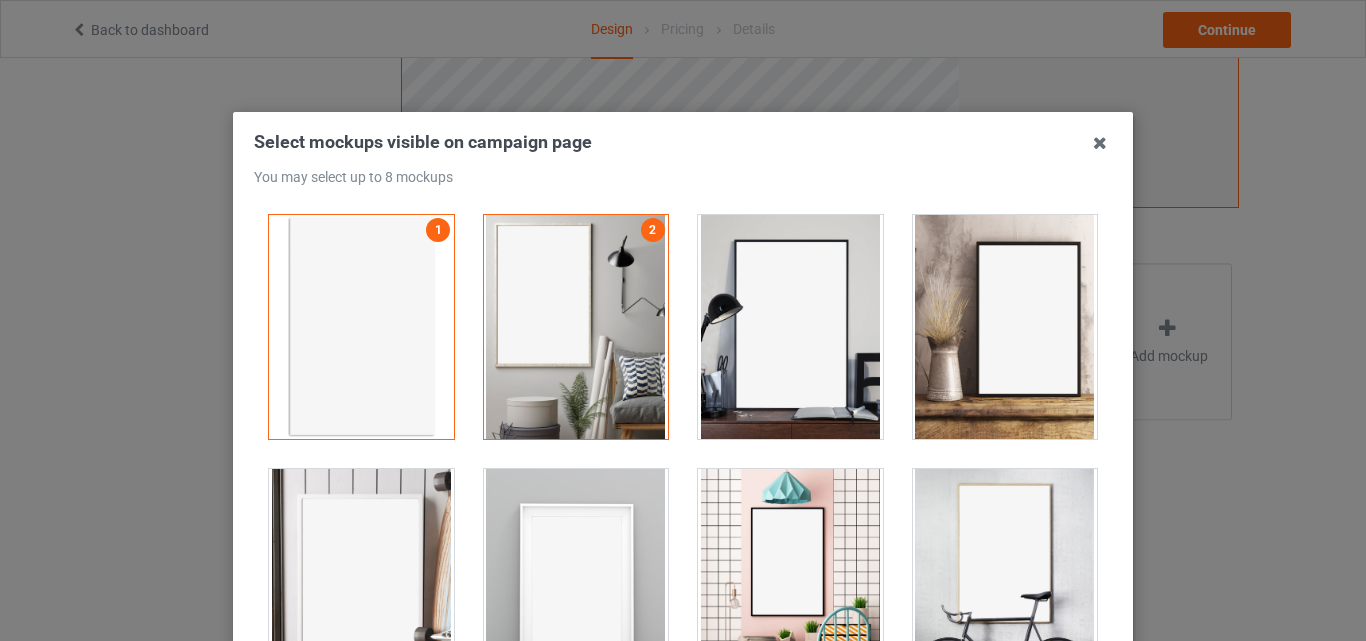 drag, startPoint x: 727, startPoint y: 308, endPoint x: 754, endPoint y: 303, distance: 27.45906 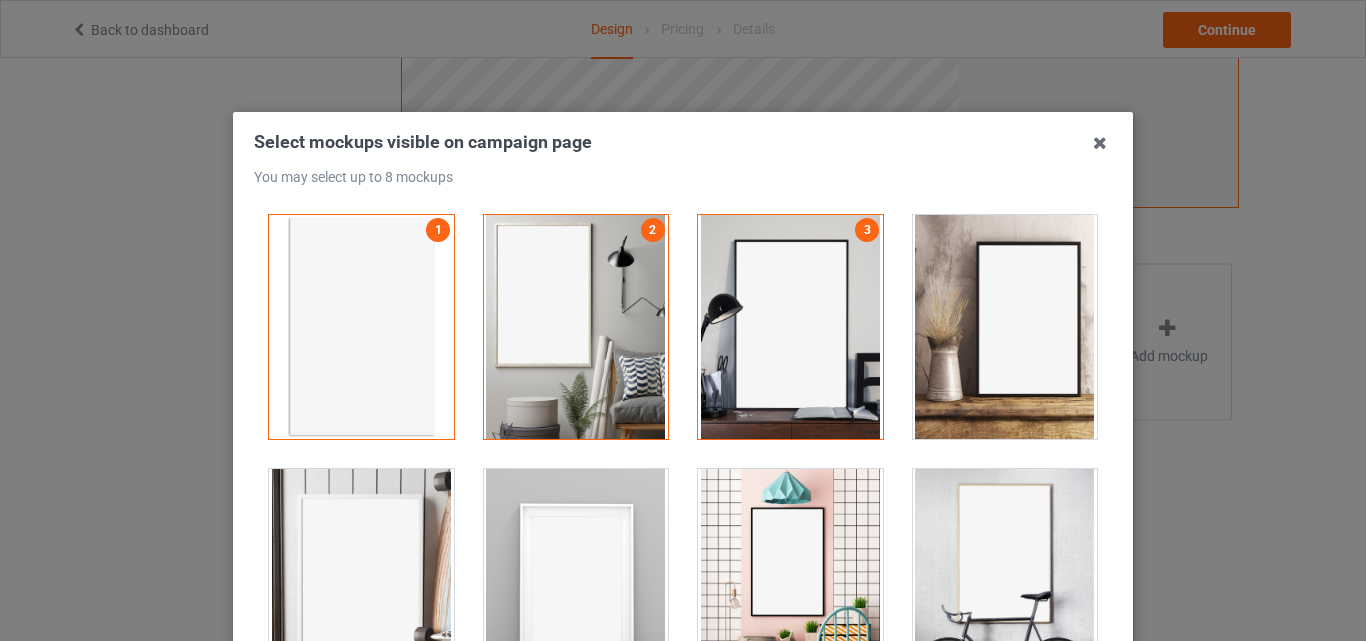 drag, startPoint x: 959, startPoint y: 297, endPoint x: 950, endPoint y: 412, distance: 115.35164 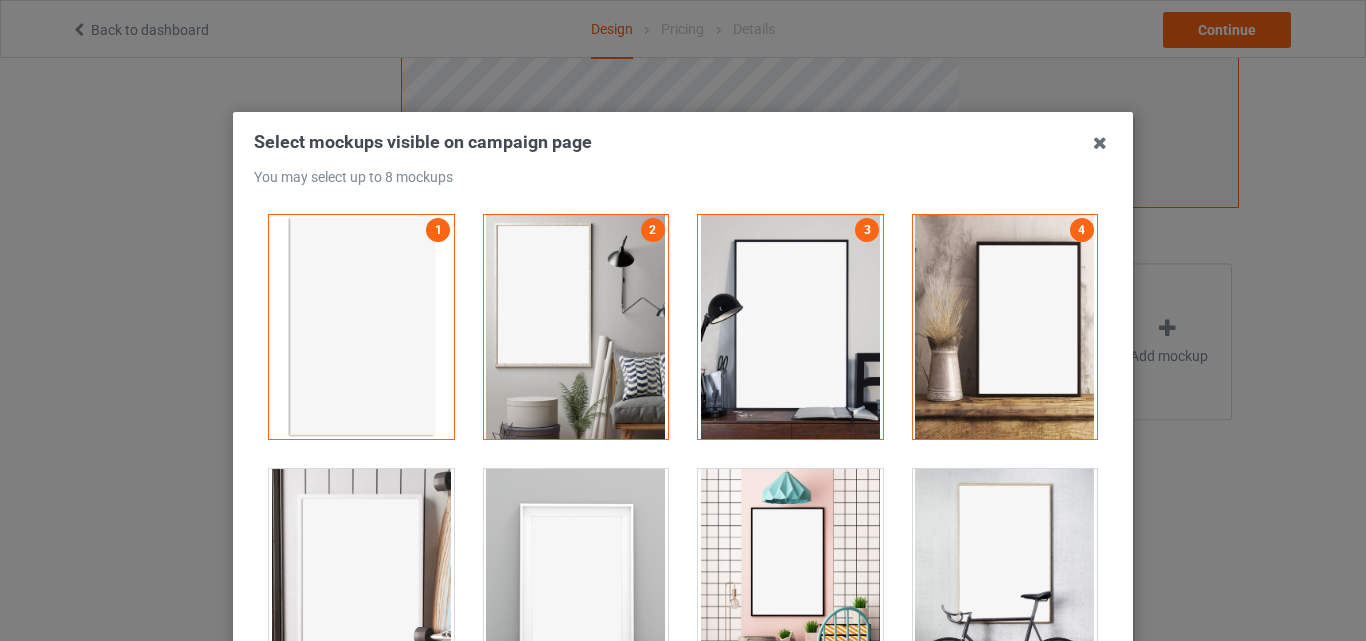 drag, startPoint x: 958, startPoint y: 481, endPoint x: 922, endPoint y: 495, distance: 38.626415 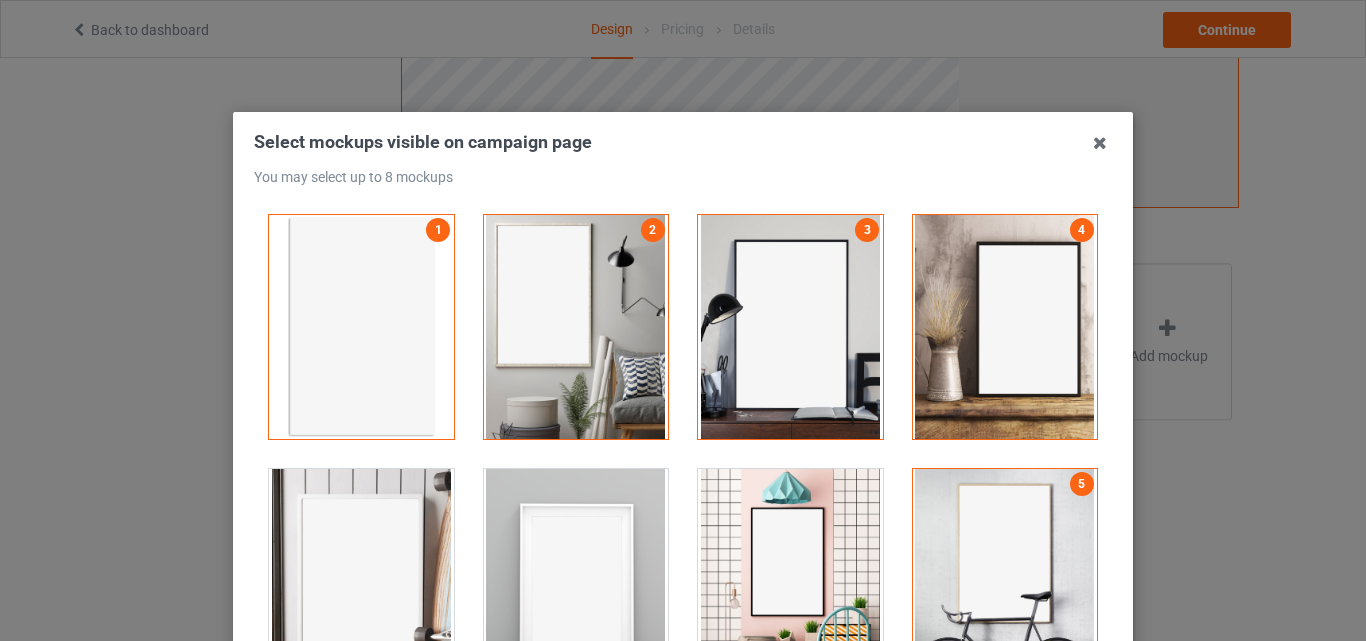 click at bounding box center (790, 581) 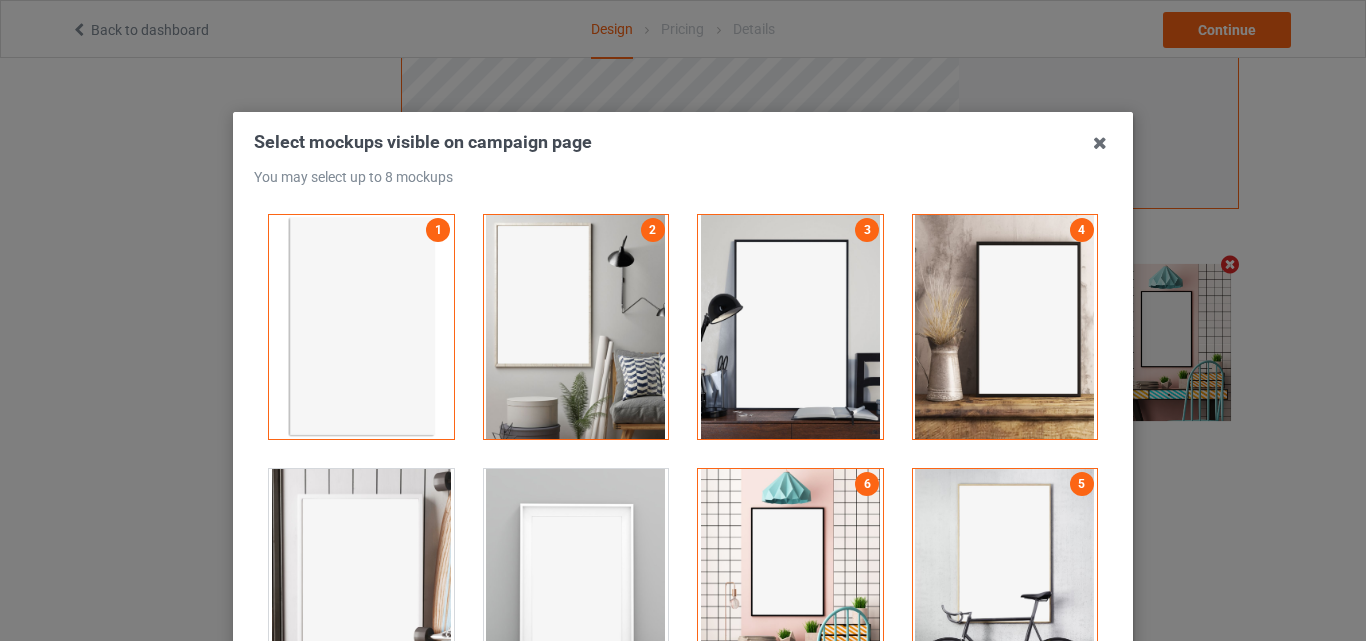 click at bounding box center (576, 581) 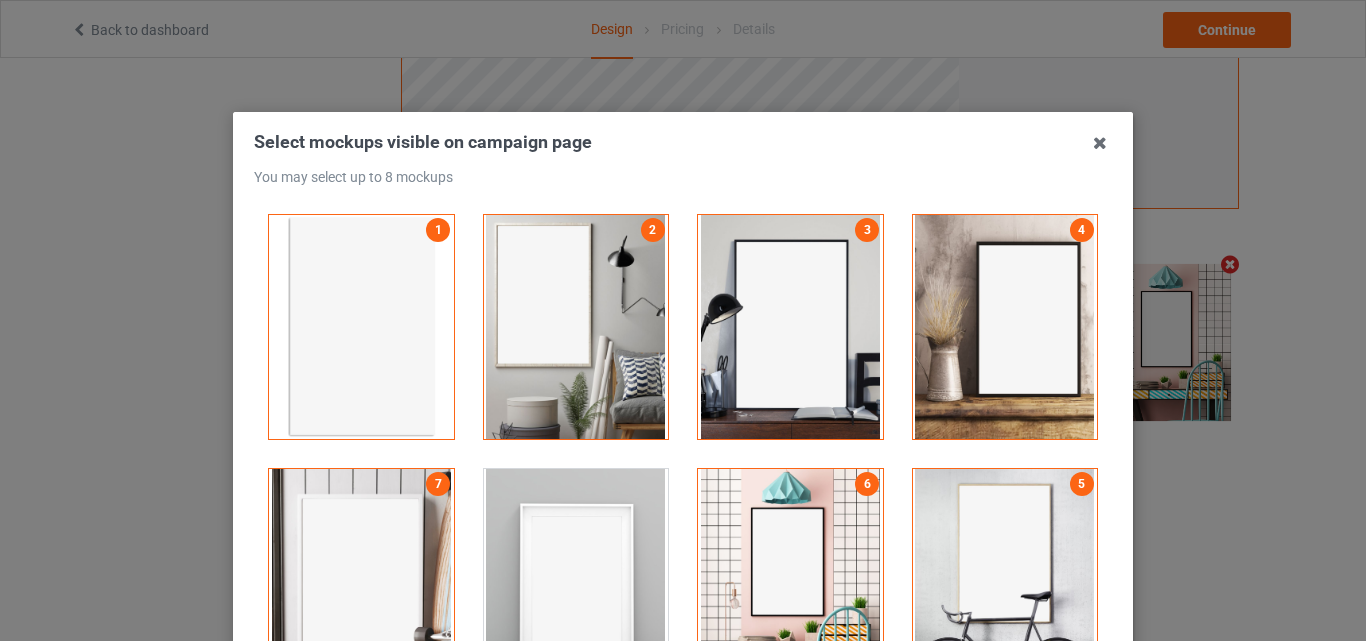scroll, scrollTop: 2281, scrollLeft: 0, axis: vertical 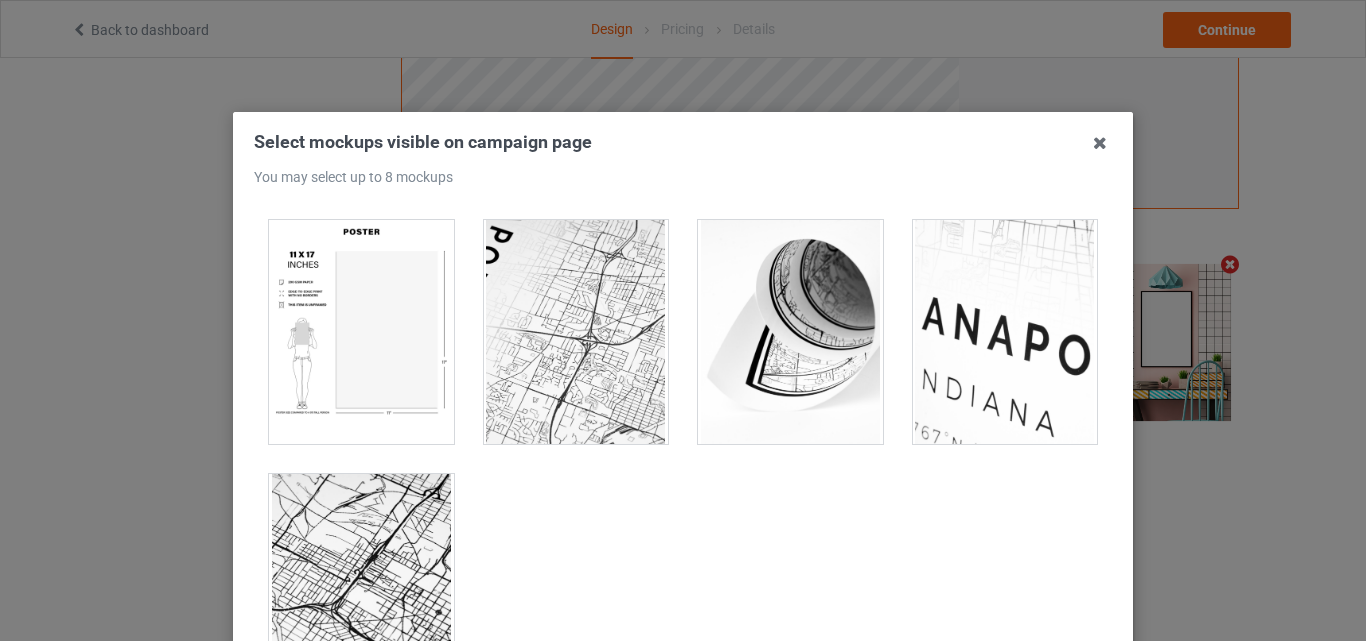 click at bounding box center (361, 332) 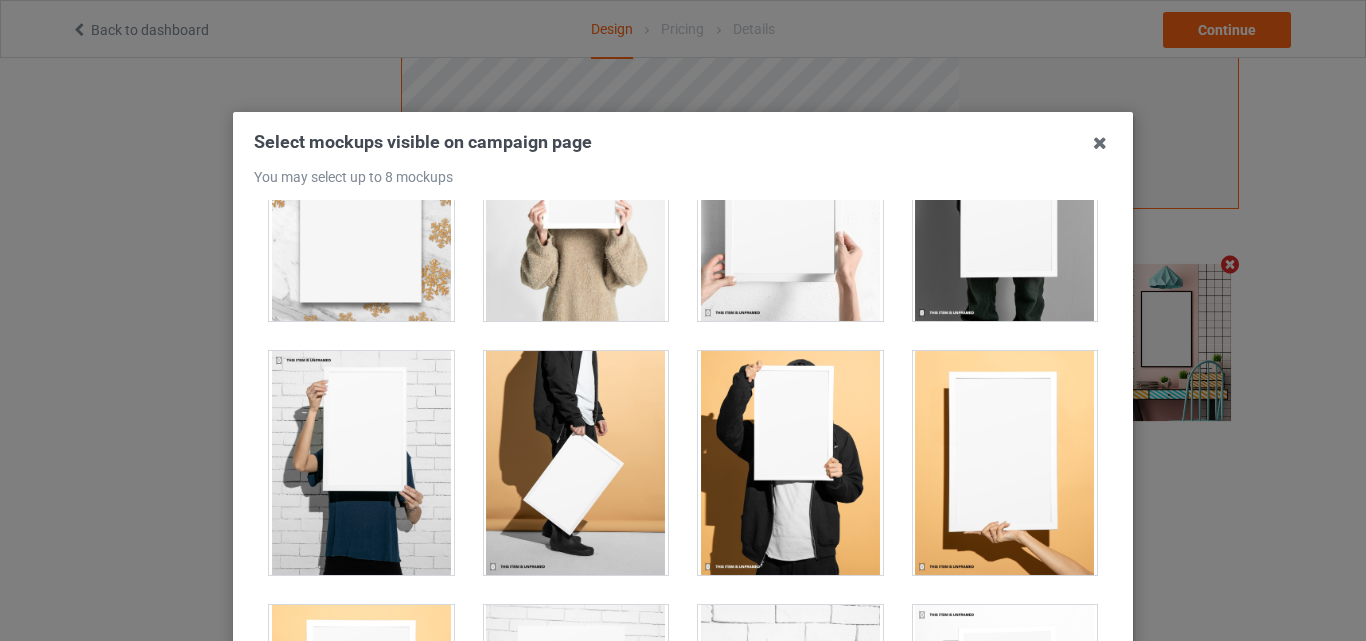 scroll, scrollTop: 1595, scrollLeft: 0, axis: vertical 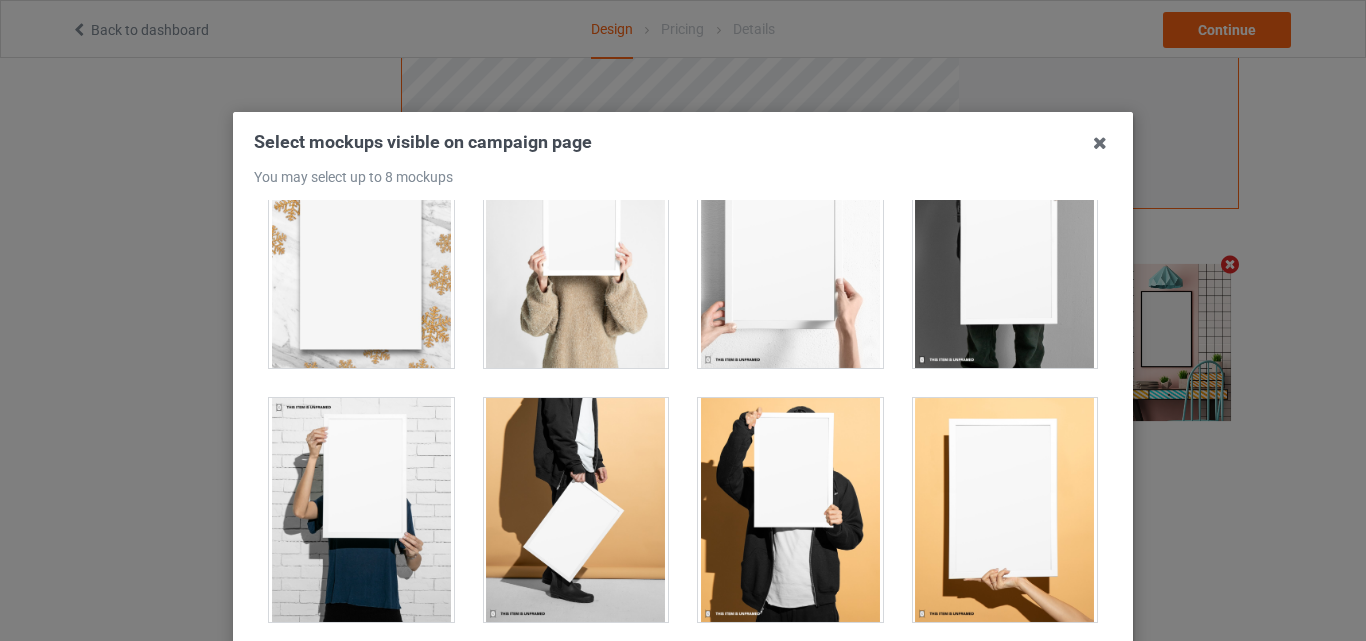 click at bounding box center [576, 256] 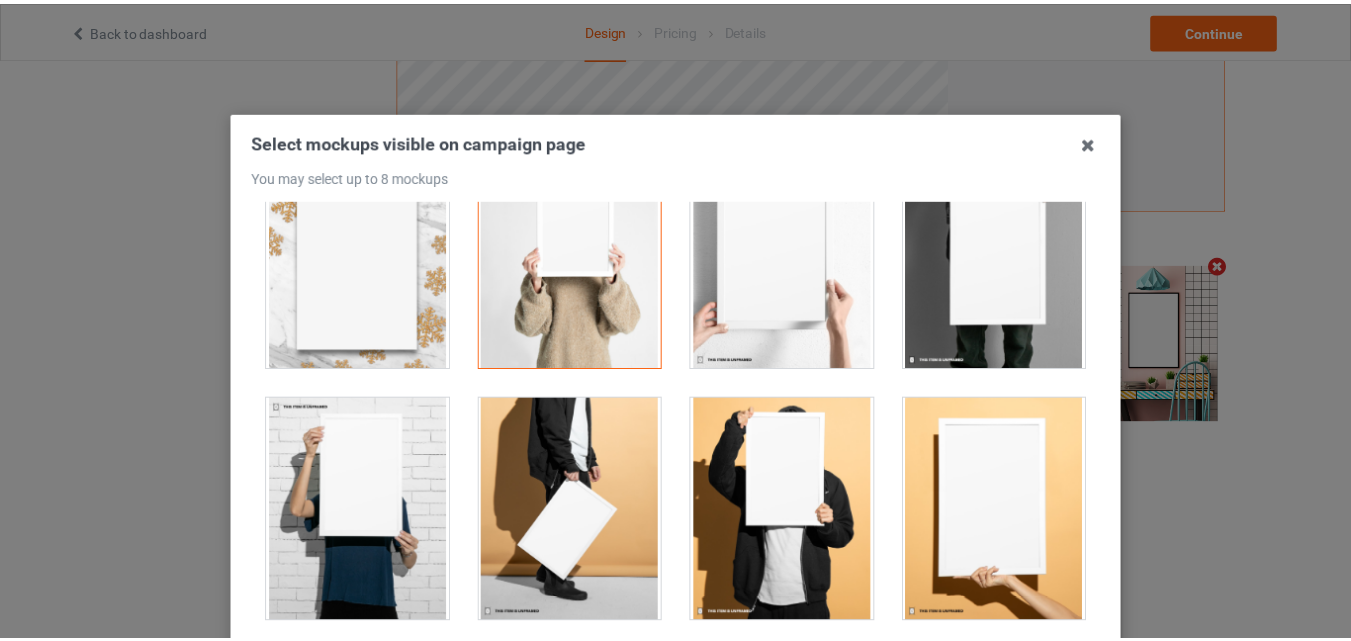 scroll, scrollTop: 175, scrollLeft: 0, axis: vertical 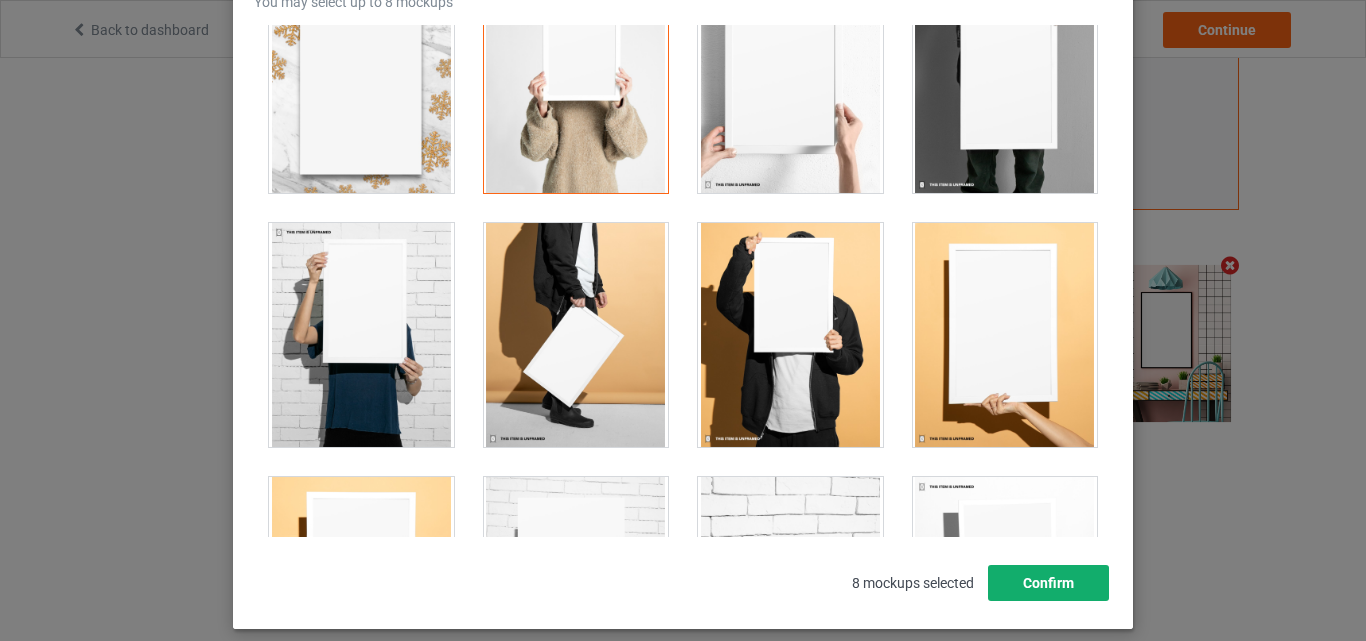 click on "Confirm" at bounding box center (1048, 583) 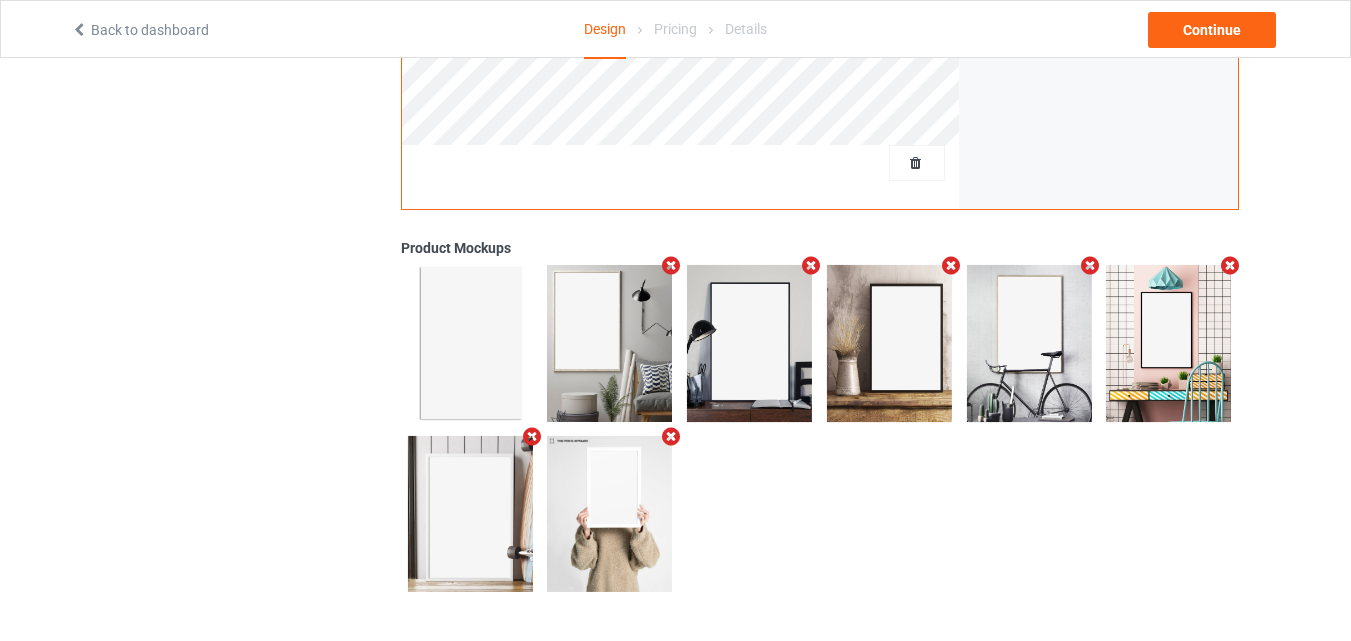 scroll, scrollTop: 0, scrollLeft: 0, axis: both 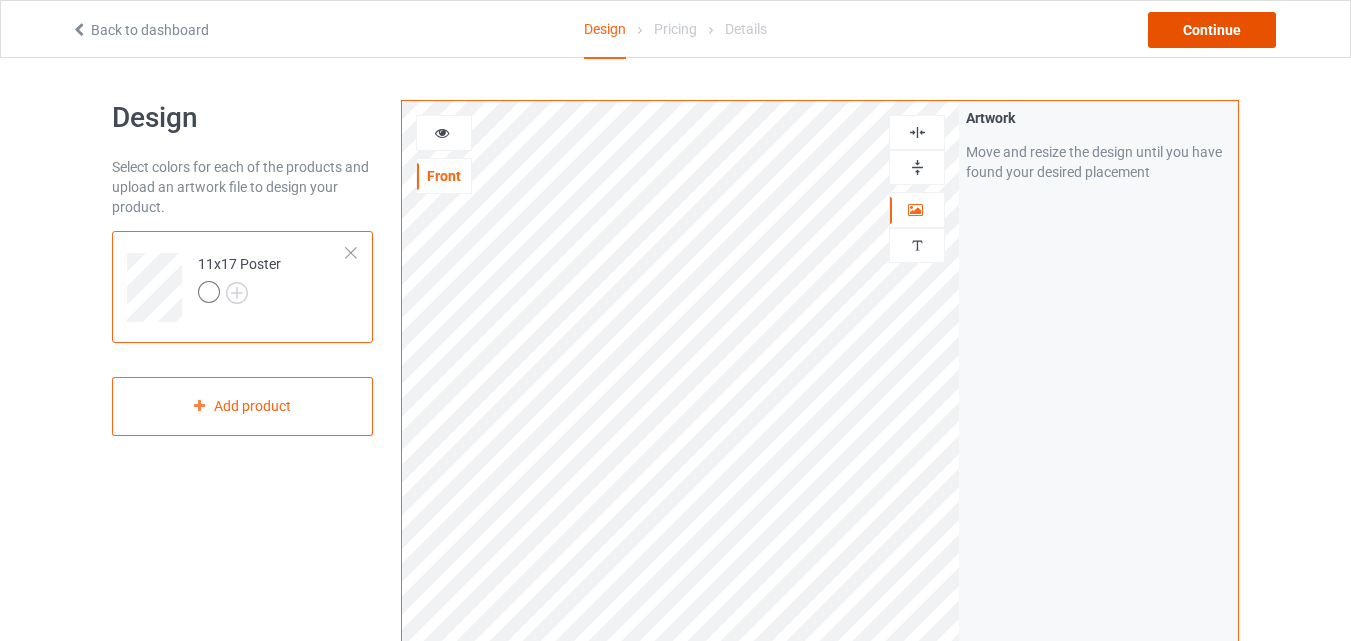 click on "Continue" at bounding box center [1212, 30] 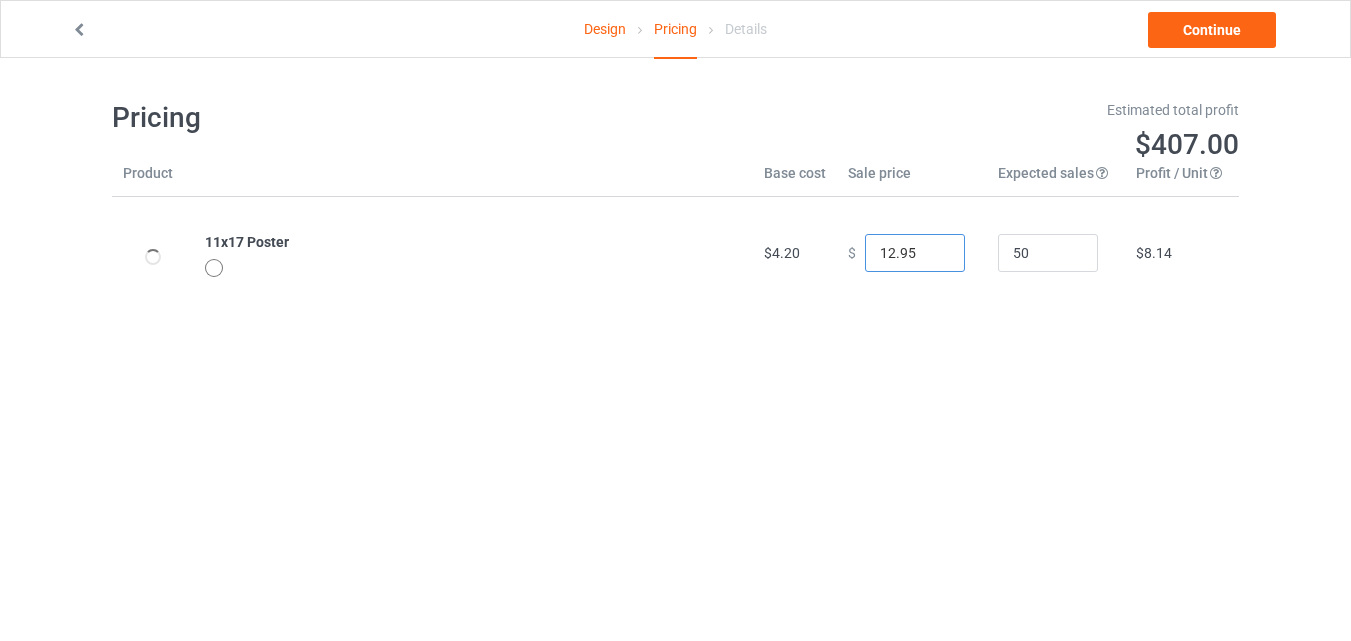 click on "12.95" at bounding box center (915, 253) 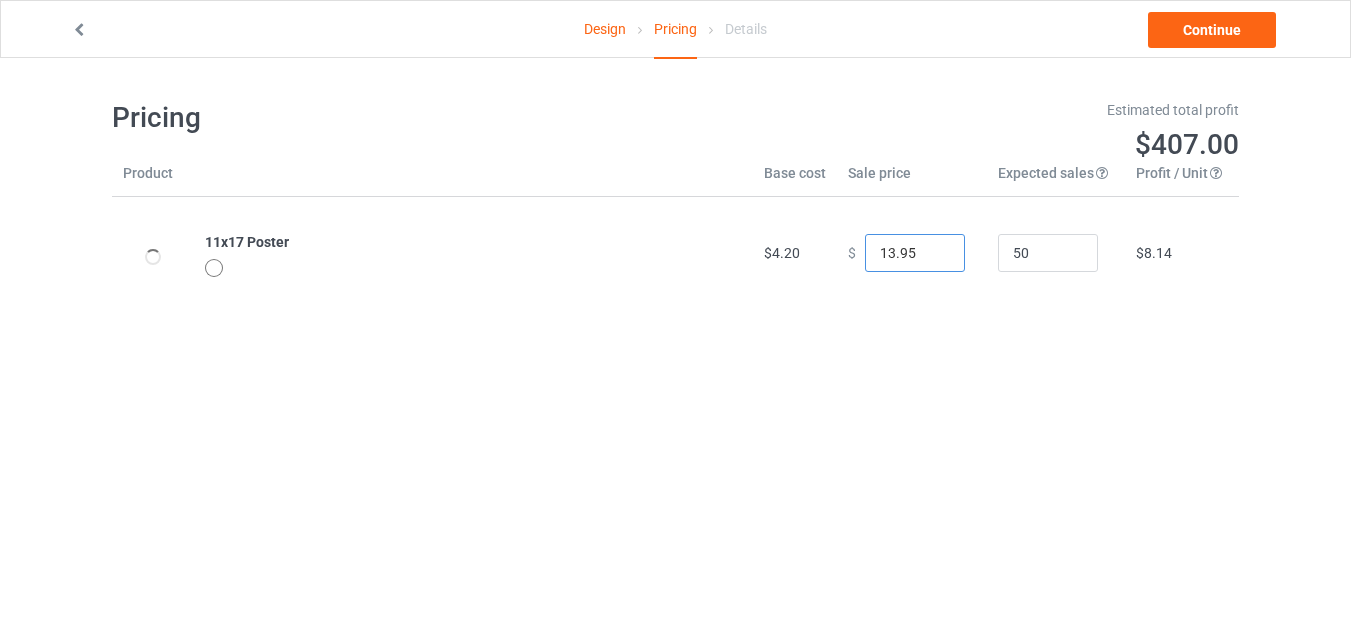 type on "13.95" 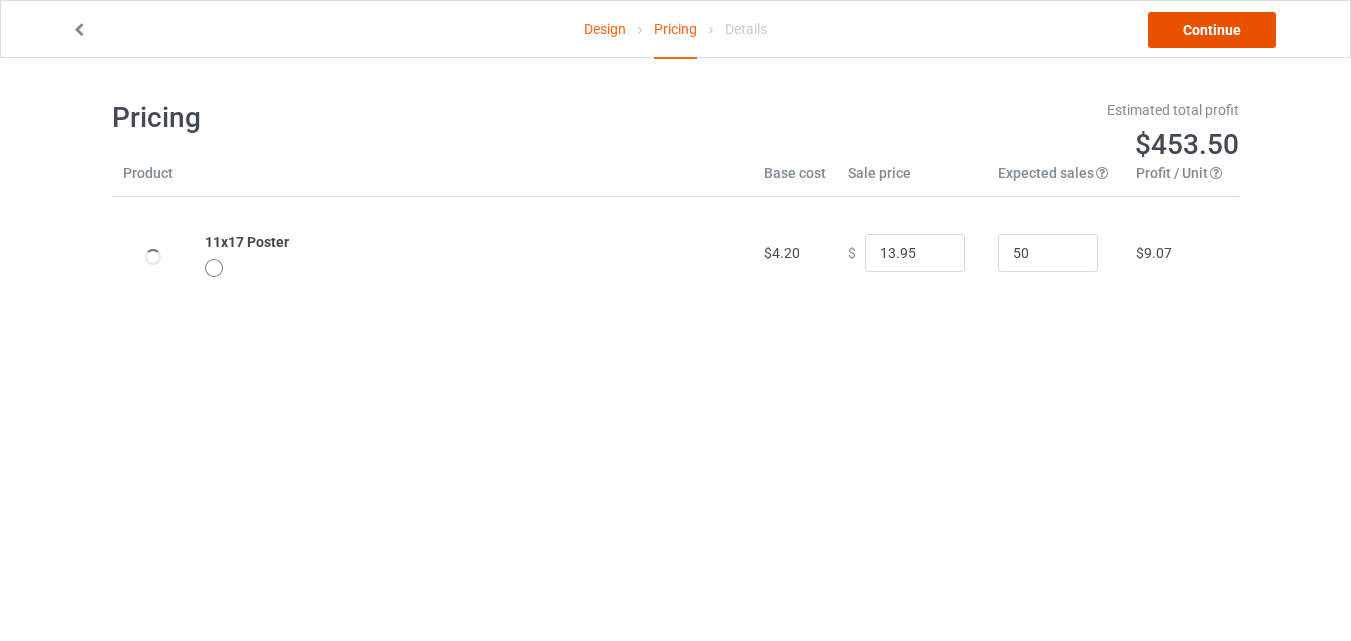 click on "Continue" at bounding box center [1212, 30] 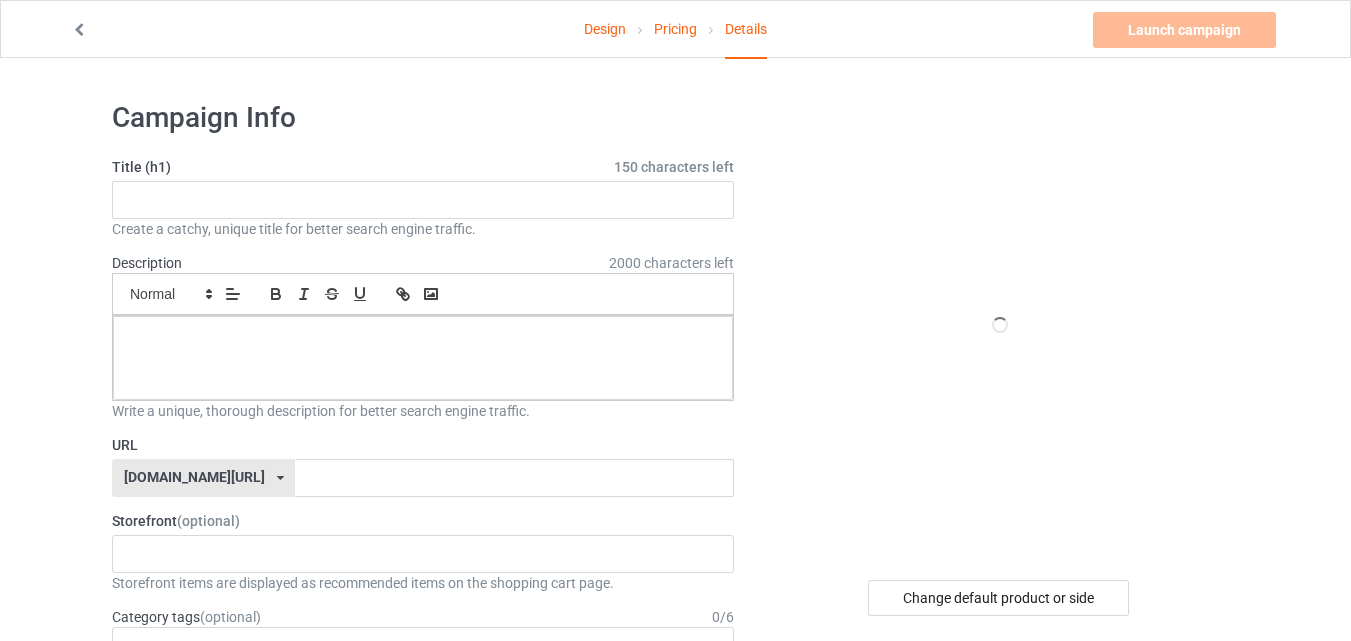 click on "Create a catchy, unique title for better search engine traffic." 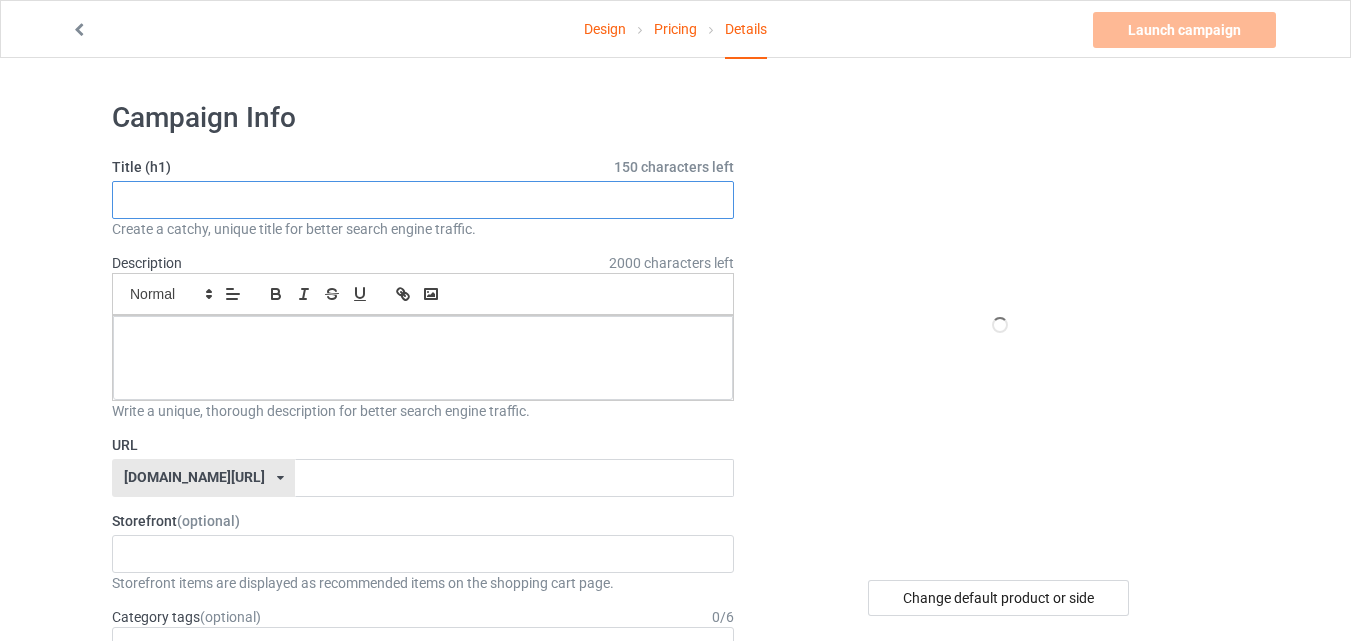 click at bounding box center [423, 200] 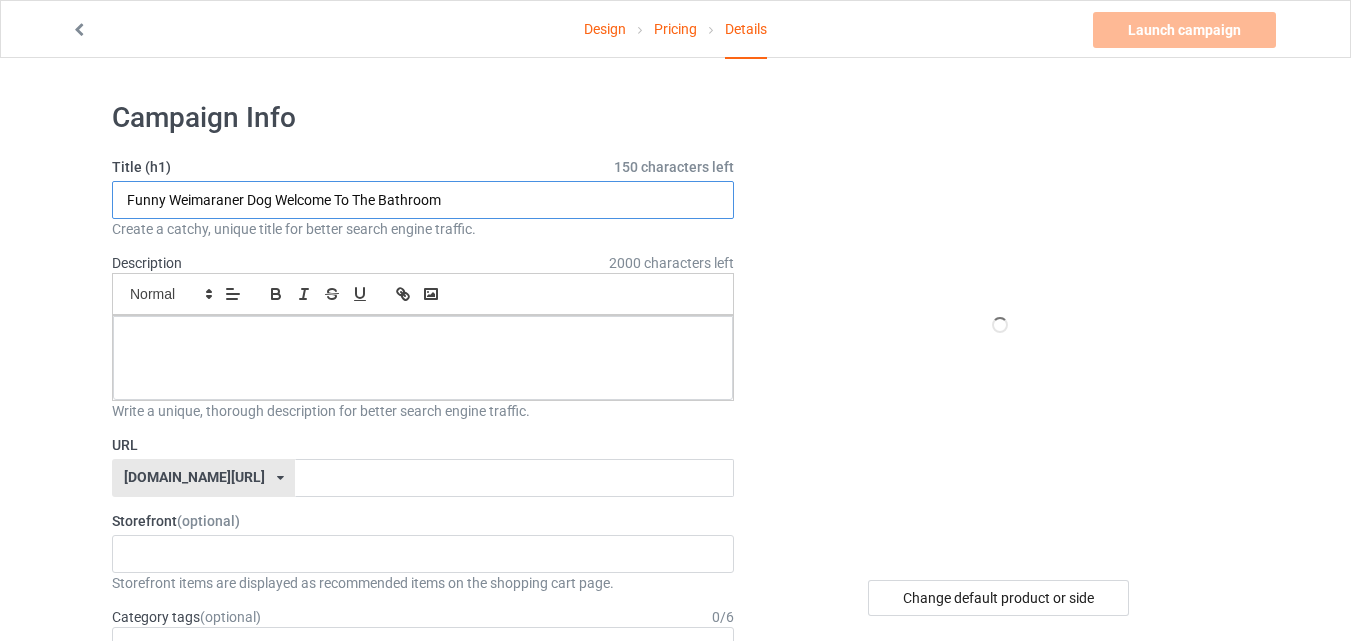 type on "Funny Weimaraner Dog Welcome To The Bathroom" 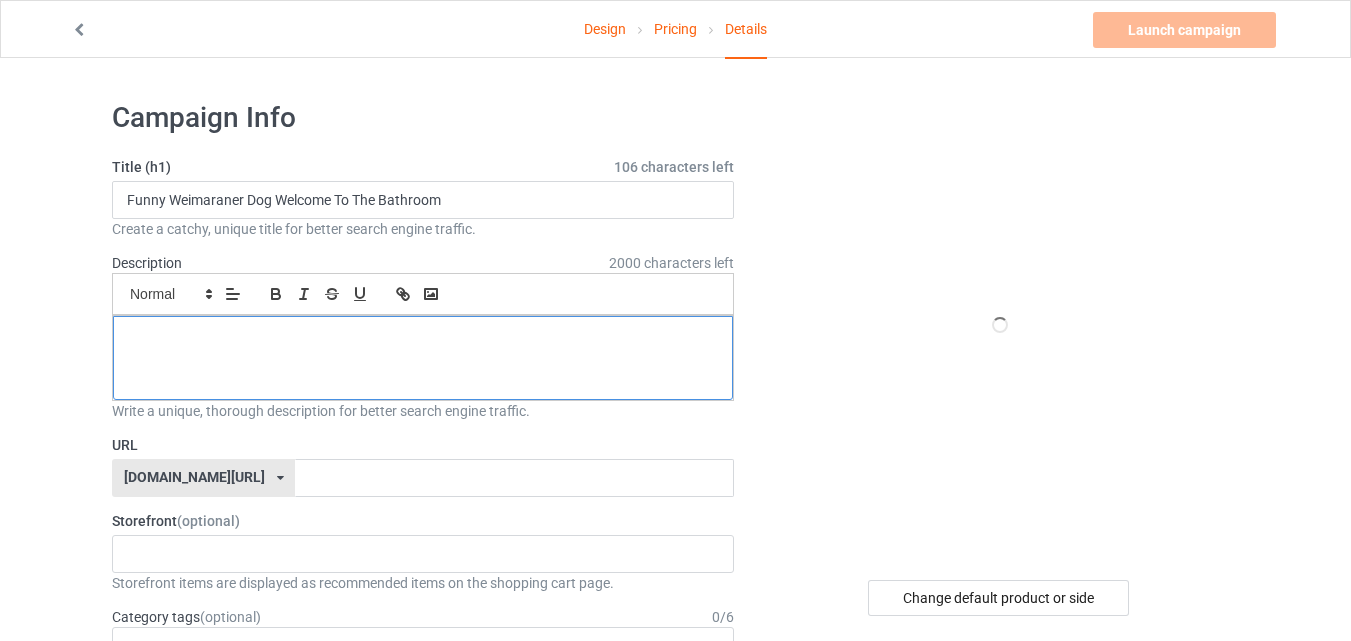 click at bounding box center (423, 338) 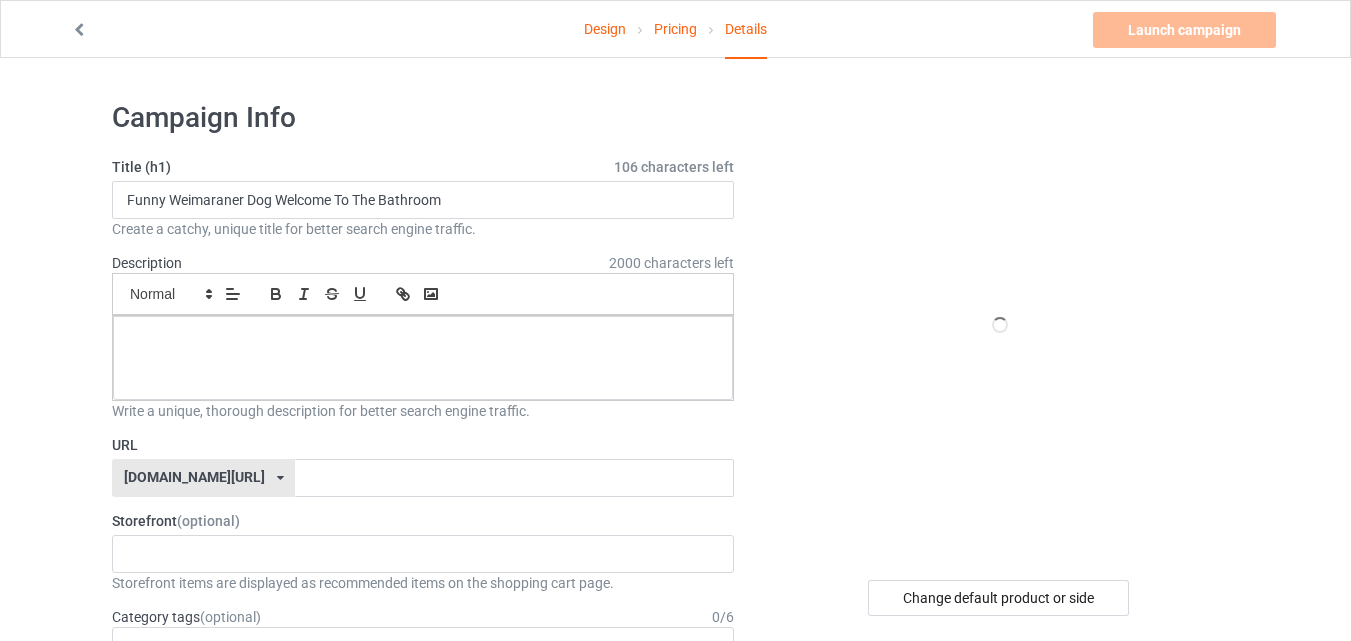 paste 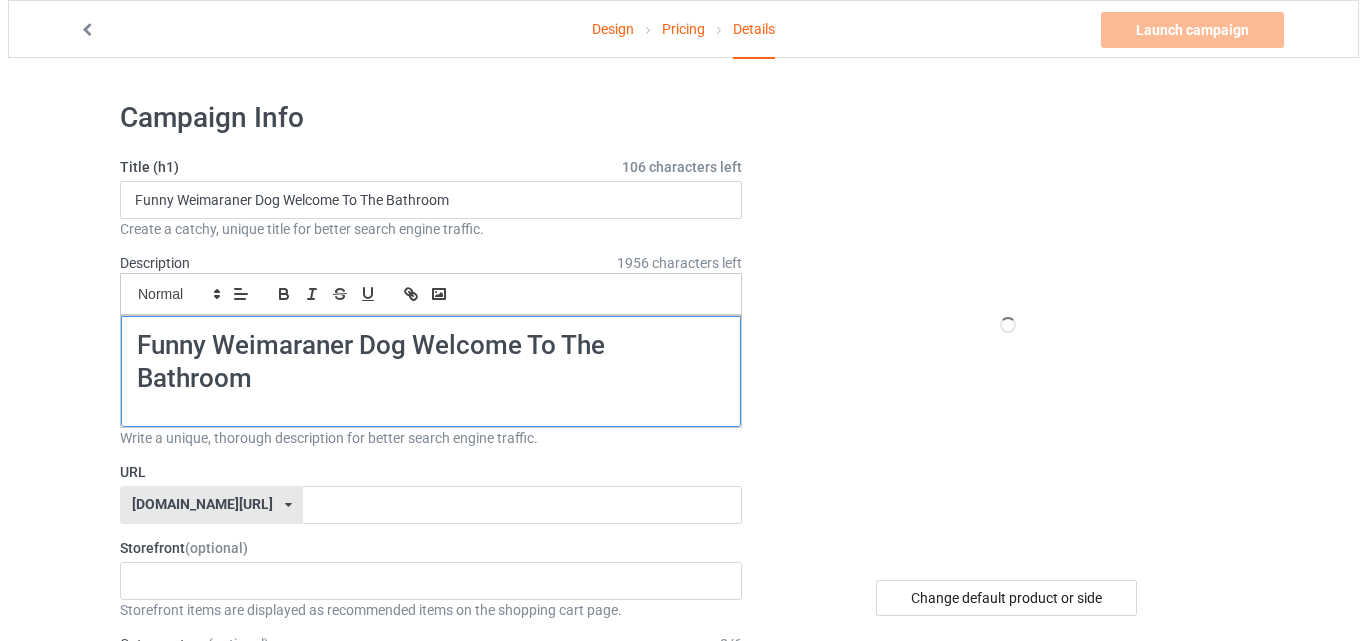 scroll, scrollTop: 0, scrollLeft: 0, axis: both 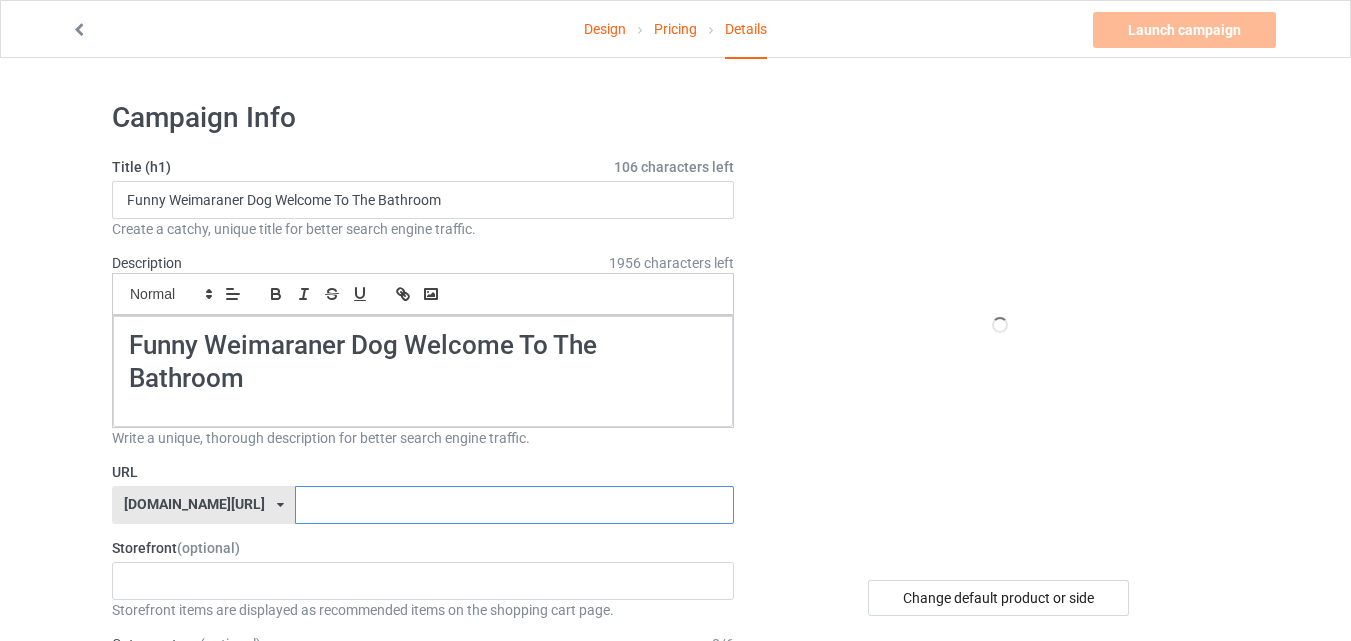 click at bounding box center [514, 505] 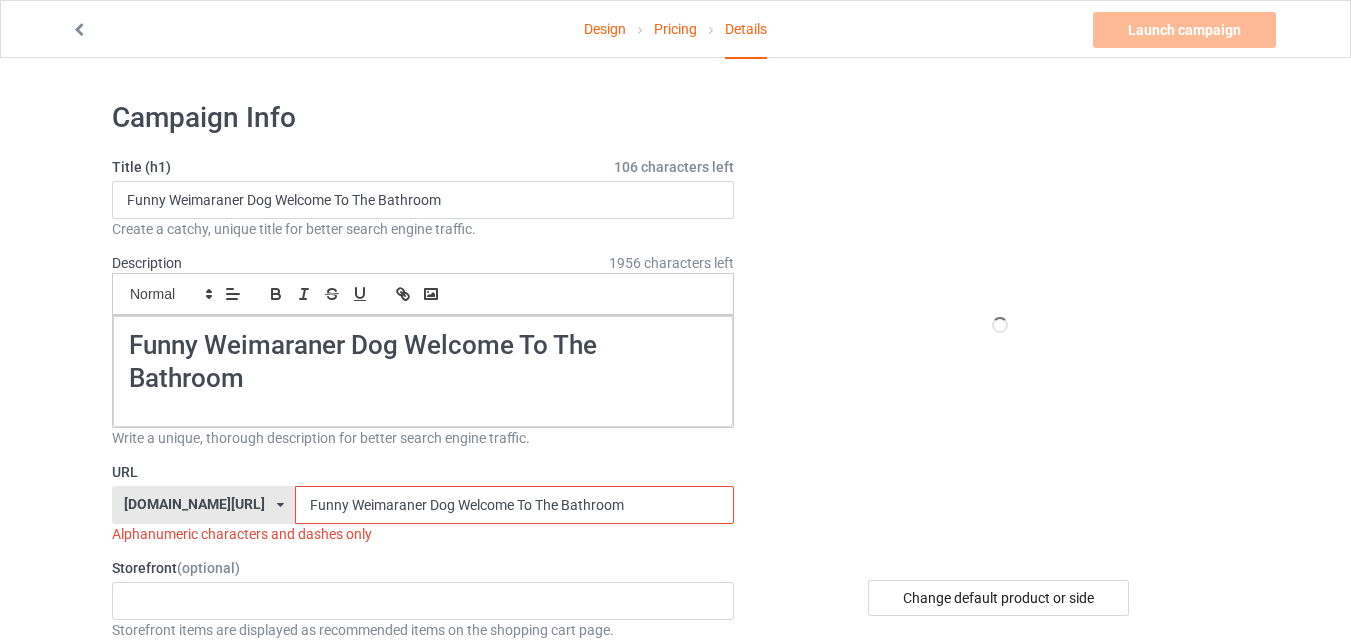 click on "Funny Weimaraner Dog Welcome To The Bathroom" at bounding box center [514, 505] 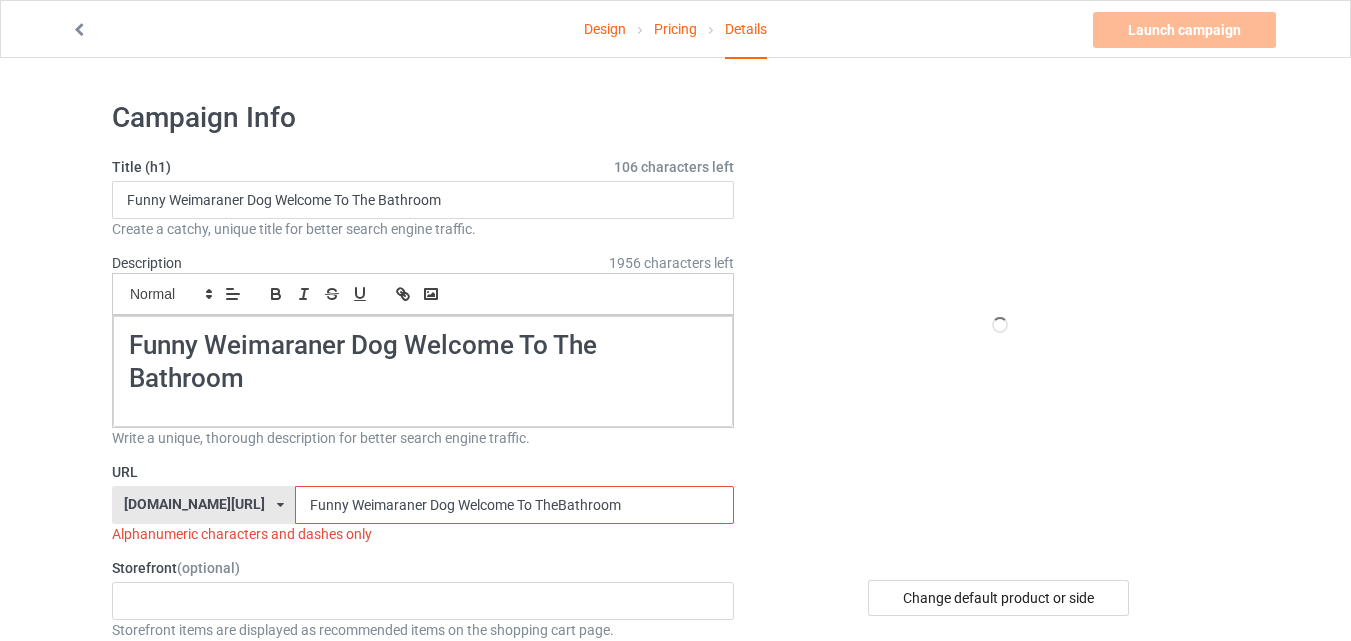 click on "Funny Weimaraner Dog Welcome To TheBathroom" at bounding box center [514, 505] 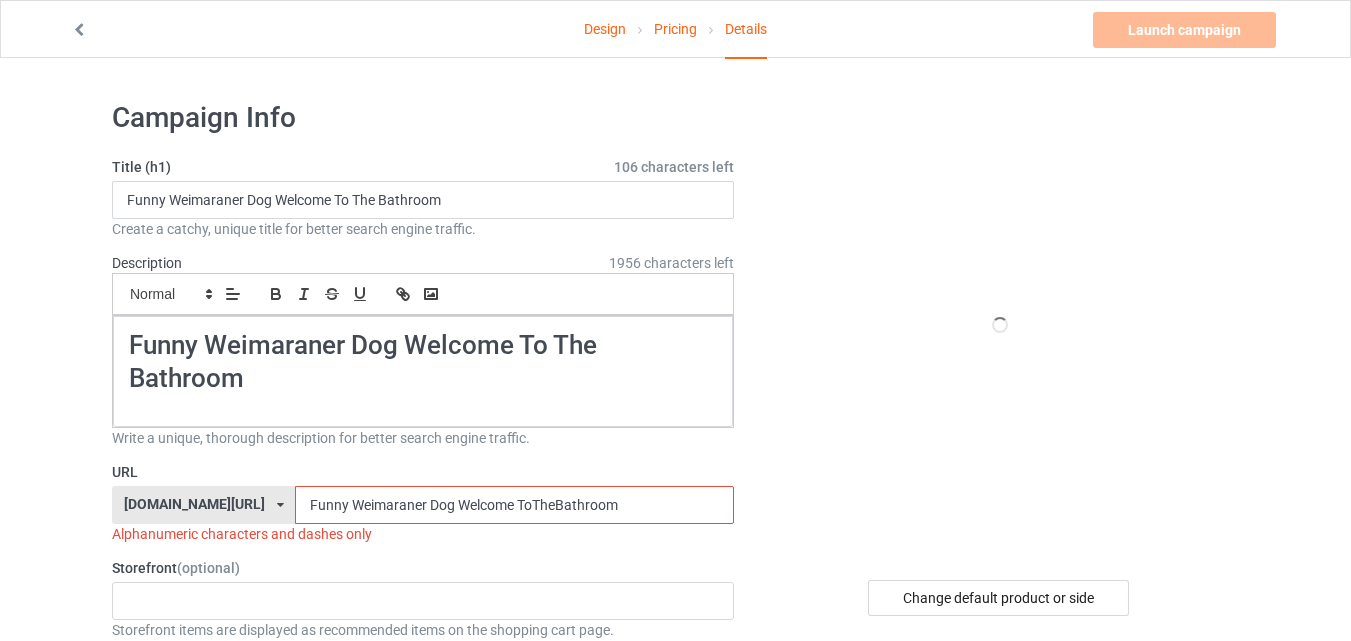 click on "Funny Weimaraner Dog Welcome ToTheBathroom" at bounding box center [514, 505] 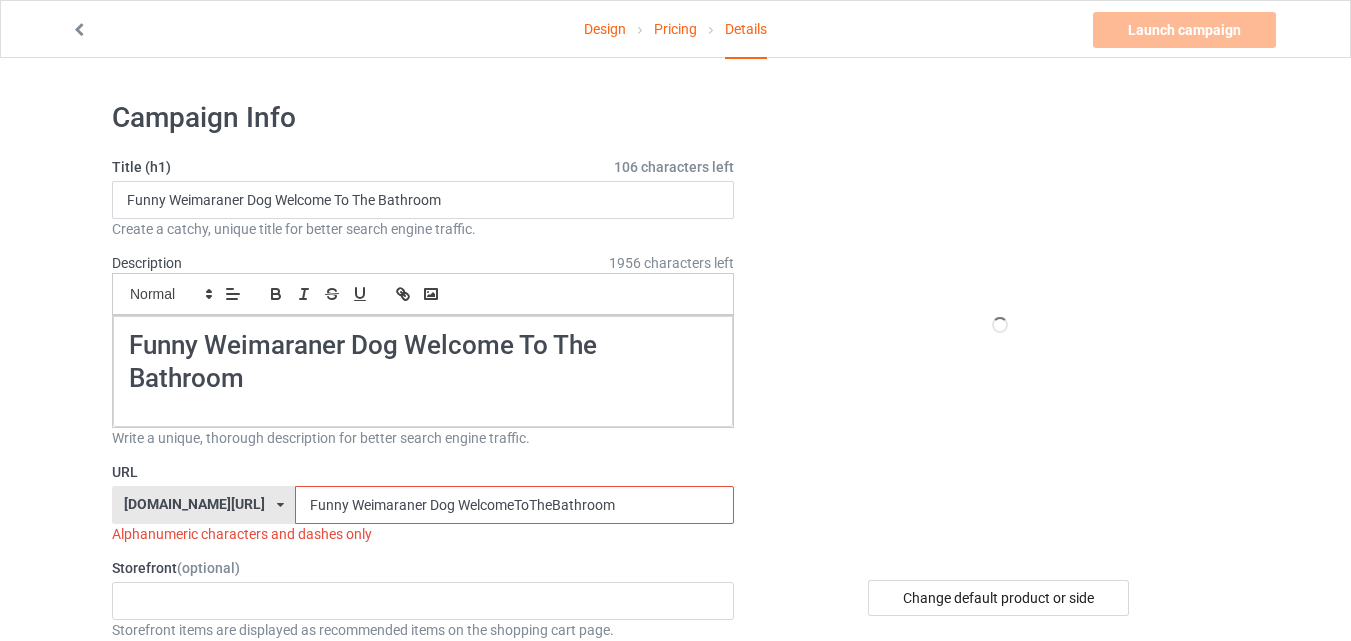 click on "Funny Weimaraner Dog WelcomeToTheBathroom" at bounding box center [514, 505] 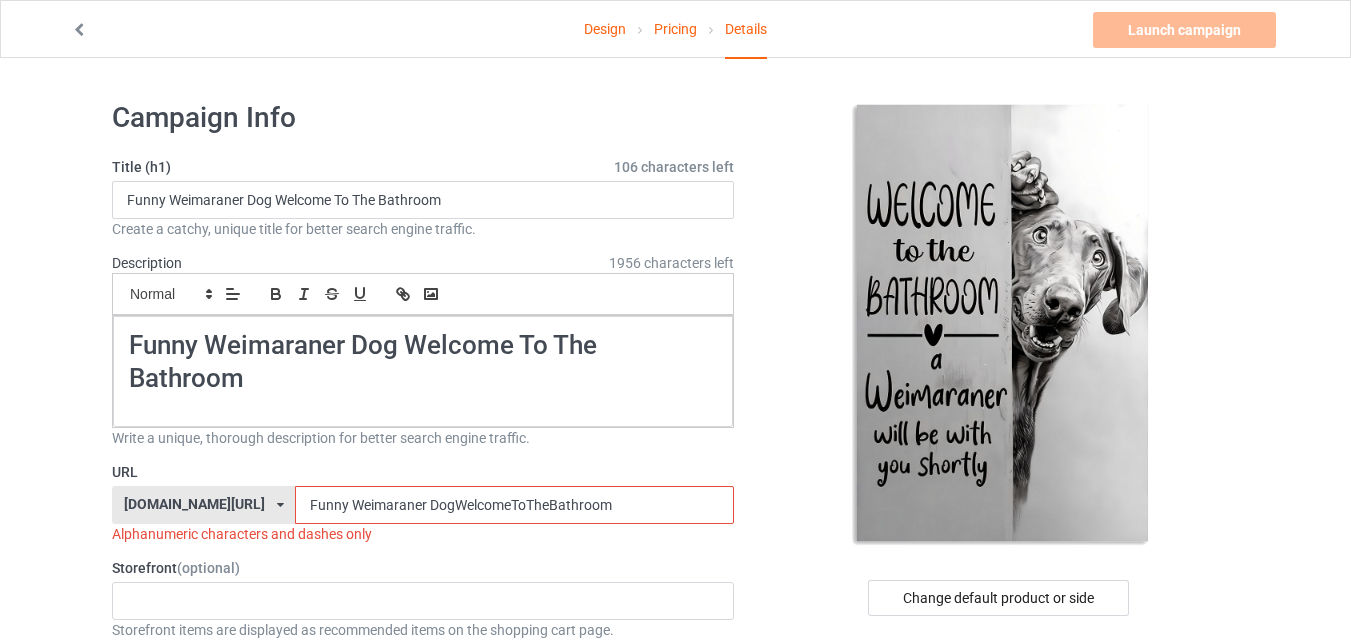 click on "Funny Weimaraner DogWelcomeToTheBathroom" at bounding box center (514, 505) 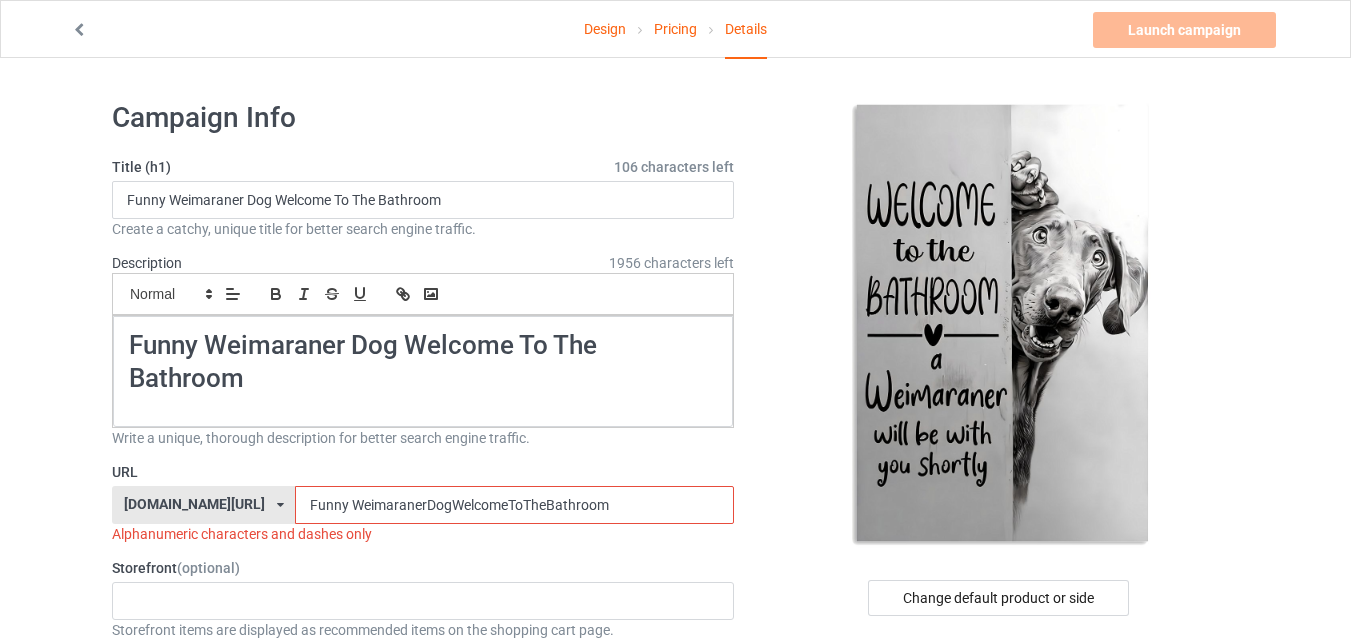 click on "Funny WeimaranerDogWelcomeToTheBathroom" at bounding box center (514, 505) 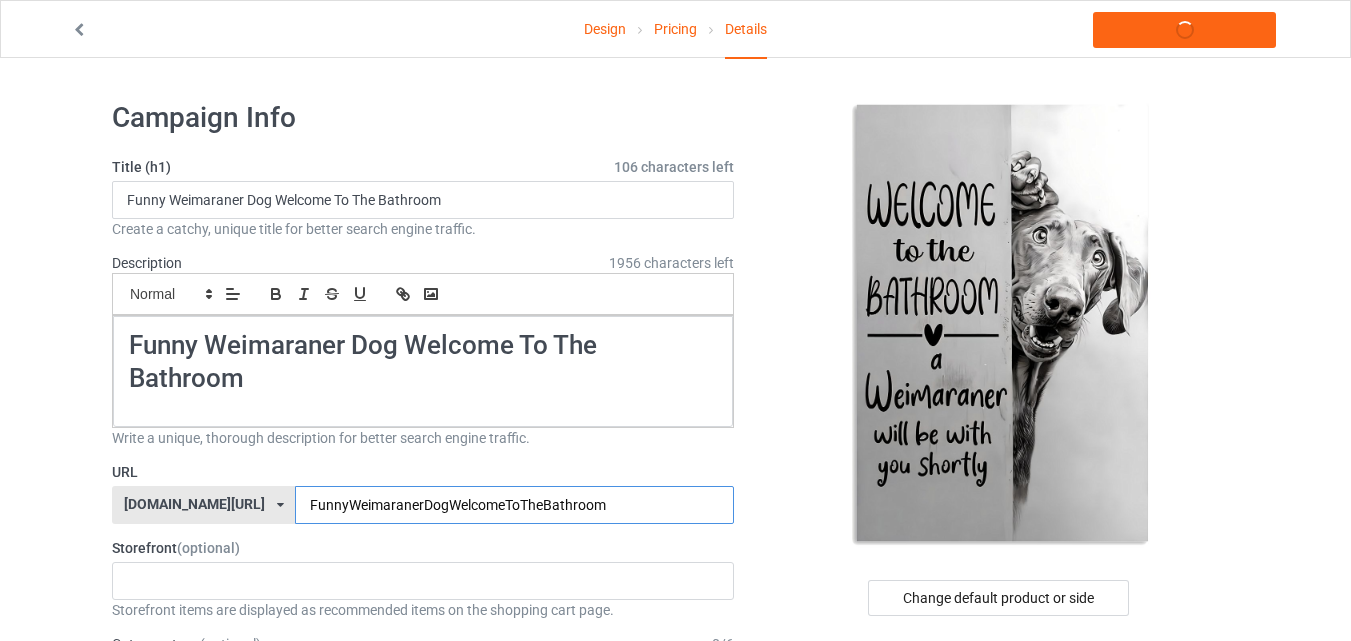 click on "FunnyWeimaranerDogWelcomeToTheBathroom" at bounding box center (514, 505) 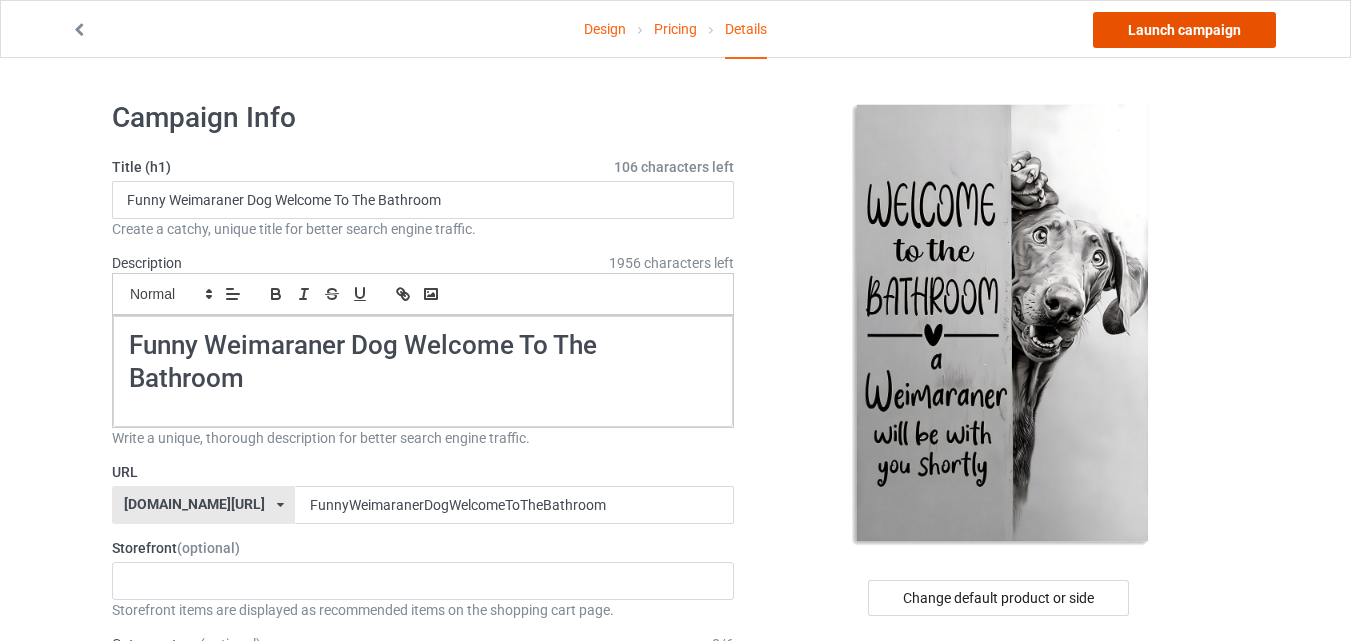 click on "Launch campaign" at bounding box center (1184, 30) 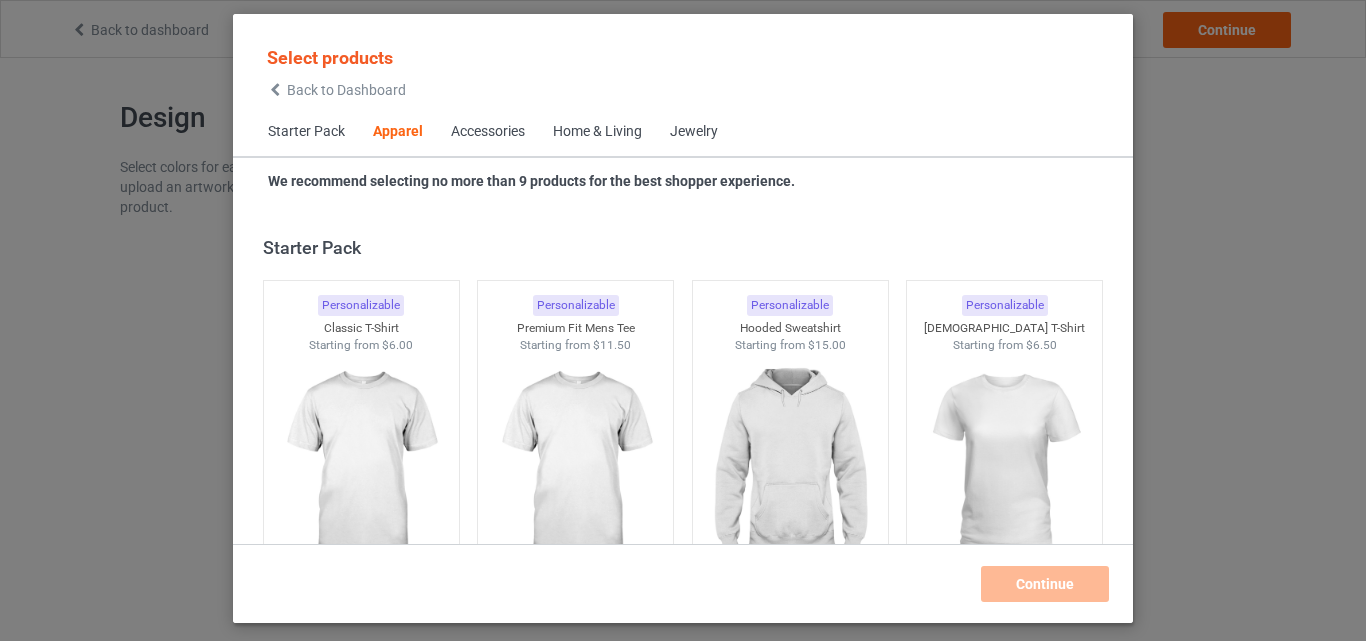 scroll, scrollTop: 0, scrollLeft: 0, axis: both 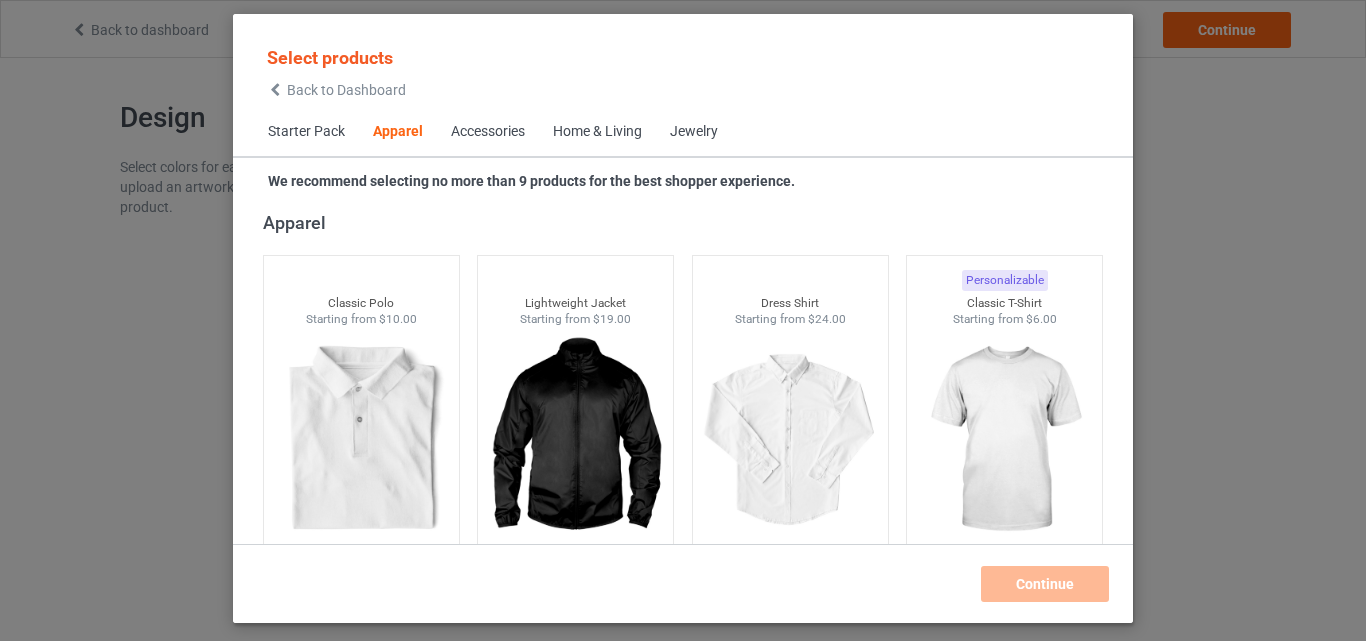 click on "Home & Living" at bounding box center (597, 132) 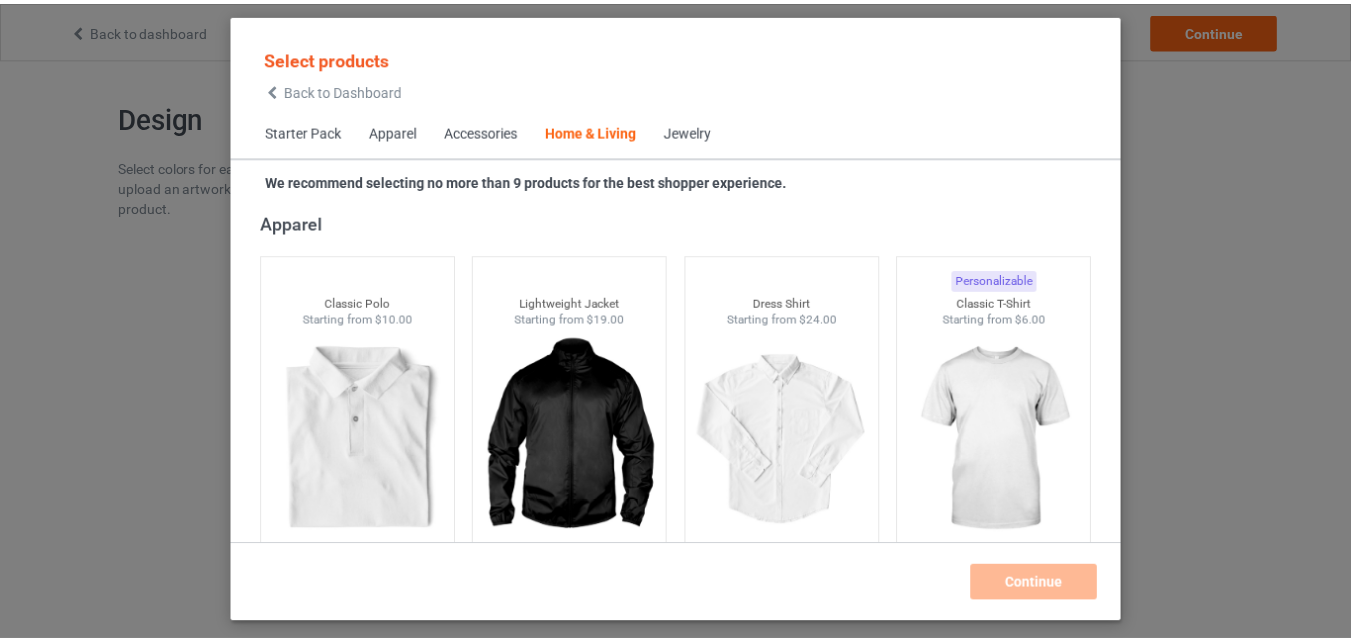 scroll, scrollTop: 9019, scrollLeft: 0, axis: vertical 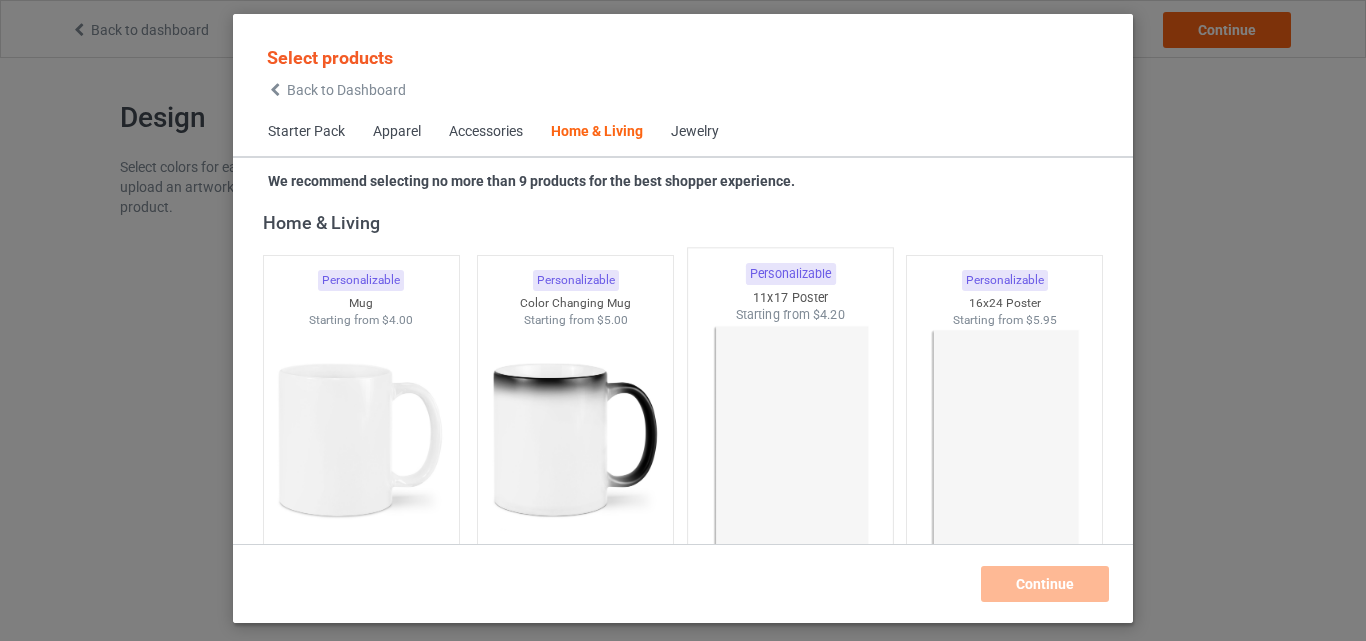 click at bounding box center [790, 441] 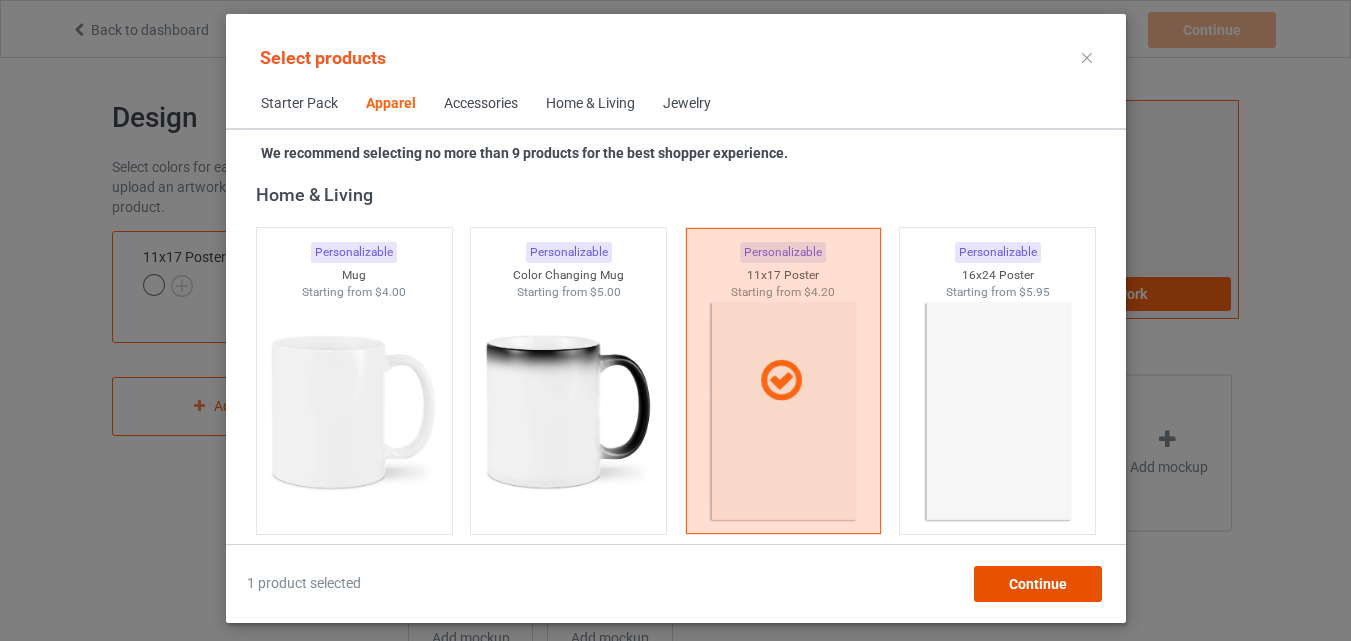 click on "Continue" at bounding box center (1037, 584) 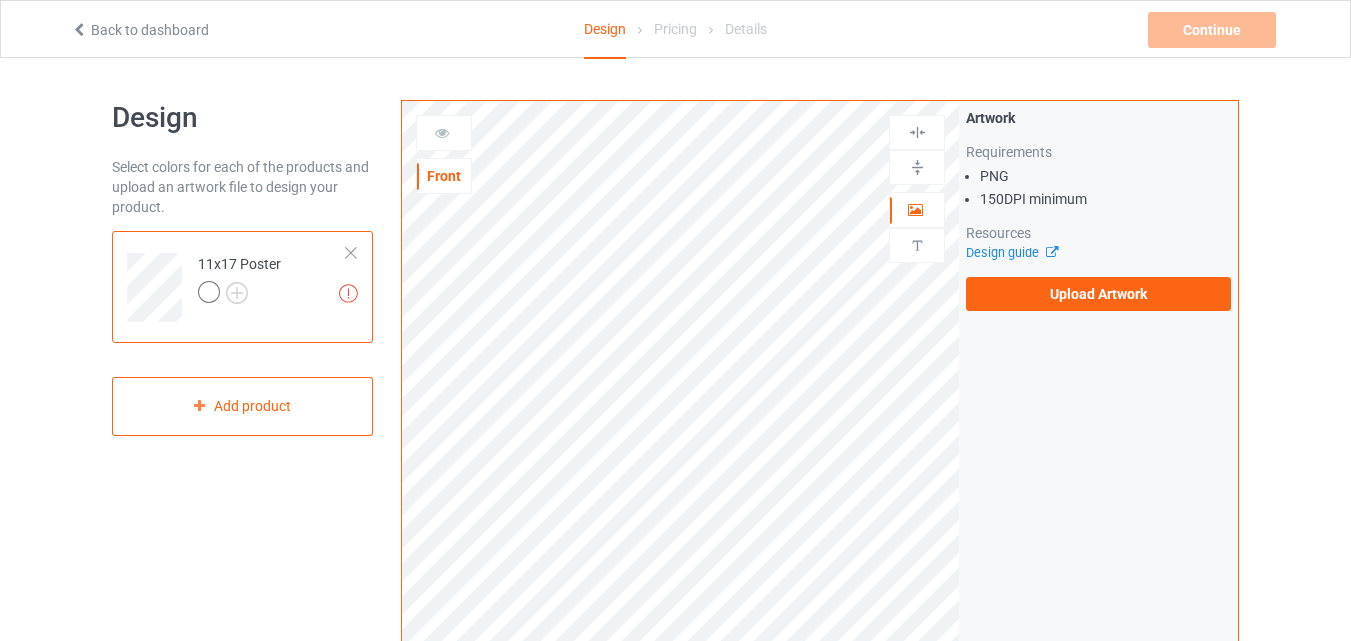 click on "Artwork Requirements PNG 150  DPI minimum Resources Design guide Upload Artwork" at bounding box center (1098, 209) 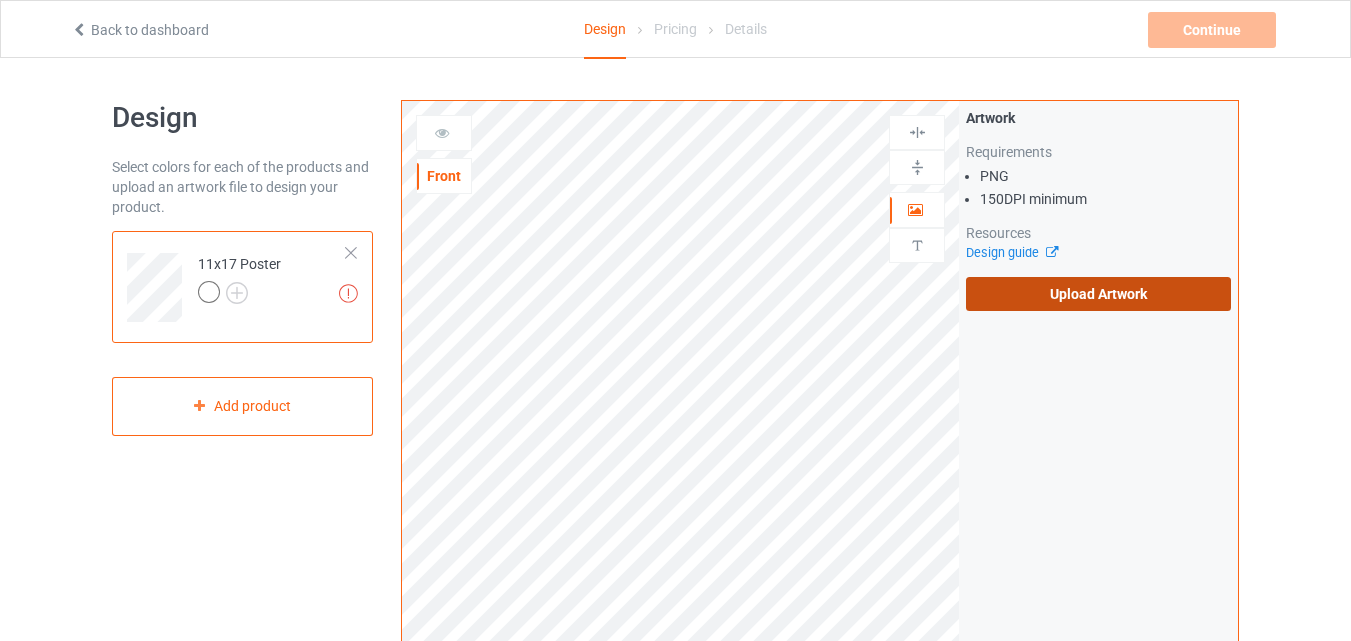 click on "Upload Artwork" at bounding box center (1098, 294) 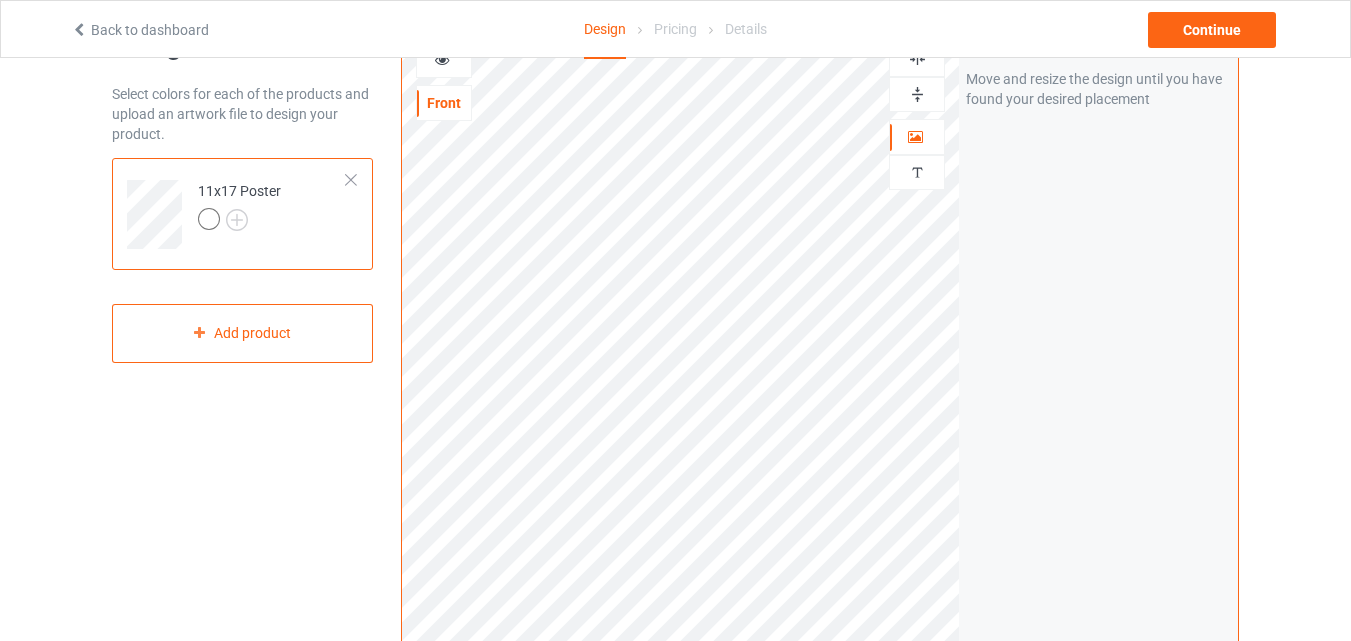 scroll, scrollTop: 0, scrollLeft: 0, axis: both 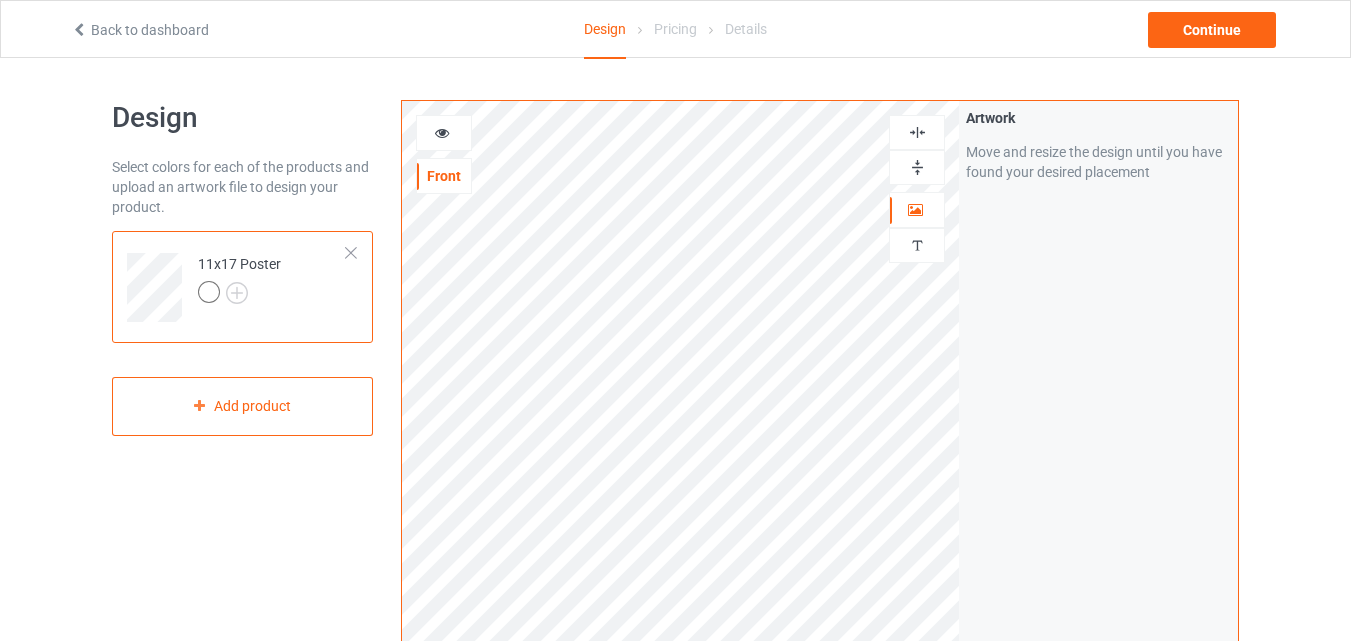 click at bounding box center (917, 167) 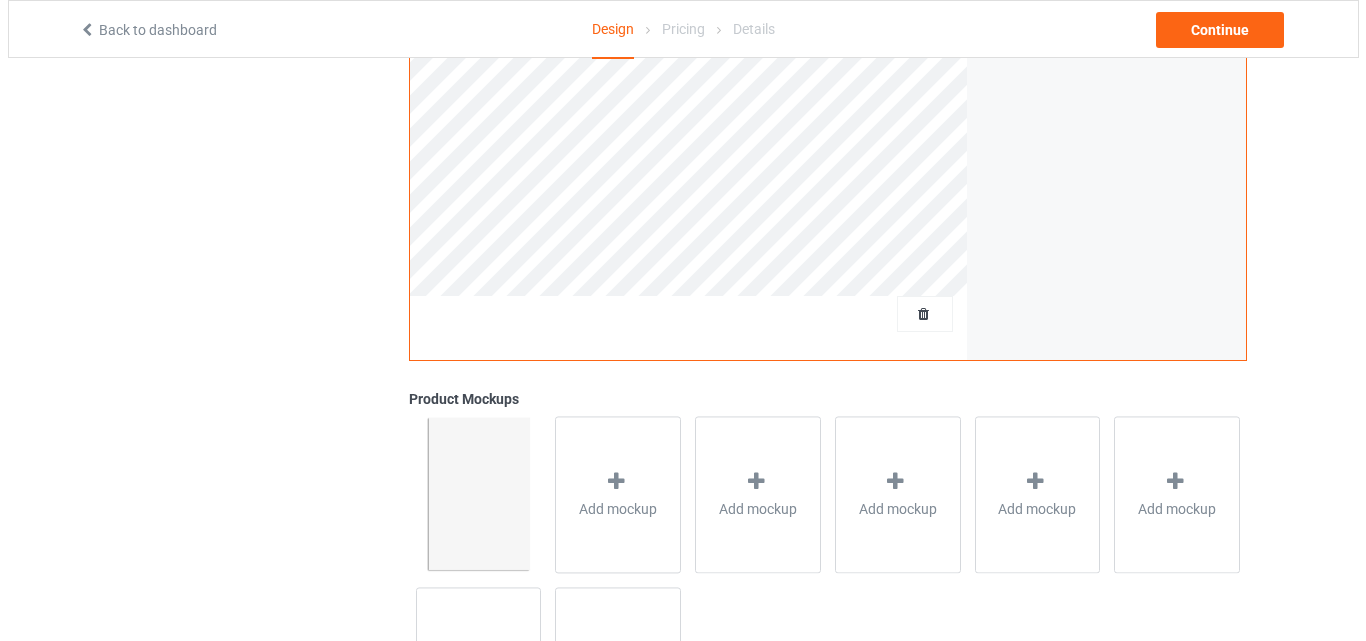 scroll, scrollTop: 655, scrollLeft: 0, axis: vertical 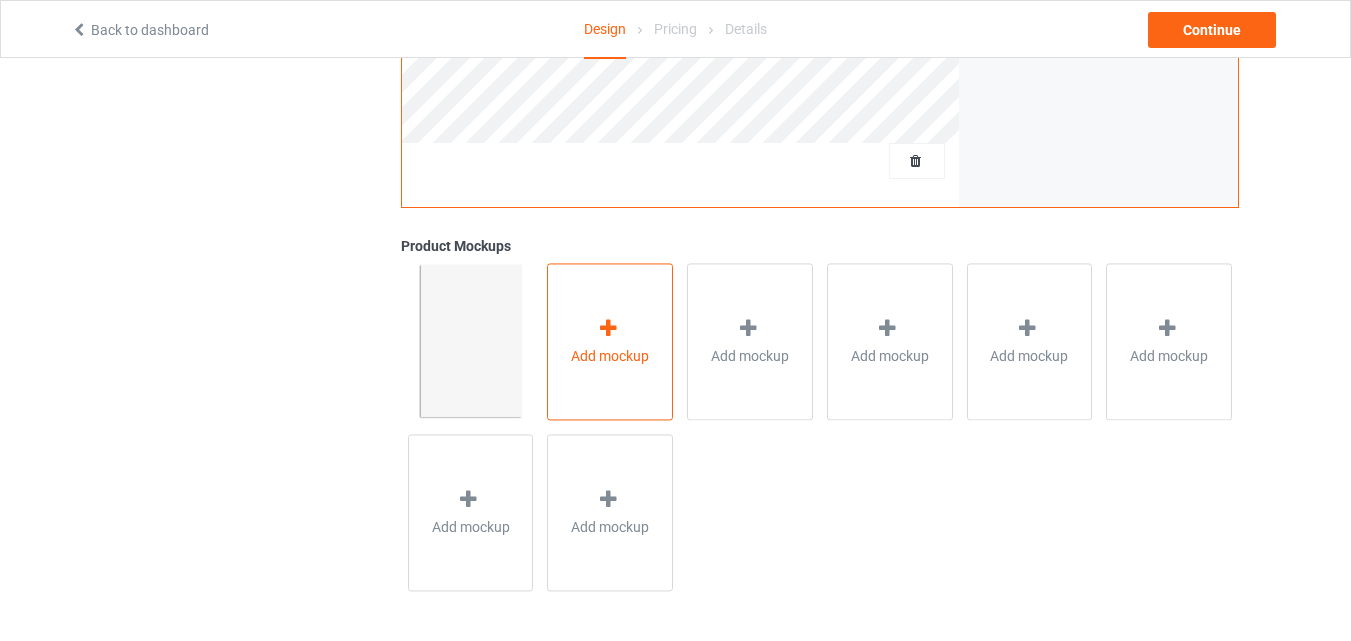 click on "Add mockup" at bounding box center (610, 341) 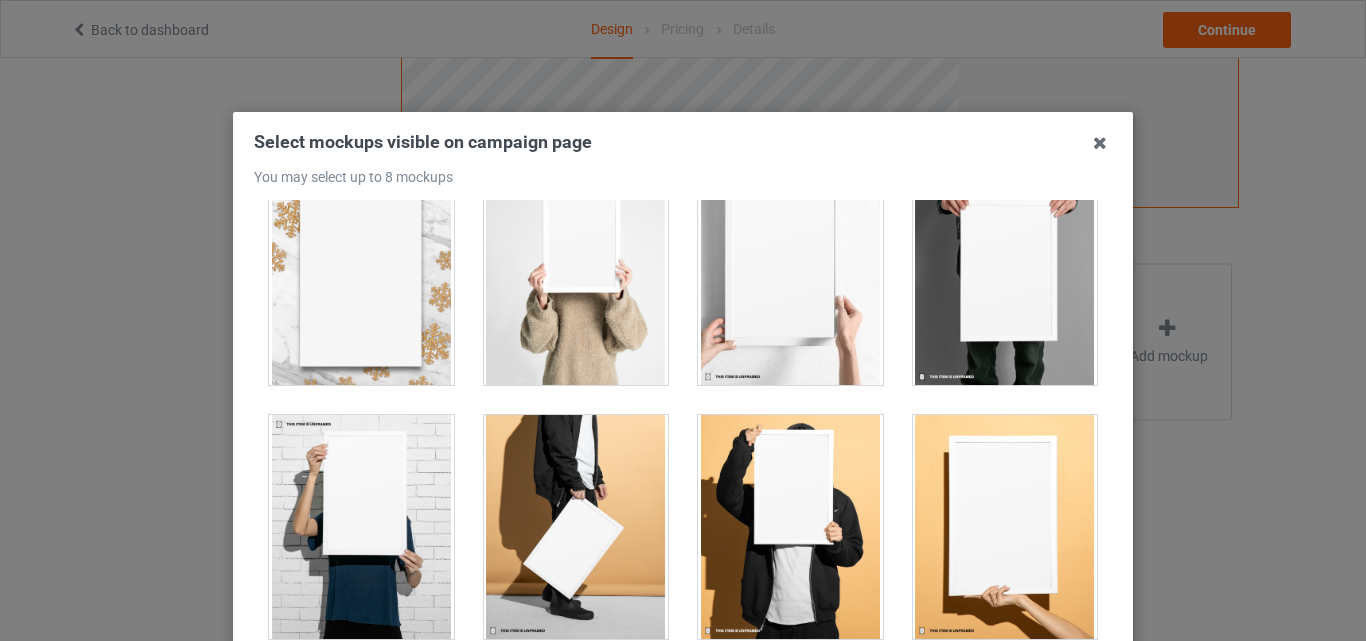 scroll, scrollTop: 1589, scrollLeft: 0, axis: vertical 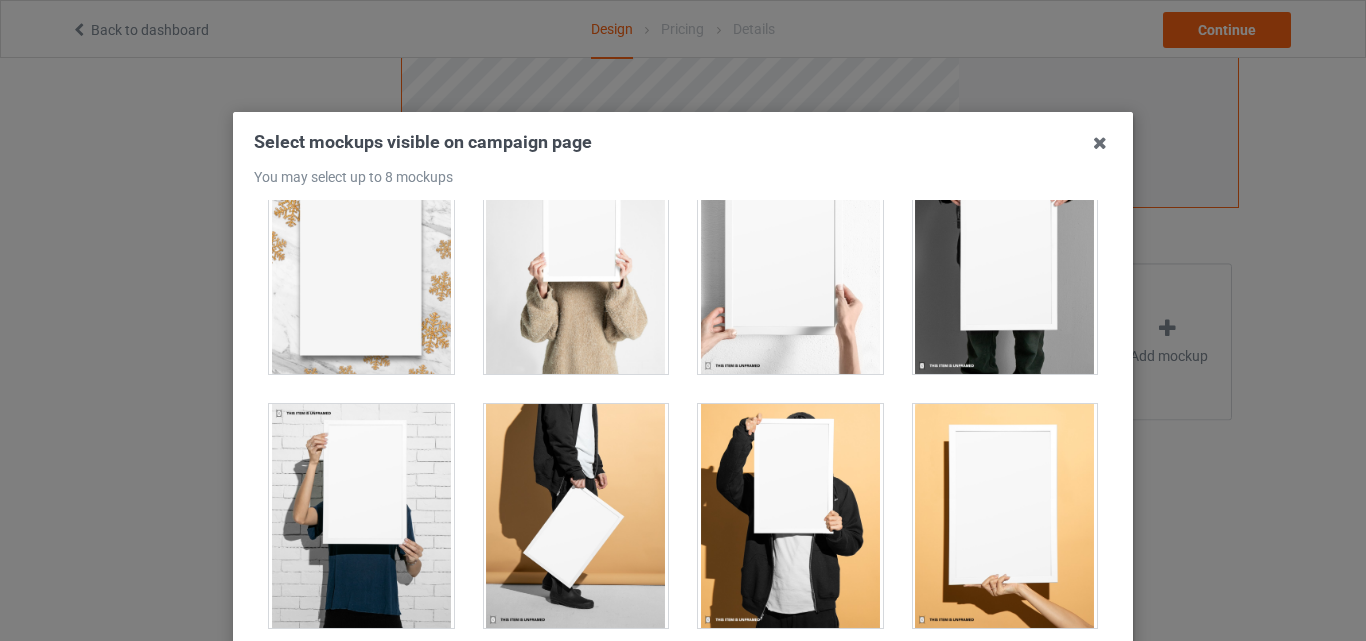 drag, startPoint x: 985, startPoint y: 280, endPoint x: 889, endPoint y: 289, distance: 96.42095 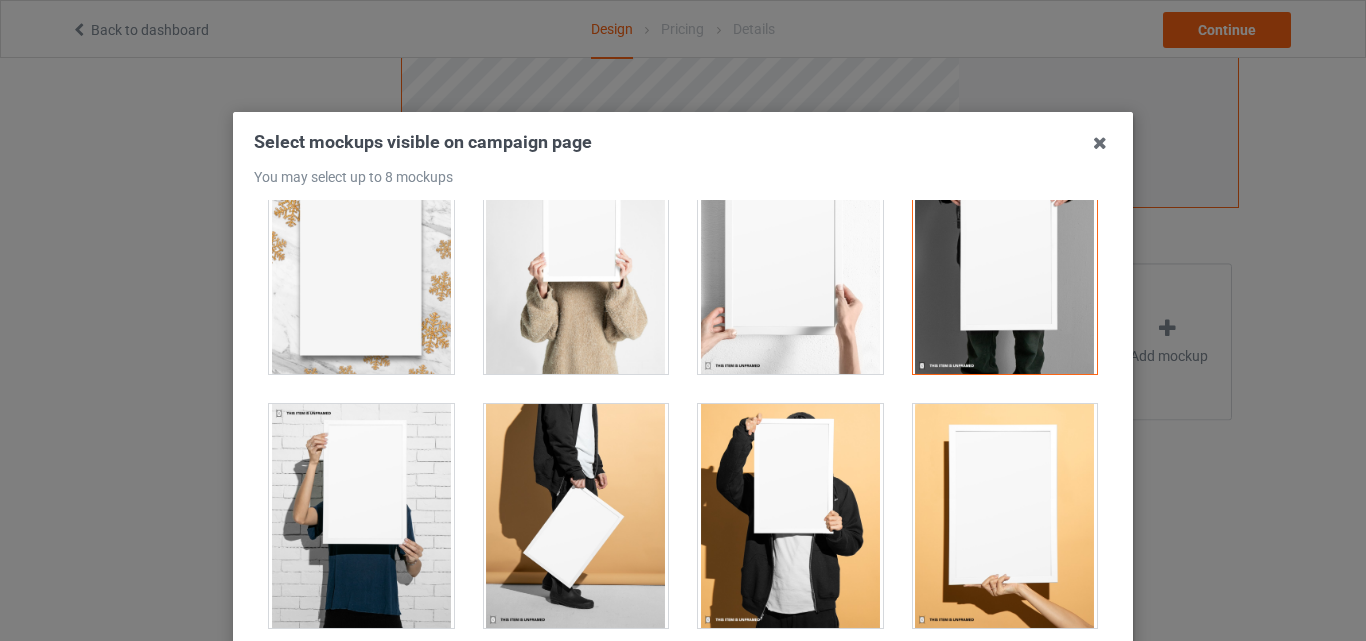click at bounding box center (790, 262) 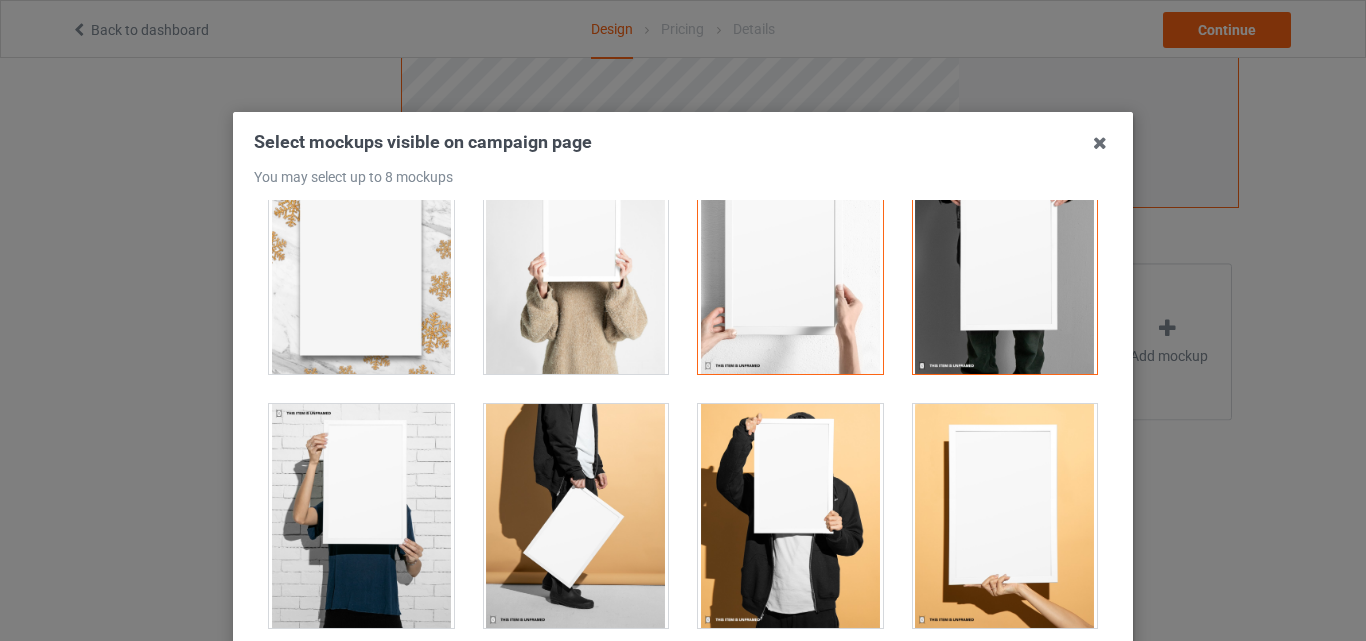 click at bounding box center [576, 262] 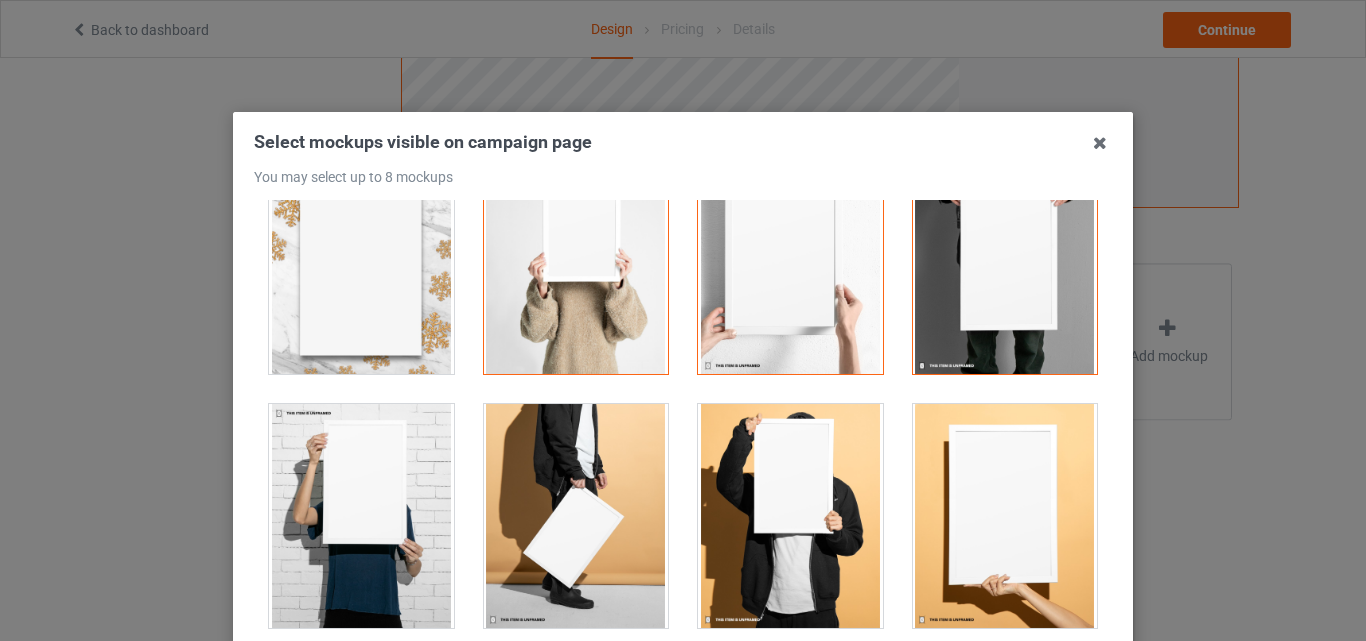 click at bounding box center [1005, 516] 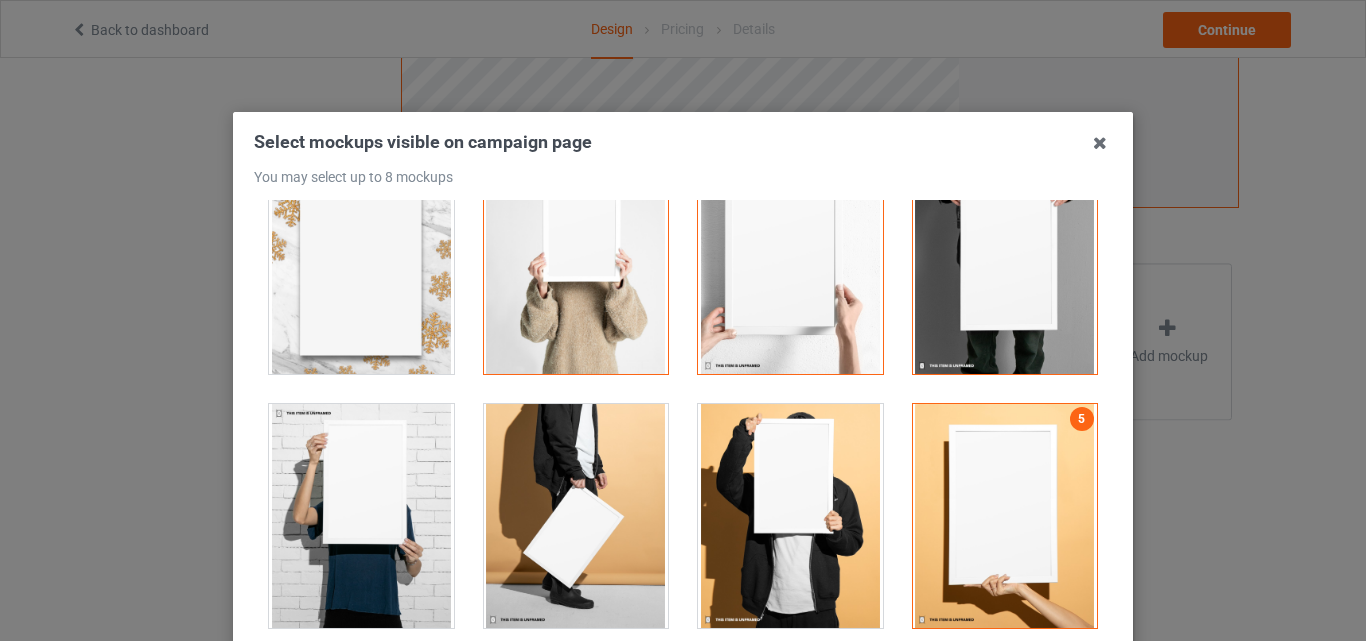 click on "Select mockups visible on campaign page You may select up to 8 mockups 1 4 3 2 5 5 mockups selected Confirm" at bounding box center (683, 458) 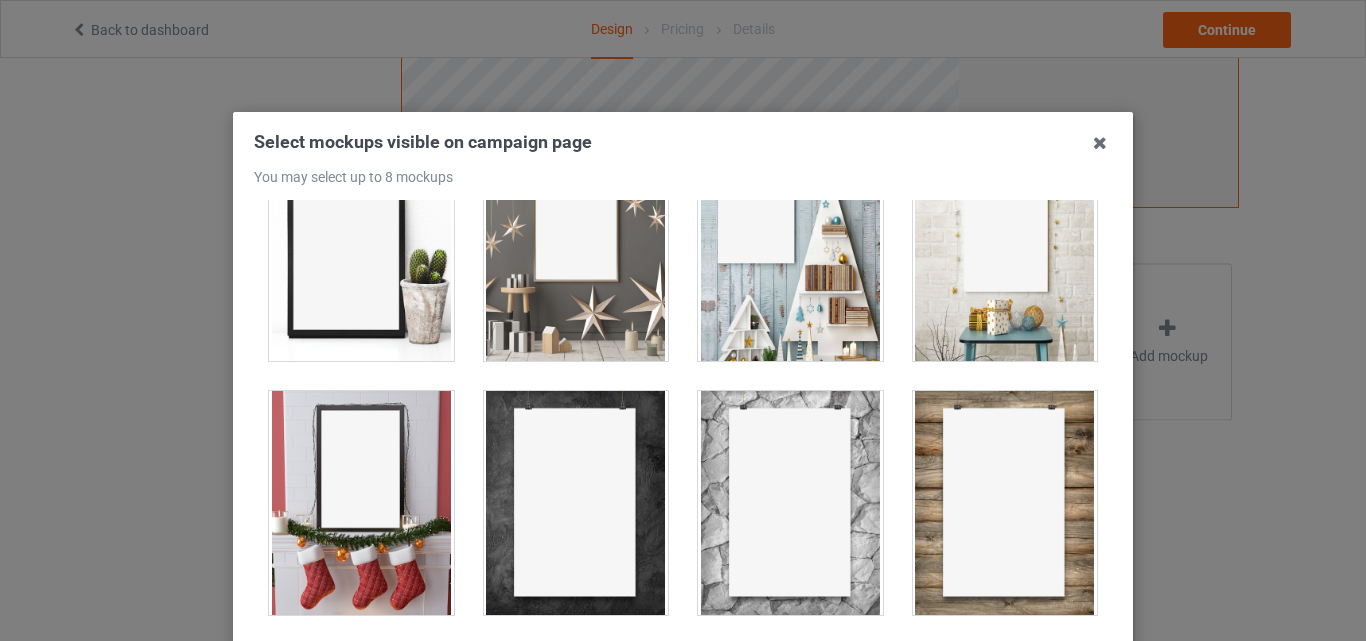 scroll, scrollTop: 451, scrollLeft: 0, axis: vertical 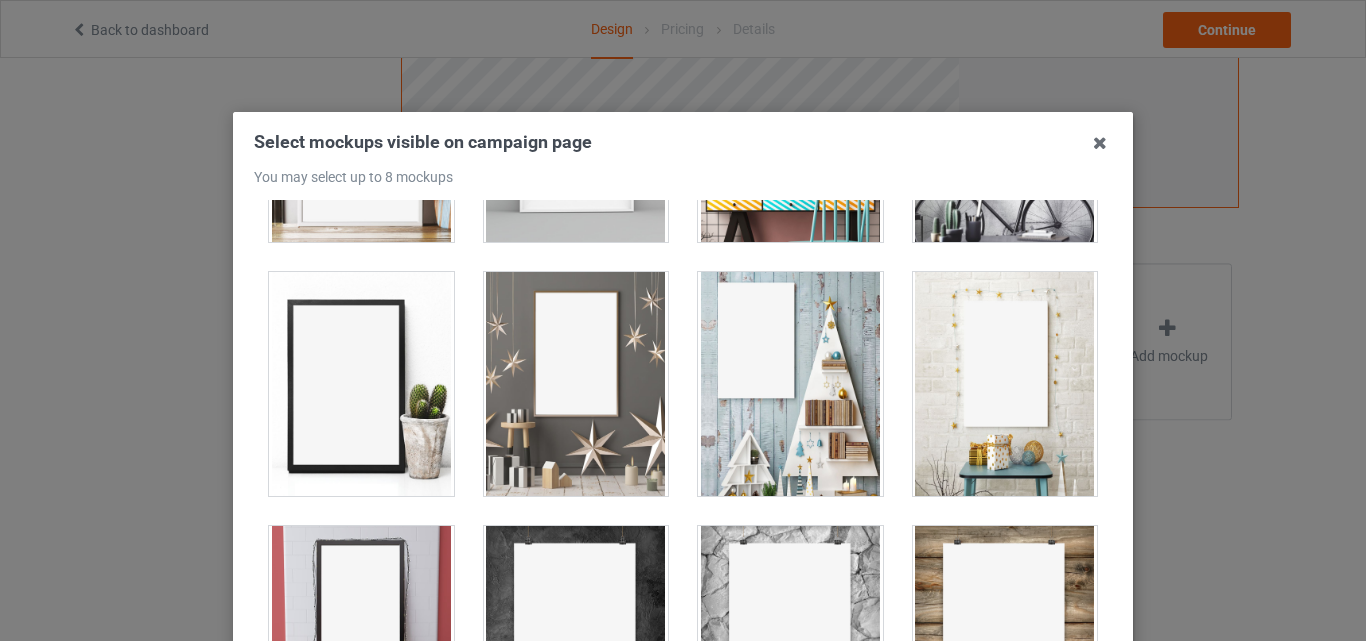click at bounding box center (361, 384) 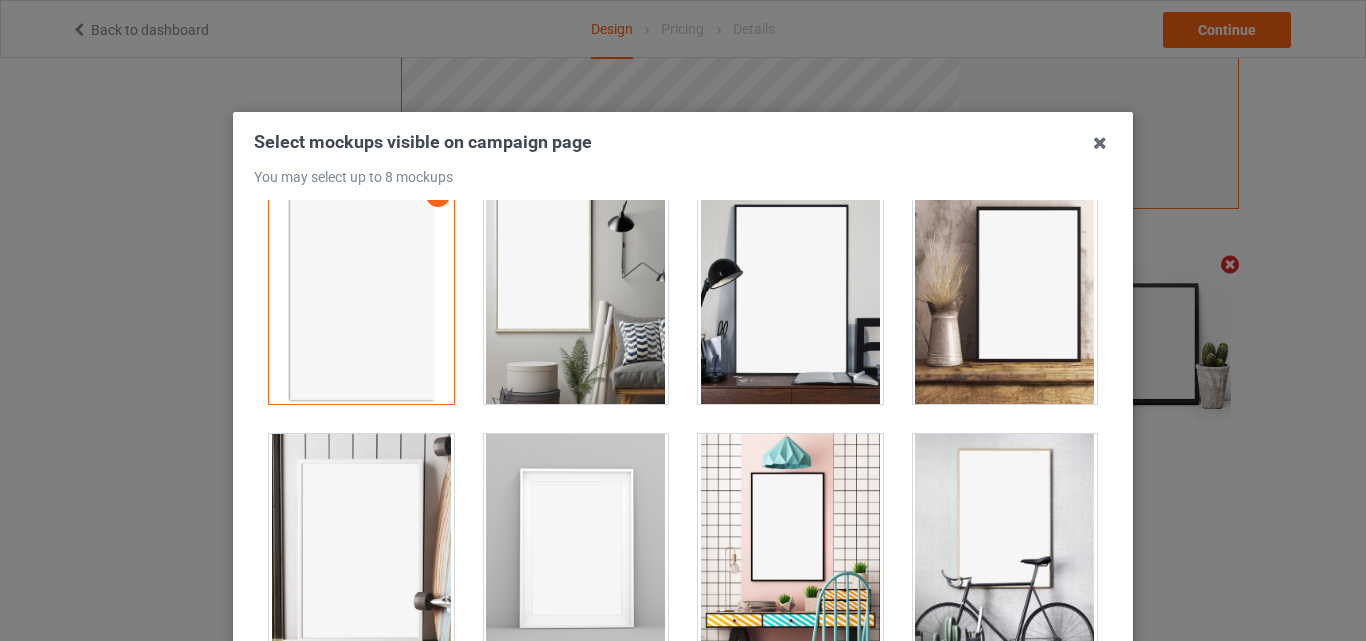 scroll, scrollTop: 176, scrollLeft: 0, axis: vertical 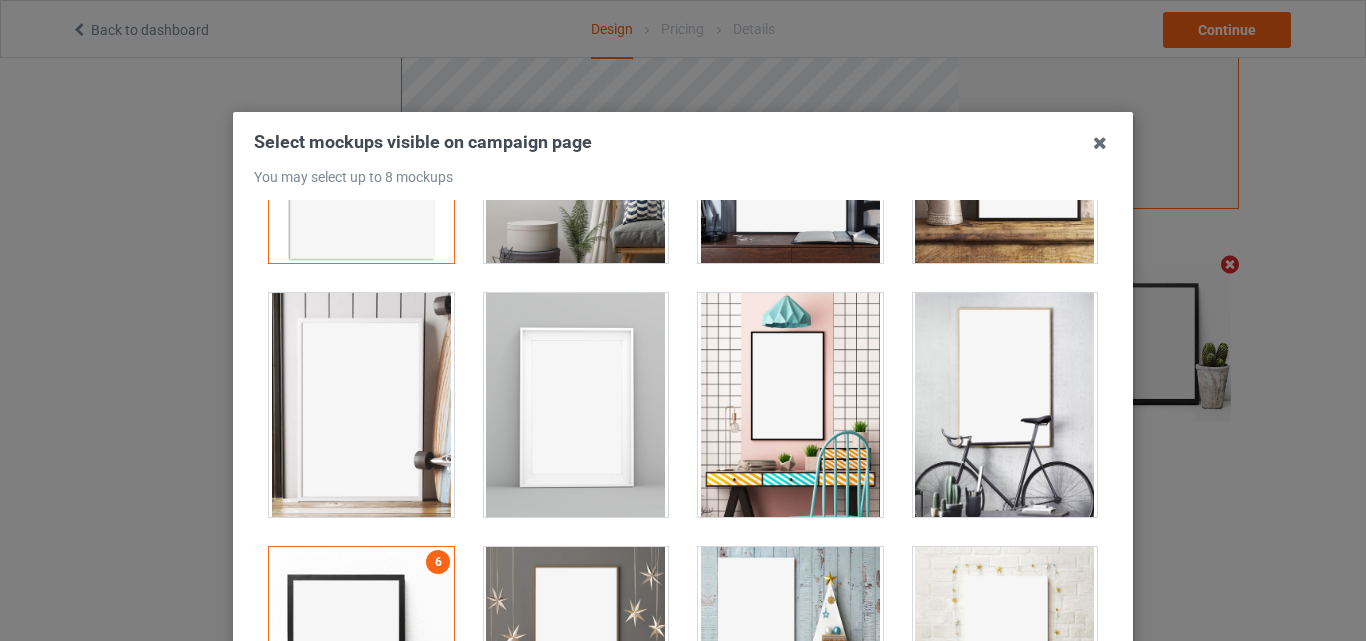 click at bounding box center [790, 151] 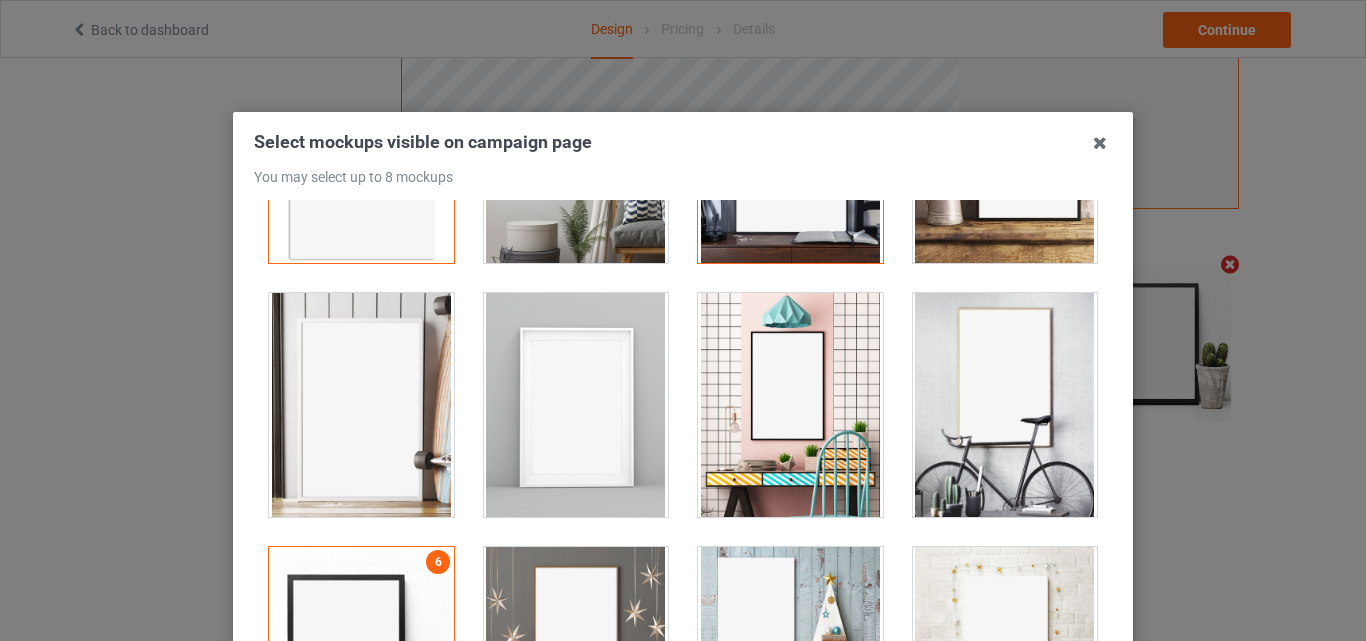 click at bounding box center [576, 405] 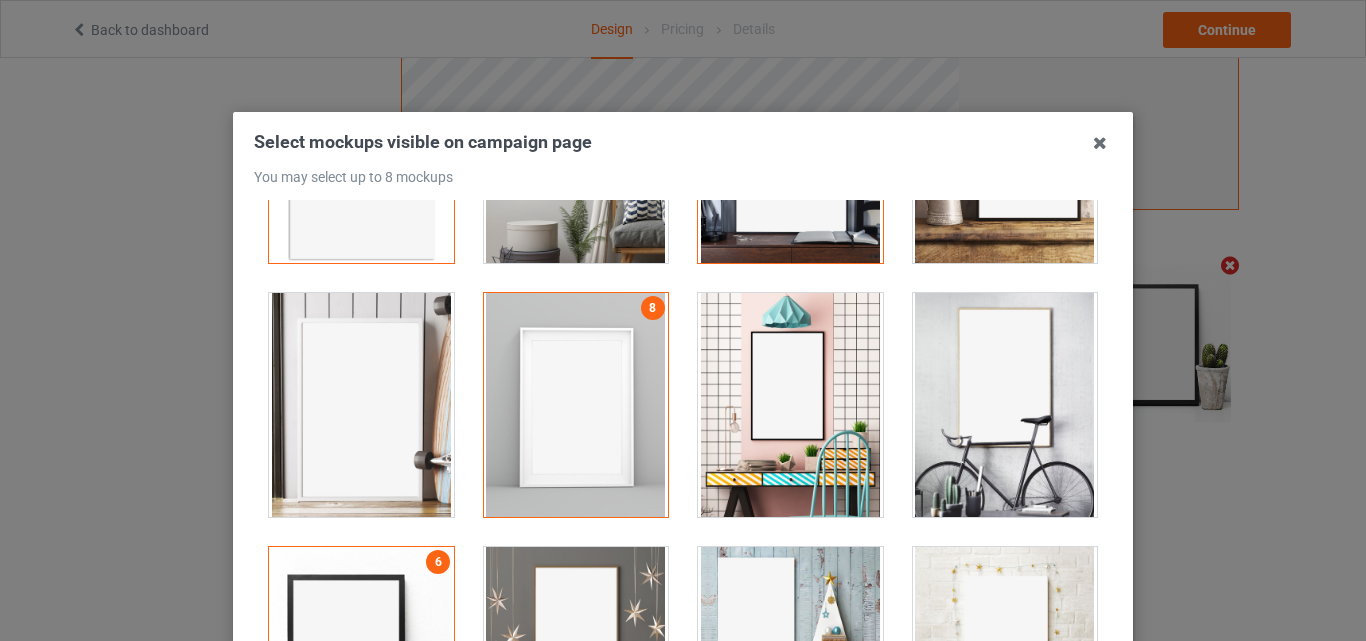 click at bounding box center (576, 405) 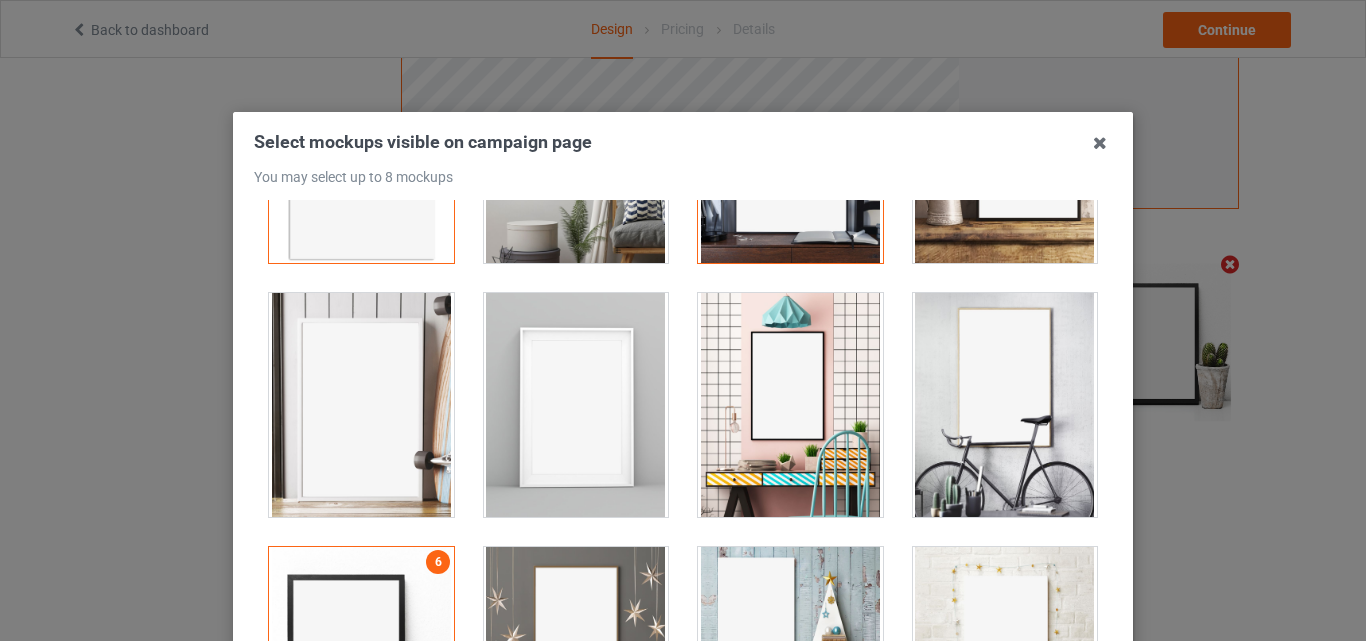 click at bounding box center (790, 405) 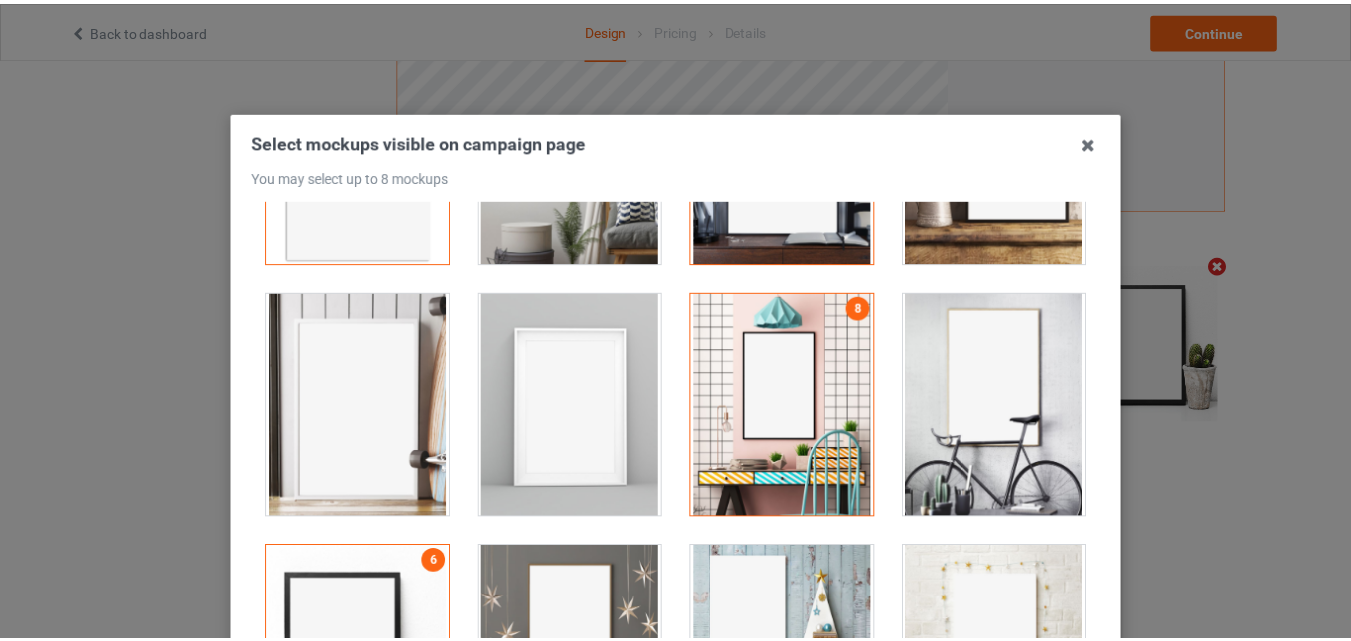 scroll, scrollTop: 275, scrollLeft: 0, axis: vertical 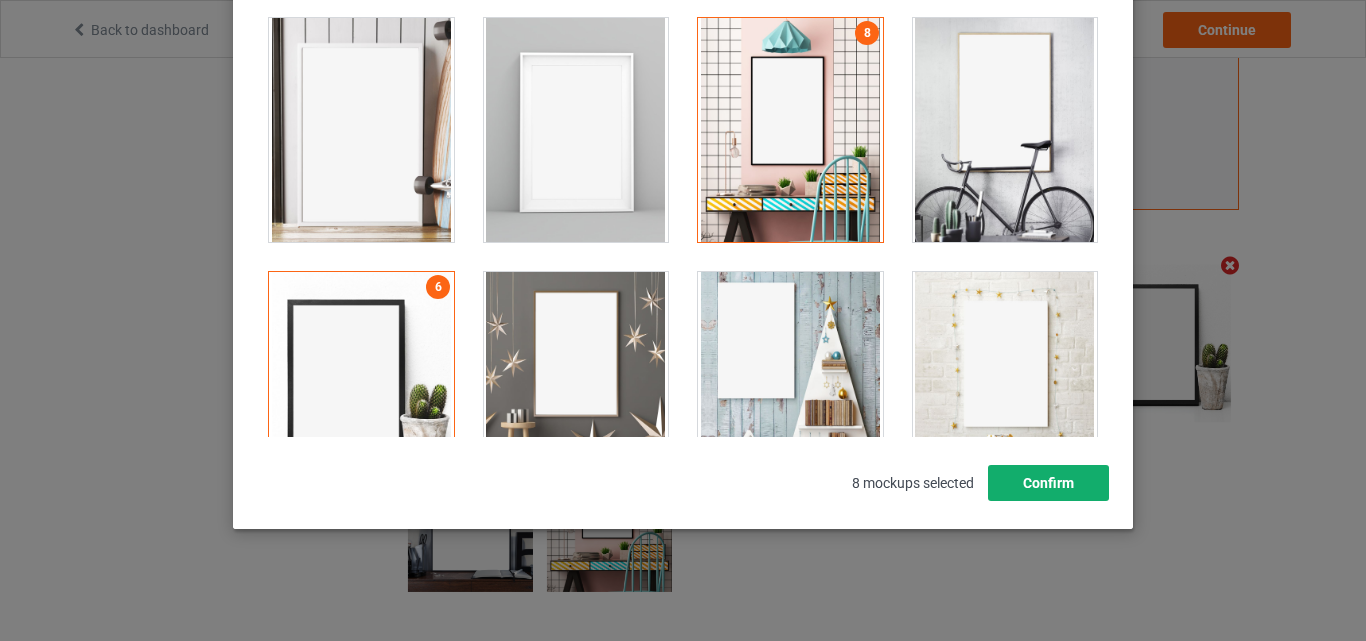 drag, startPoint x: 1027, startPoint y: 483, endPoint x: 1004, endPoint y: 455, distance: 36.23534 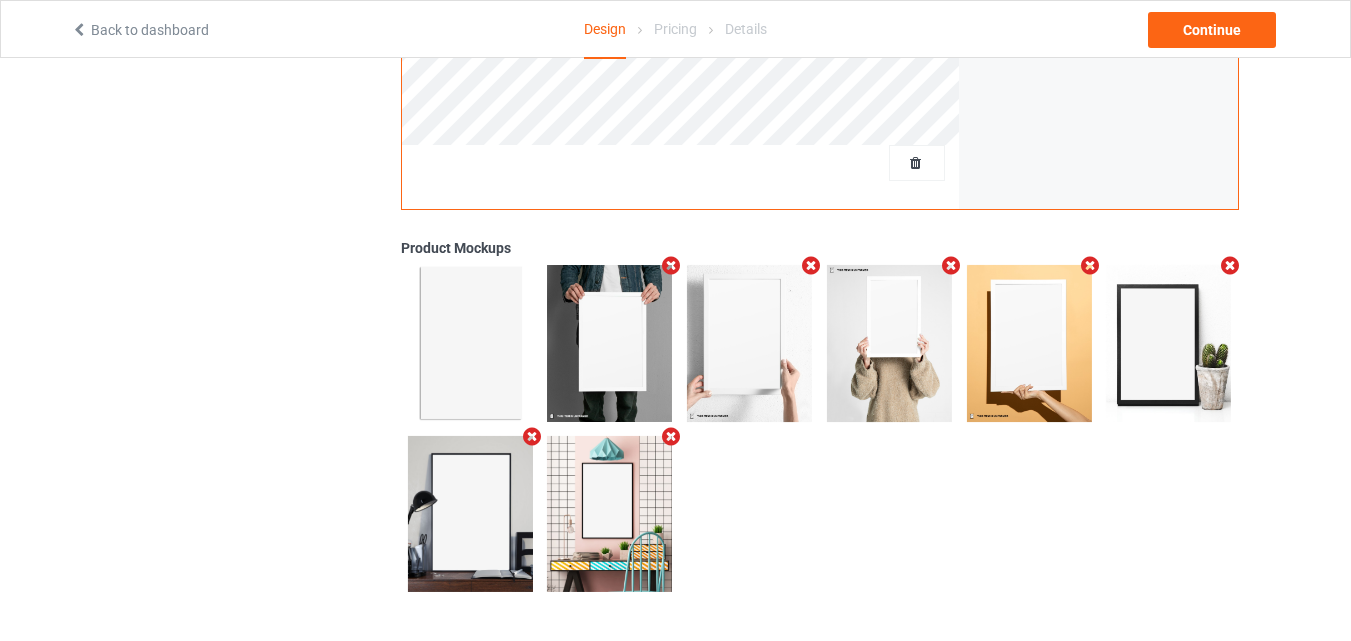 scroll, scrollTop: 0, scrollLeft: 0, axis: both 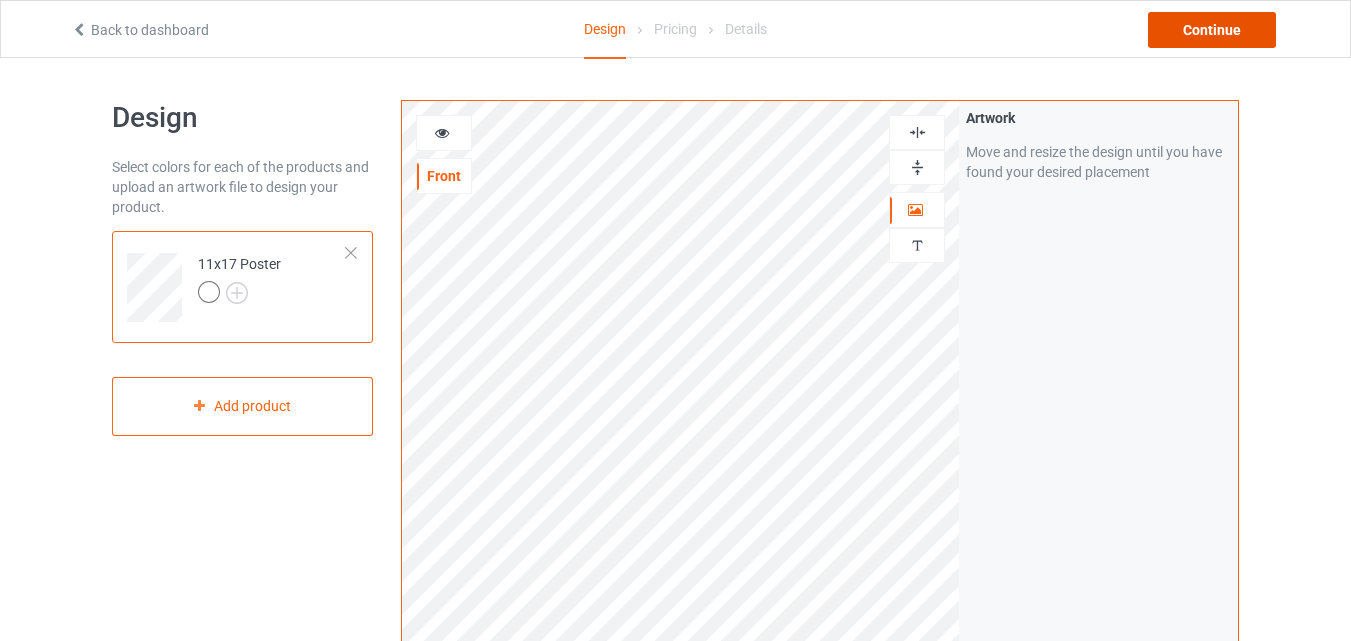 click on "Continue" at bounding box center [1212, 30] 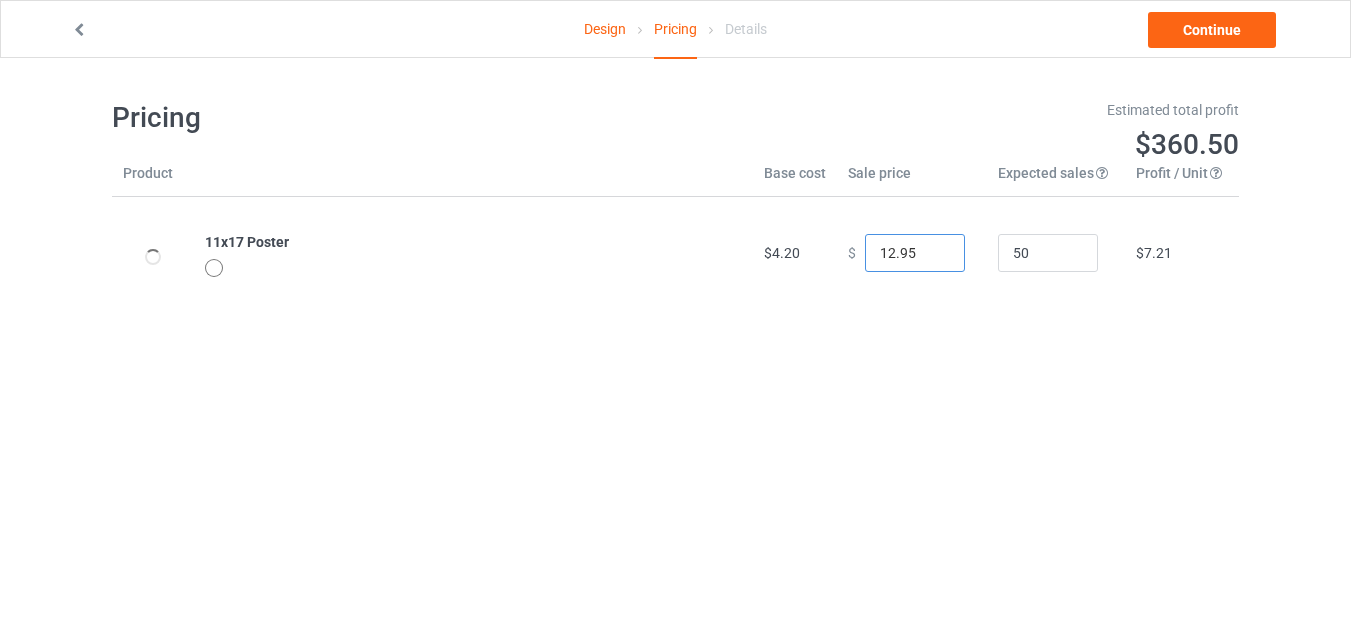 click on "12.95" at bounding box center (915, 253) 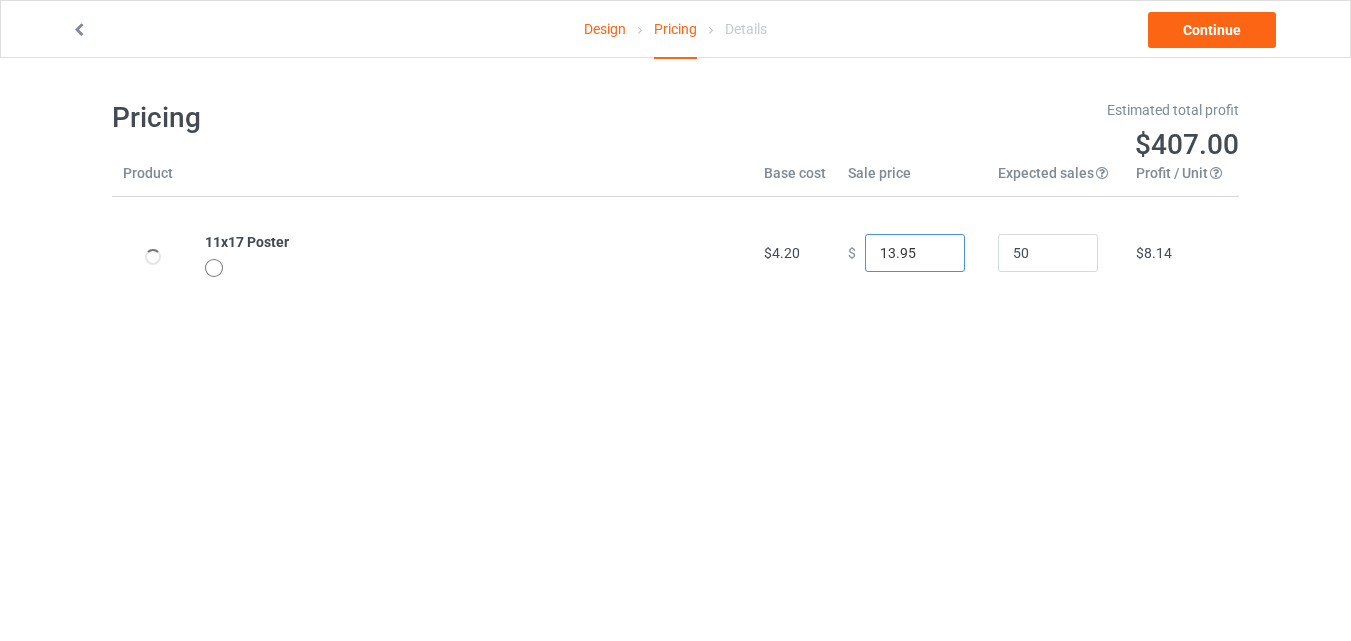 type on "13.95" 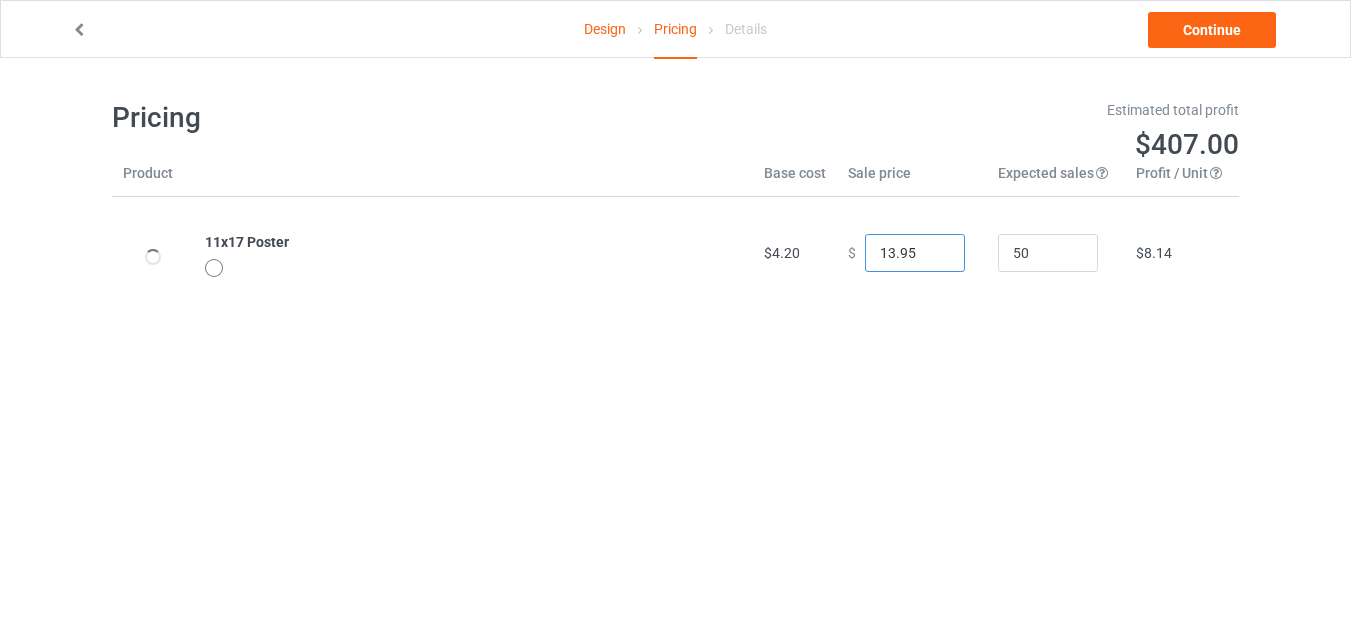 click on "13.95" at bounding box center [915, 253] 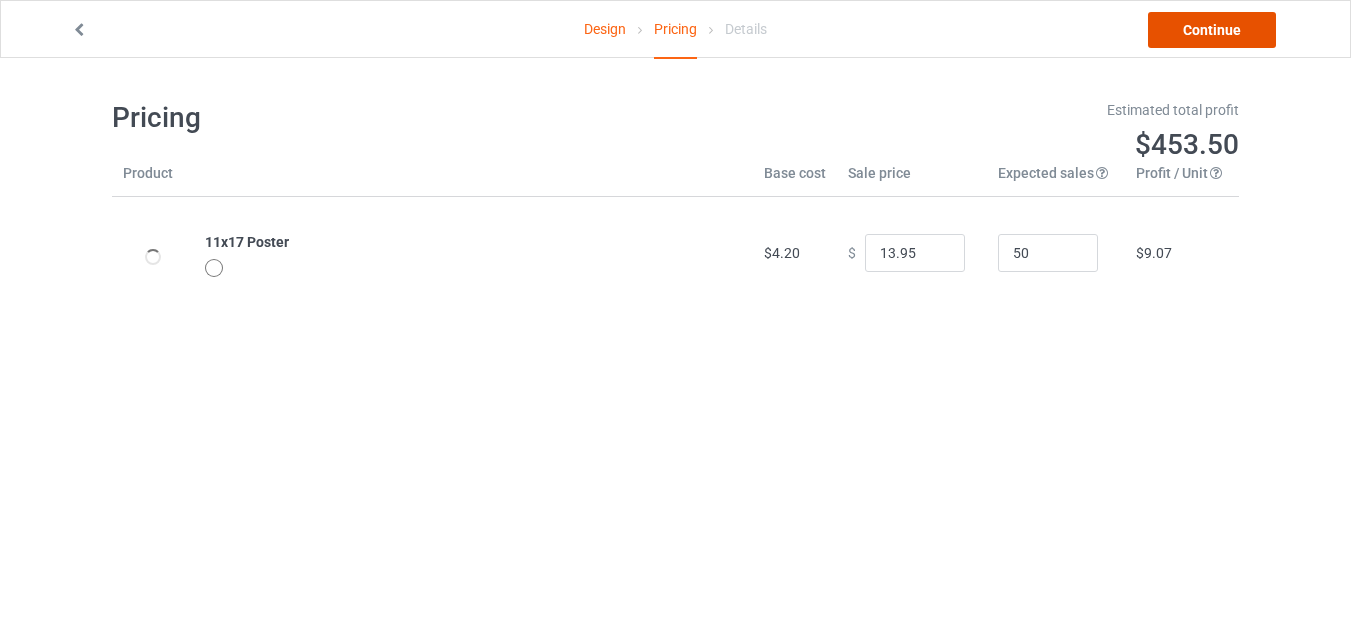 click on "Continue" at bounding box center (1212, 30) 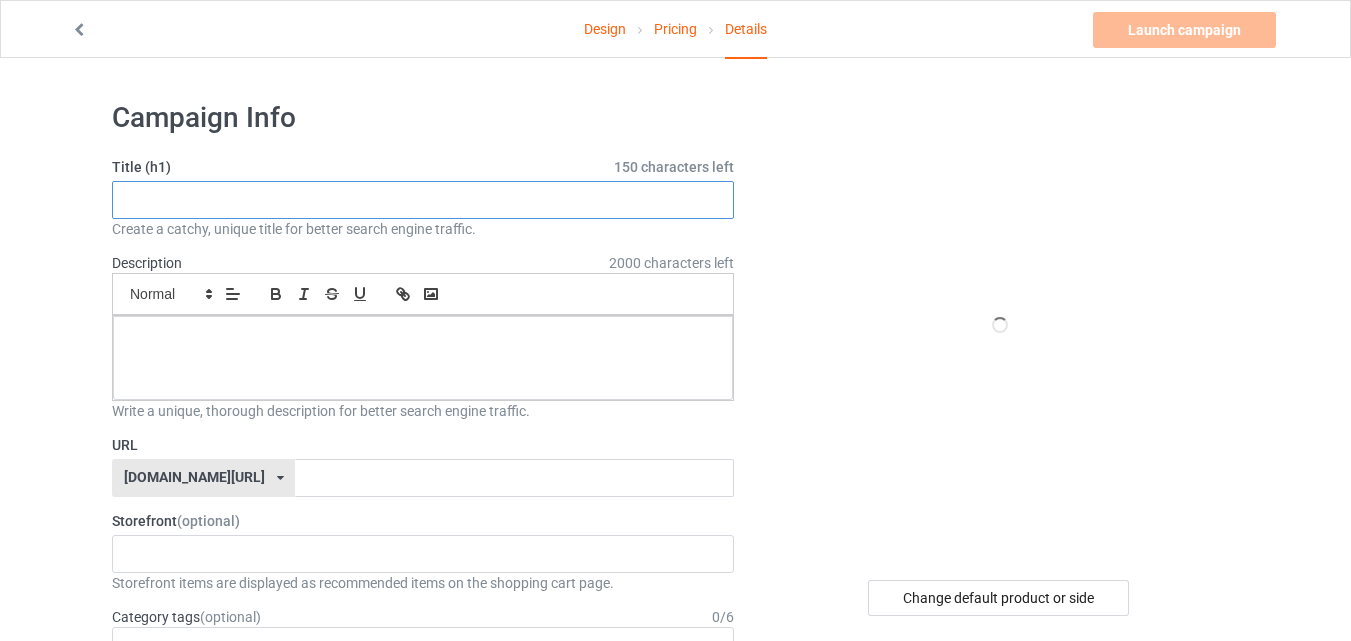 click at bounding box center (423, 200) 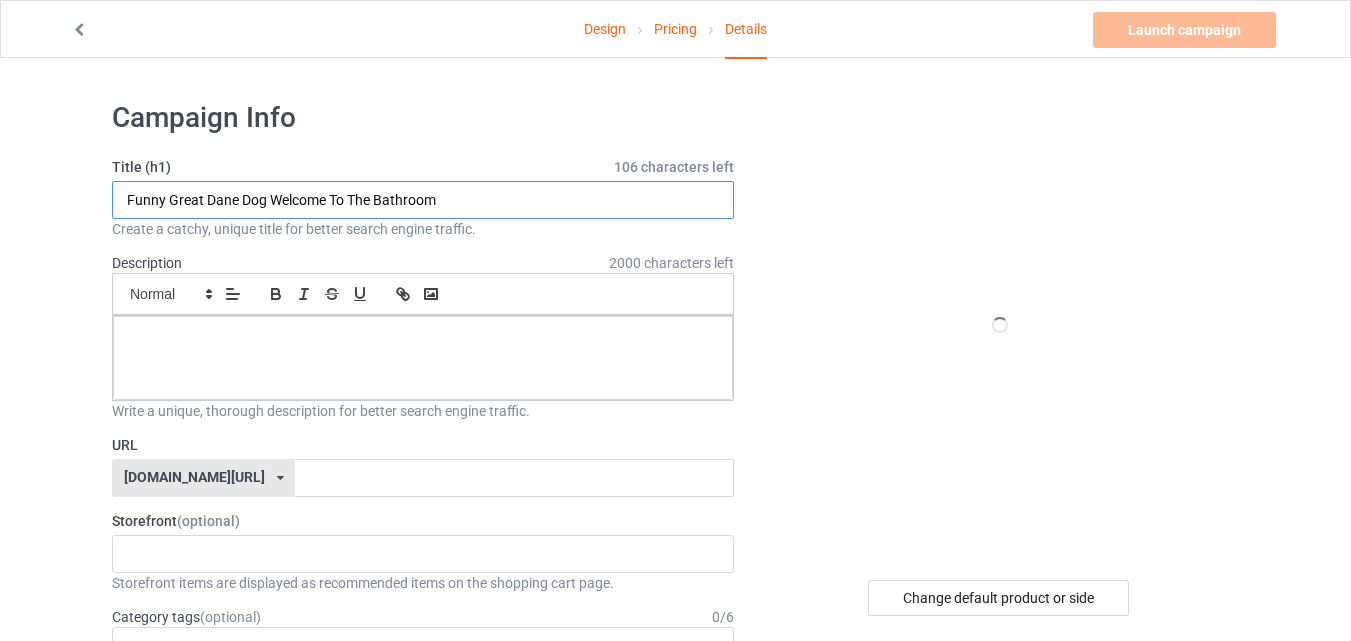 type on "Funny Great Dane Dog Welcome To The Bathroom" 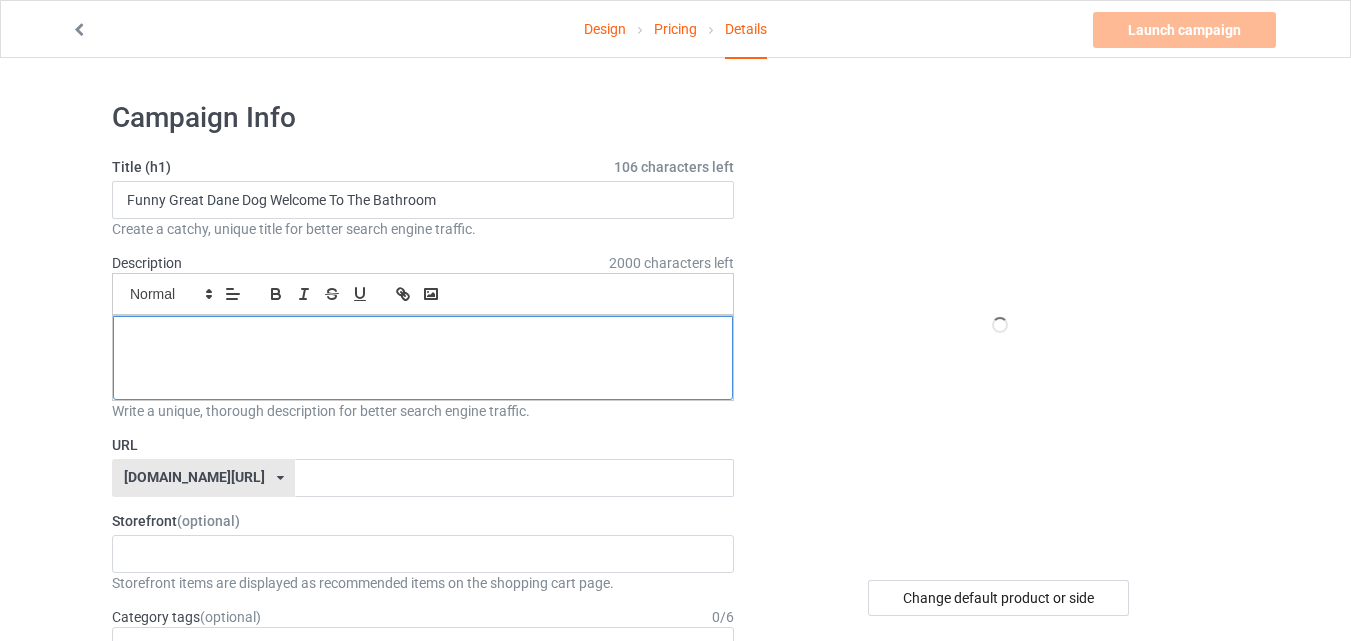 click at bounding box center (423, 358) 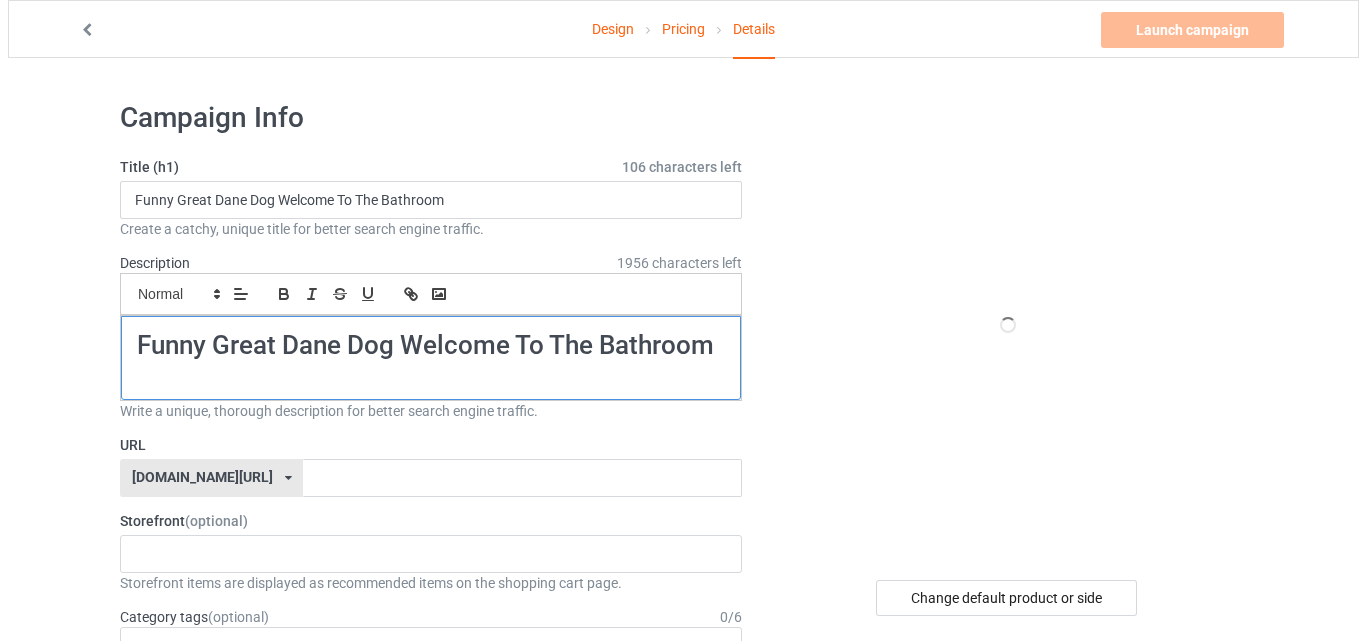 scroll, scrollTop: 0, scrollLeft: 0, axis: both 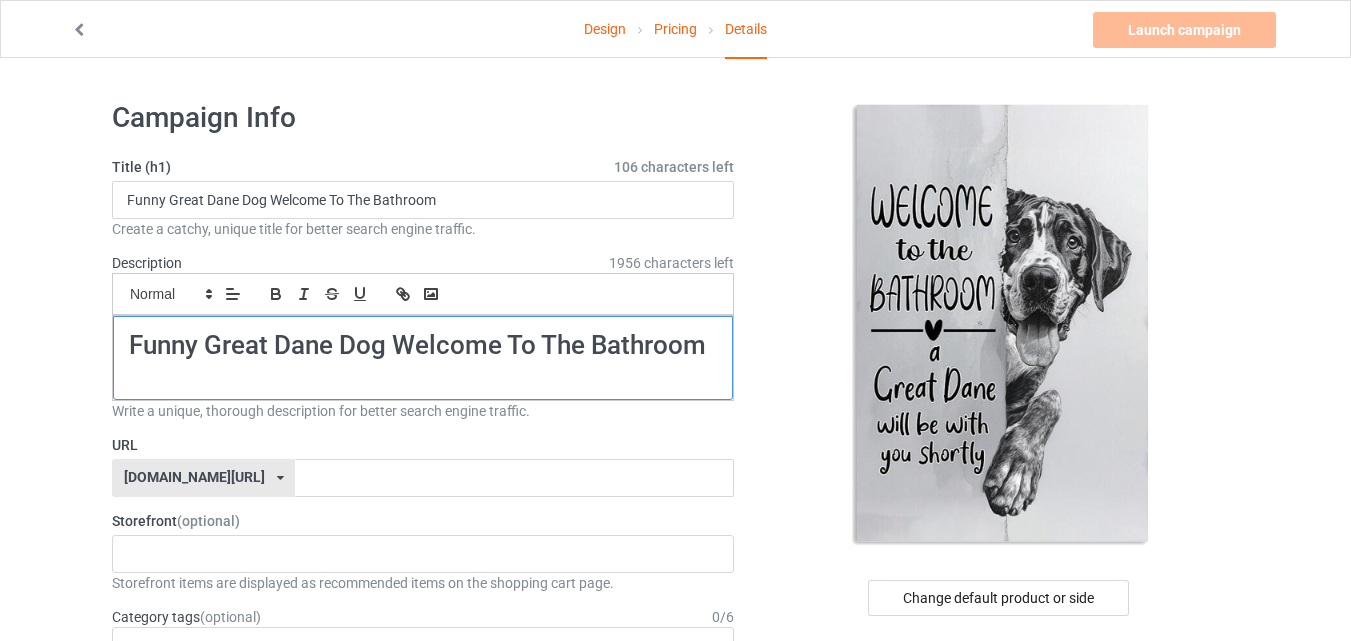 click on "Funny Great Dane Dog Welcome To The Bathroom" at bounding box center (423, 345) 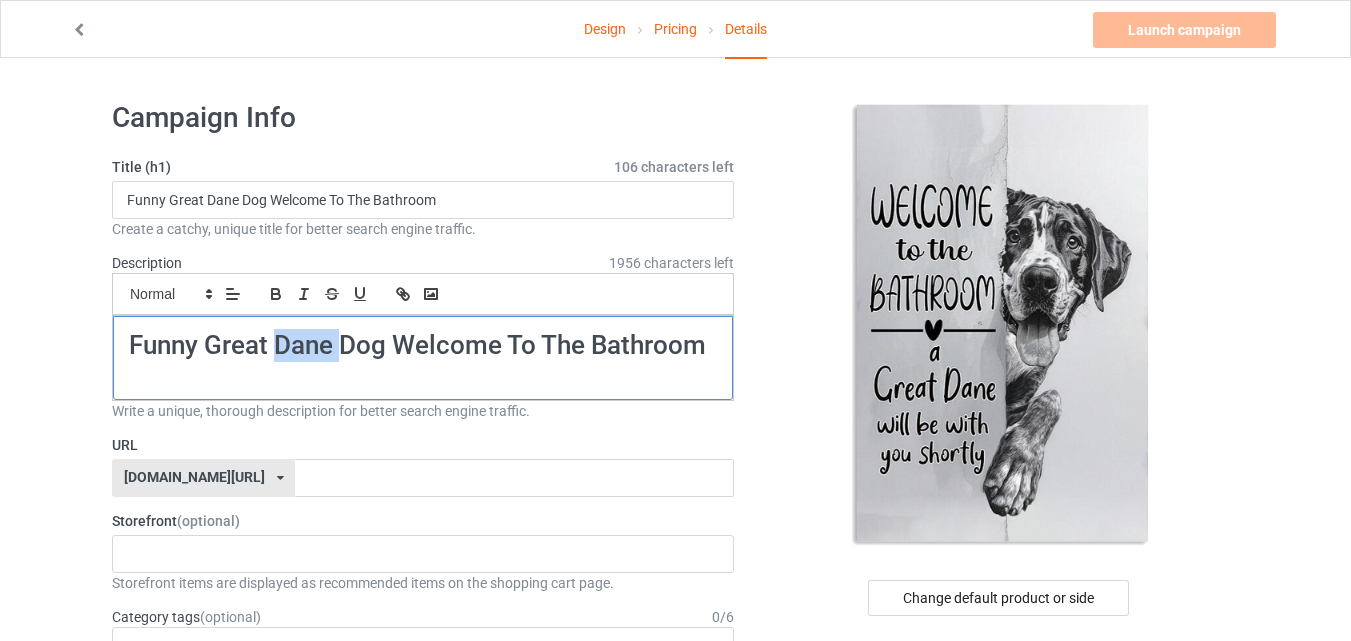 click on "Funny Great Dane Dog Welcome To The Bathroom" at bounding box center (423, 345) 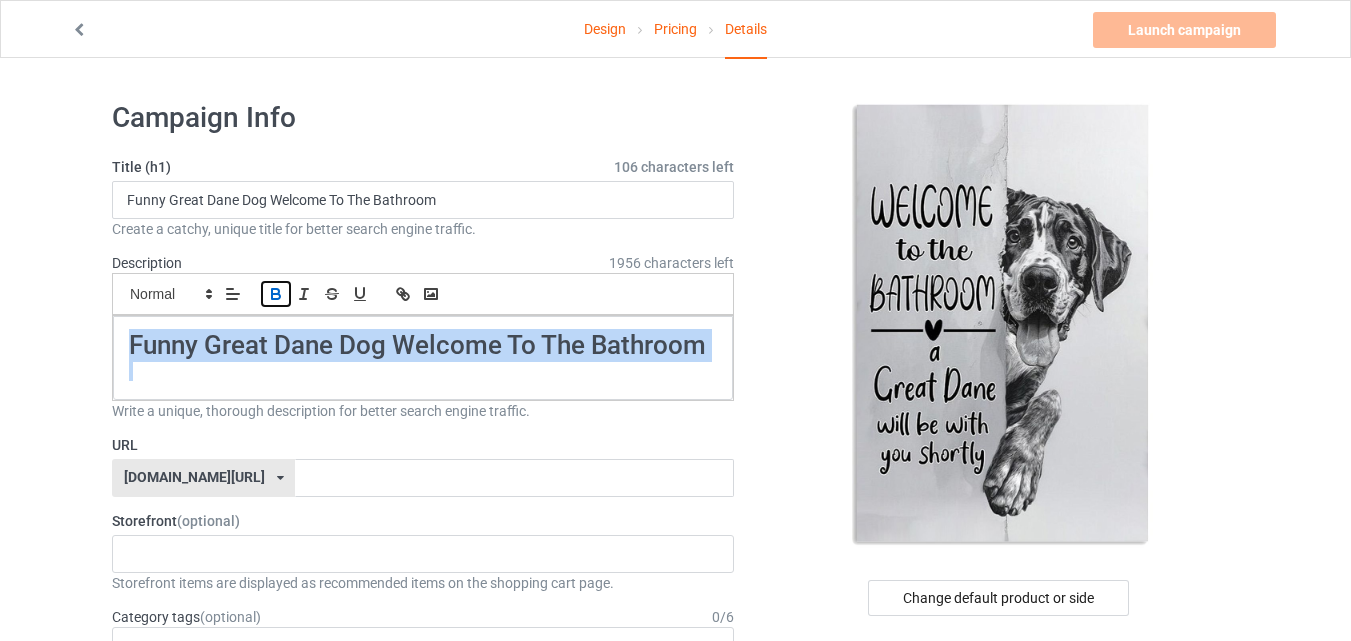 click 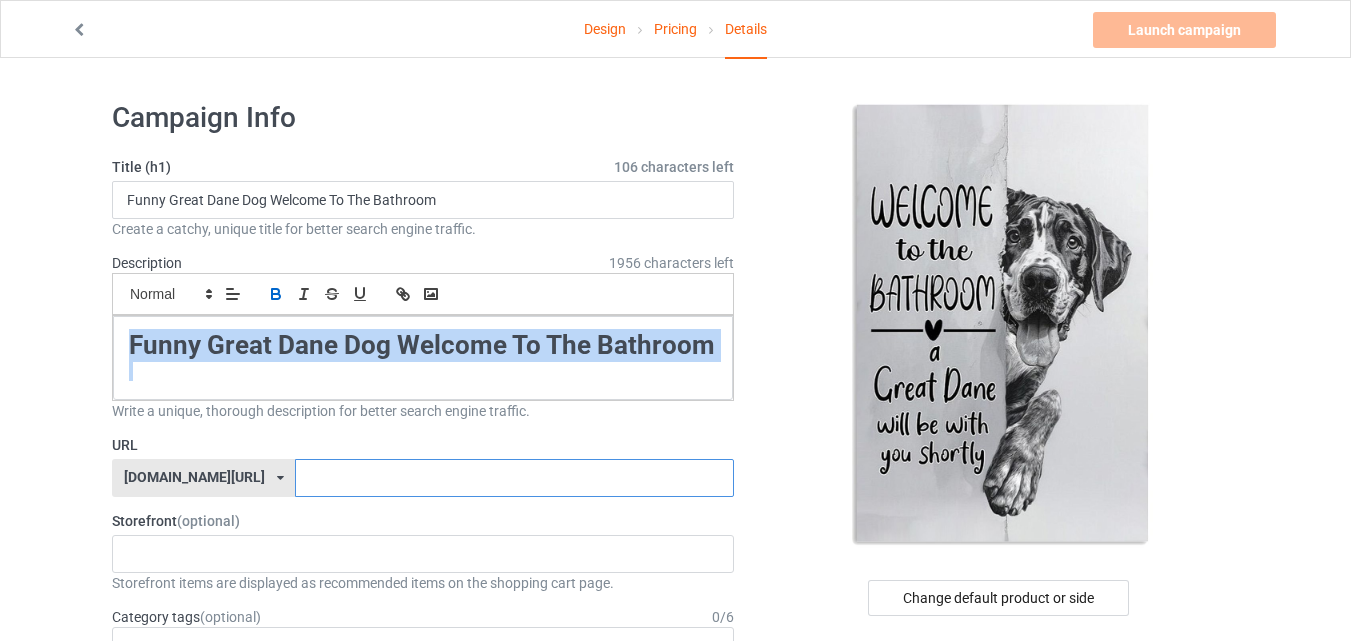 click at bounding box center [514, 478] 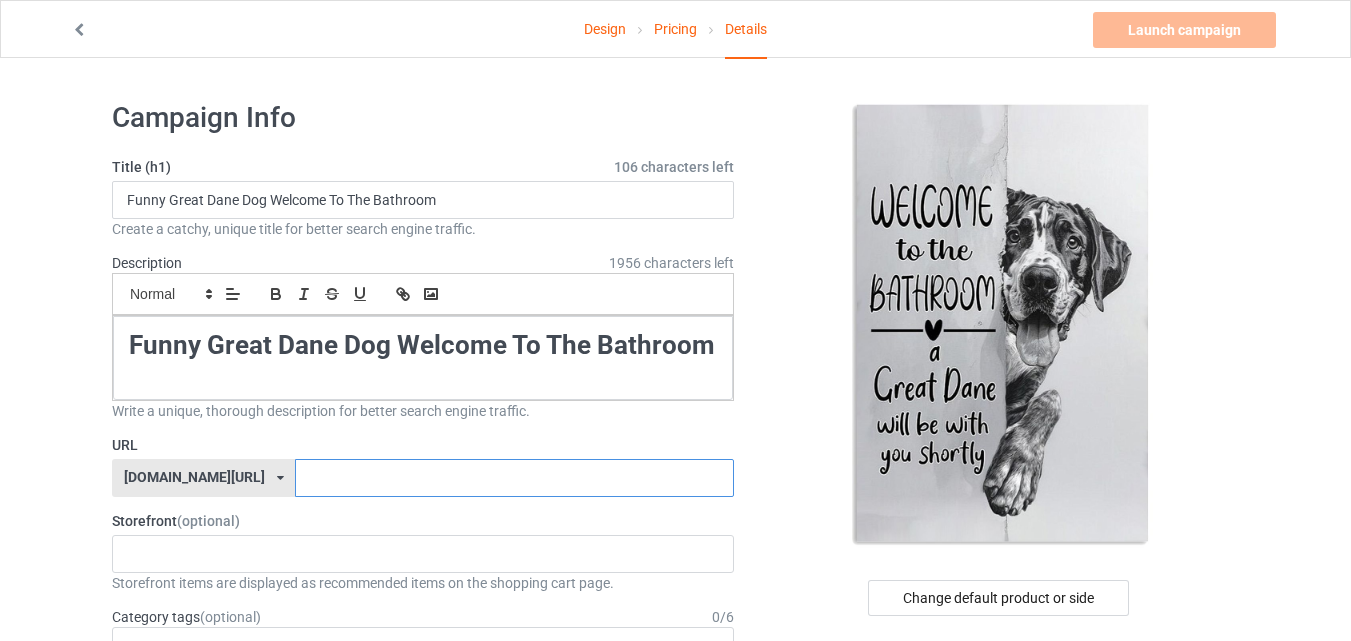 paste on "Funny Great Dane Dog Welcome To The Bathroom" 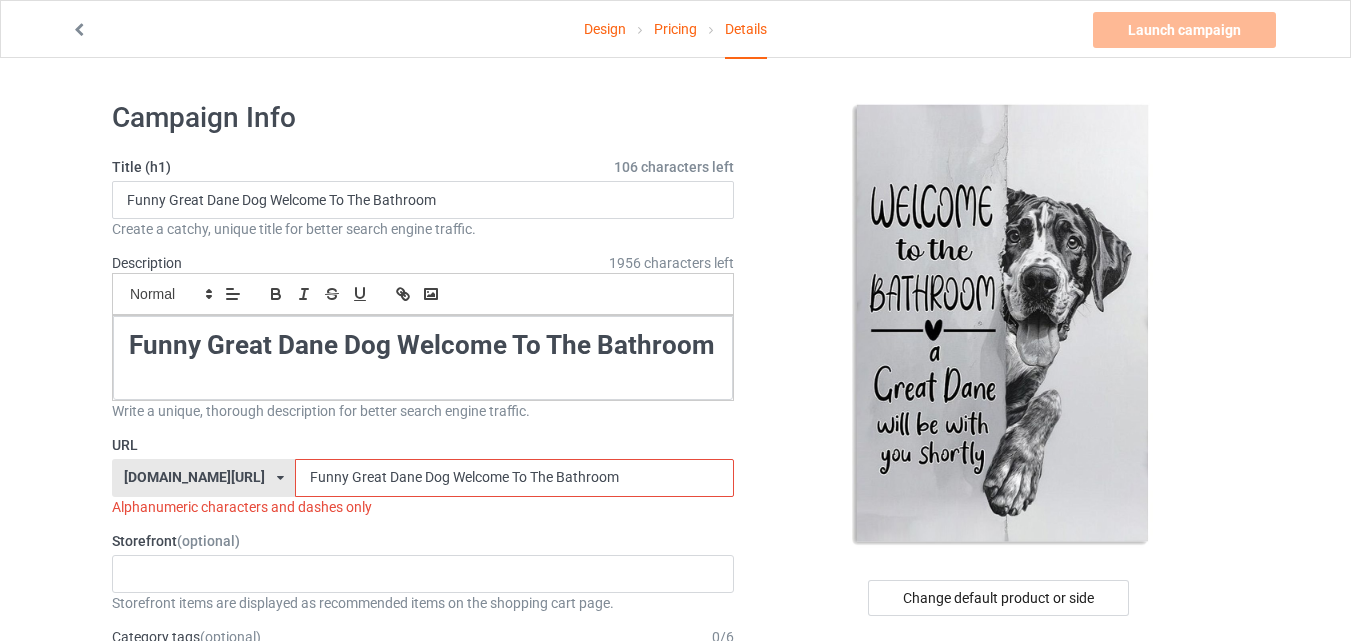 click on "Funny Great Dane Dog Welcome To The Bathroom" at bounding box center (514, 478) 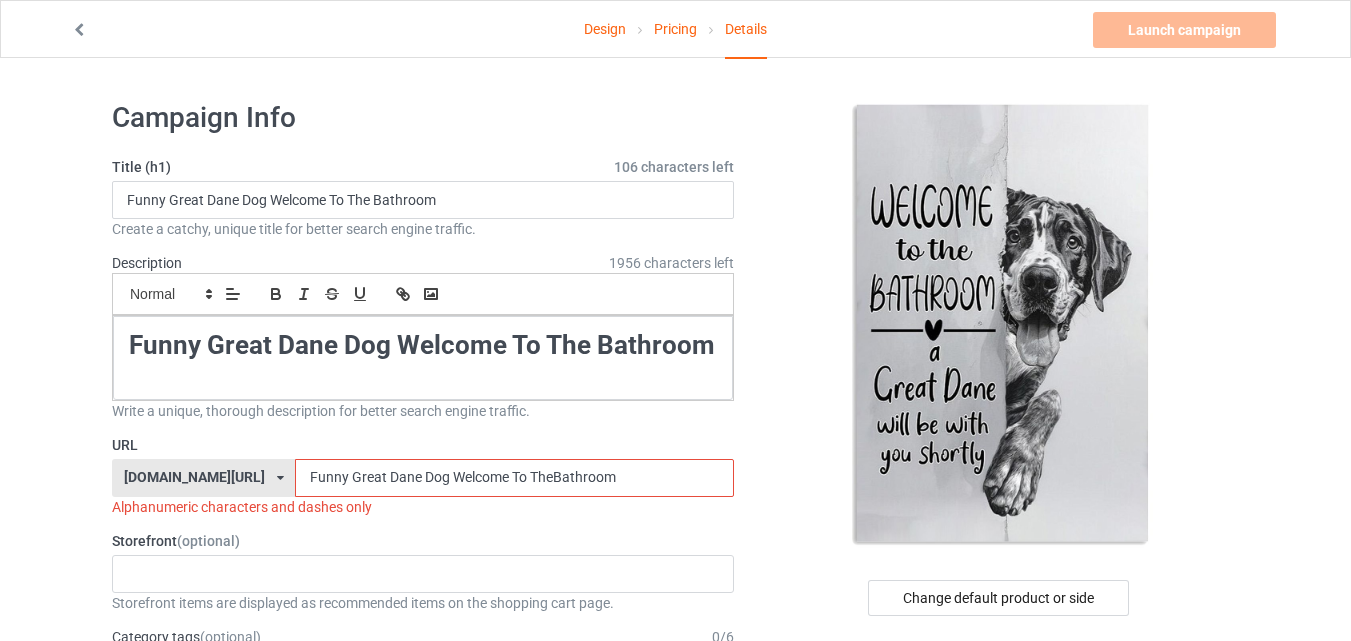 click on "Funny Great Dane Dog Welcome To TheBathroom" at bounding box center (514, 478) 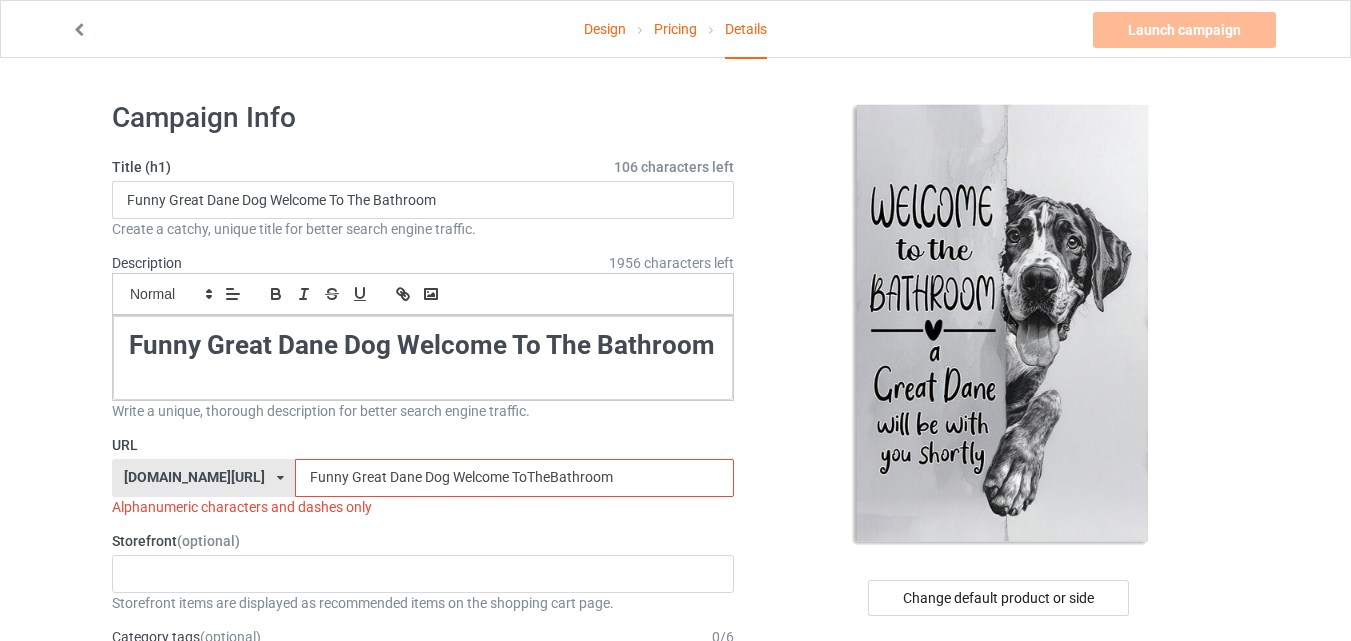 click on "Funny Great Dane Dog Welcome ToTheBathroom" at bounding box center (514, 478) 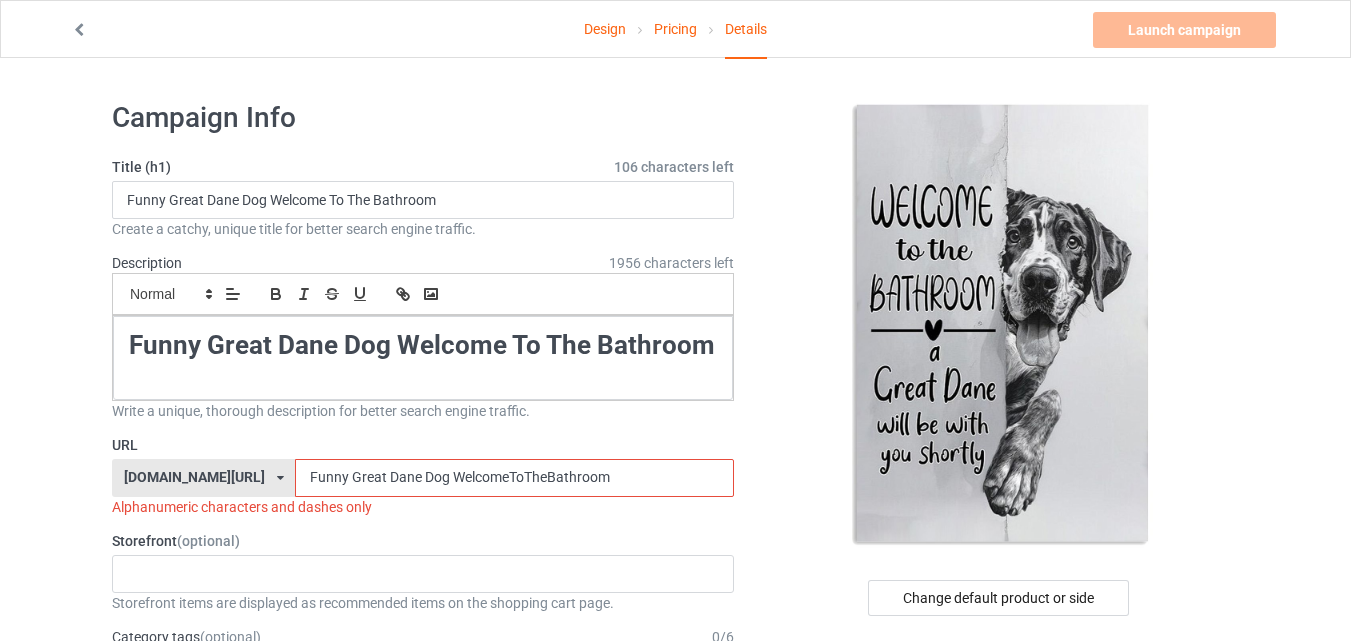 click on "Funny Great Dane Dog WelcomeToTheBathroom" at bounding box center (514, 478) 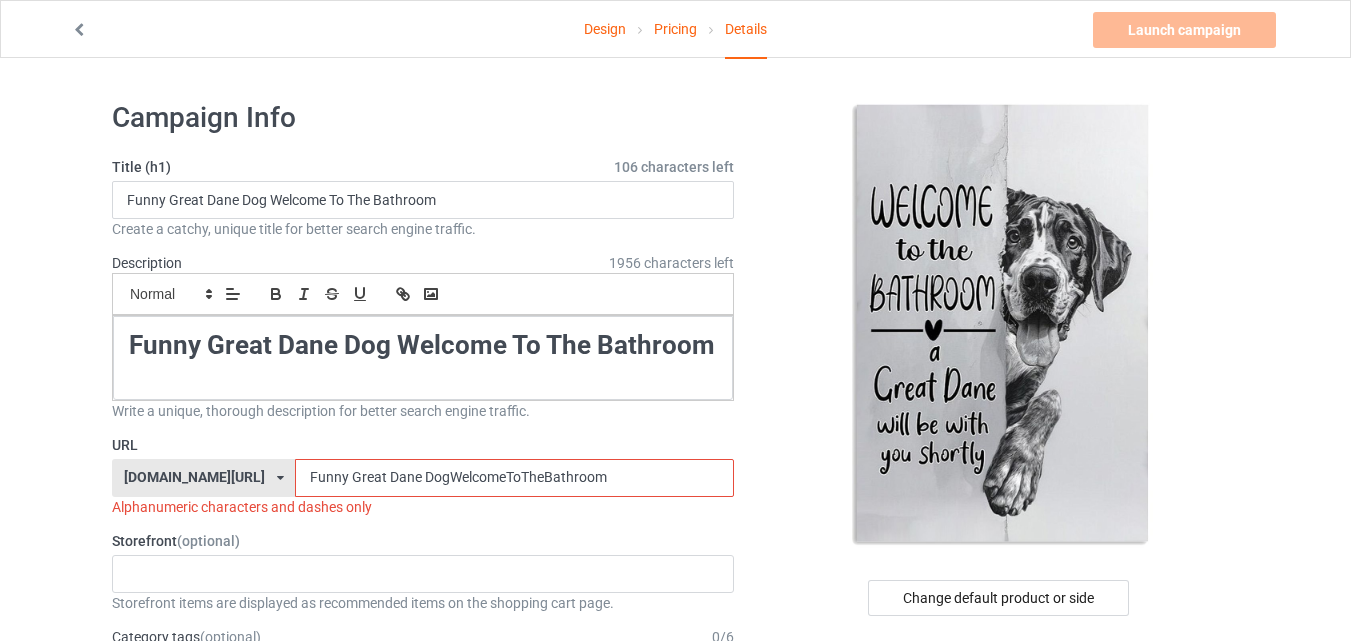 click on "Funny Great Dane DogWelcomeToTheBathroom" at bounding box center (514, 478) 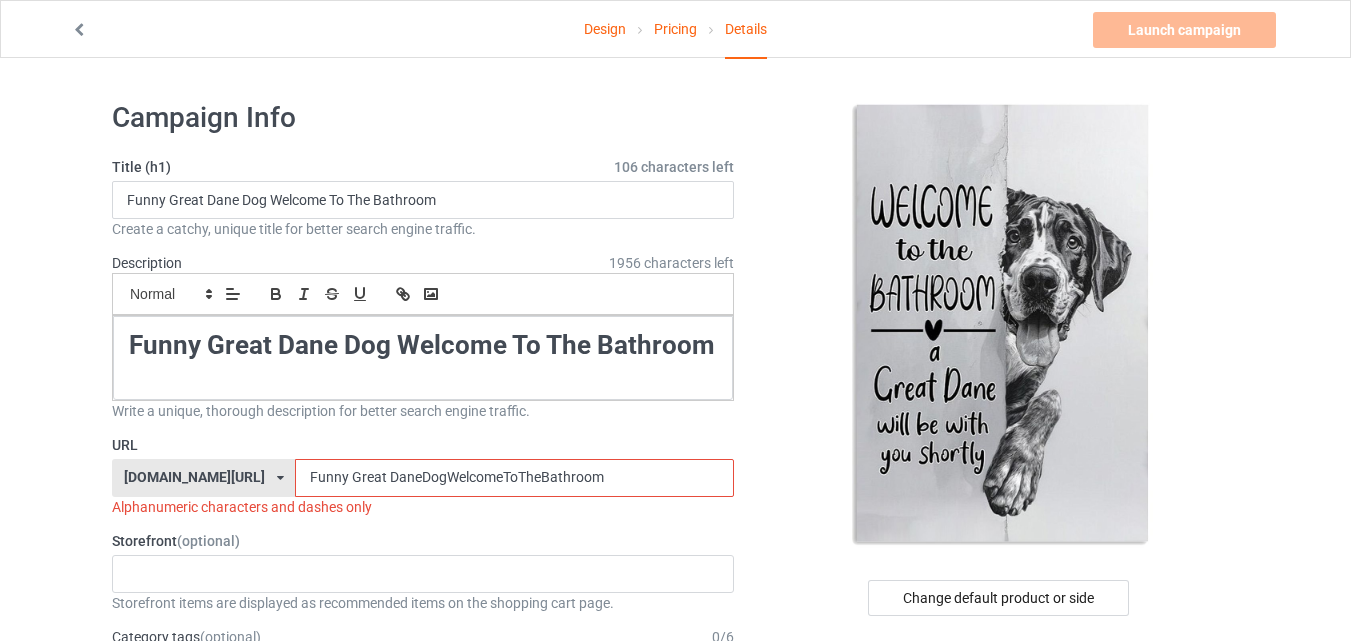 click on "Funny Great DaneDogWelcomeToTheBathroom" at bounding box center (514, 478) 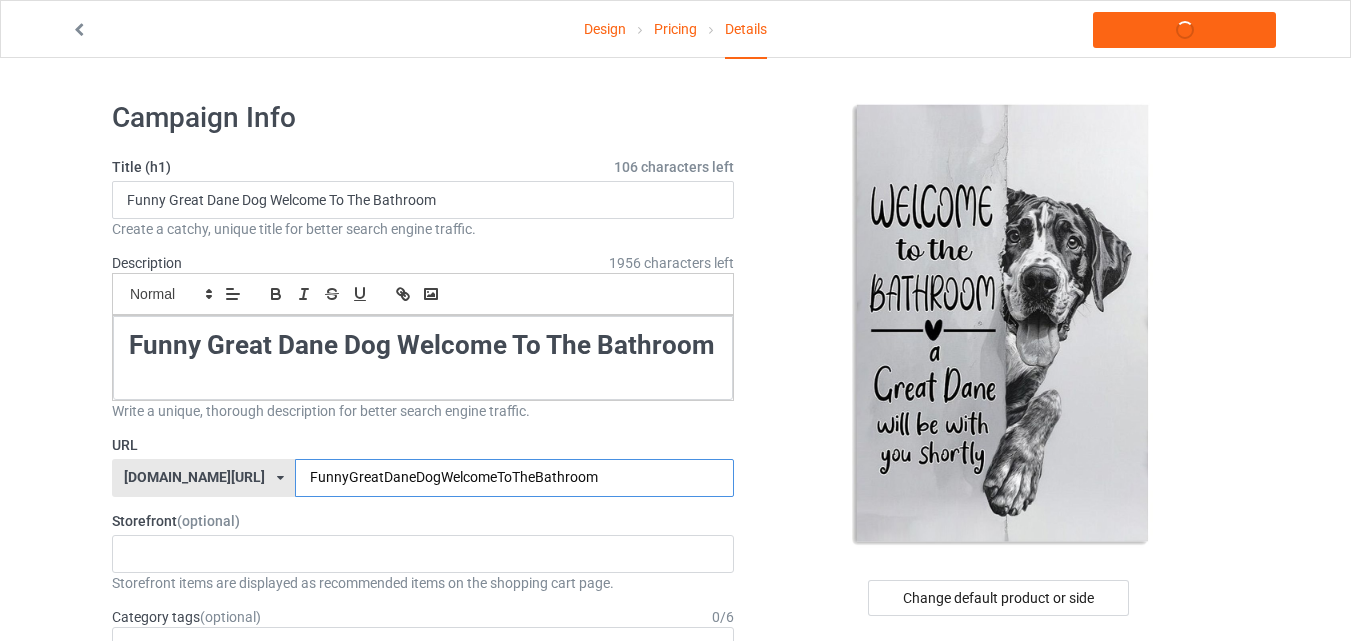click on "FunnyGreatDaneDogWelcomeToTheBathroom" at bounding box center [514, 478] 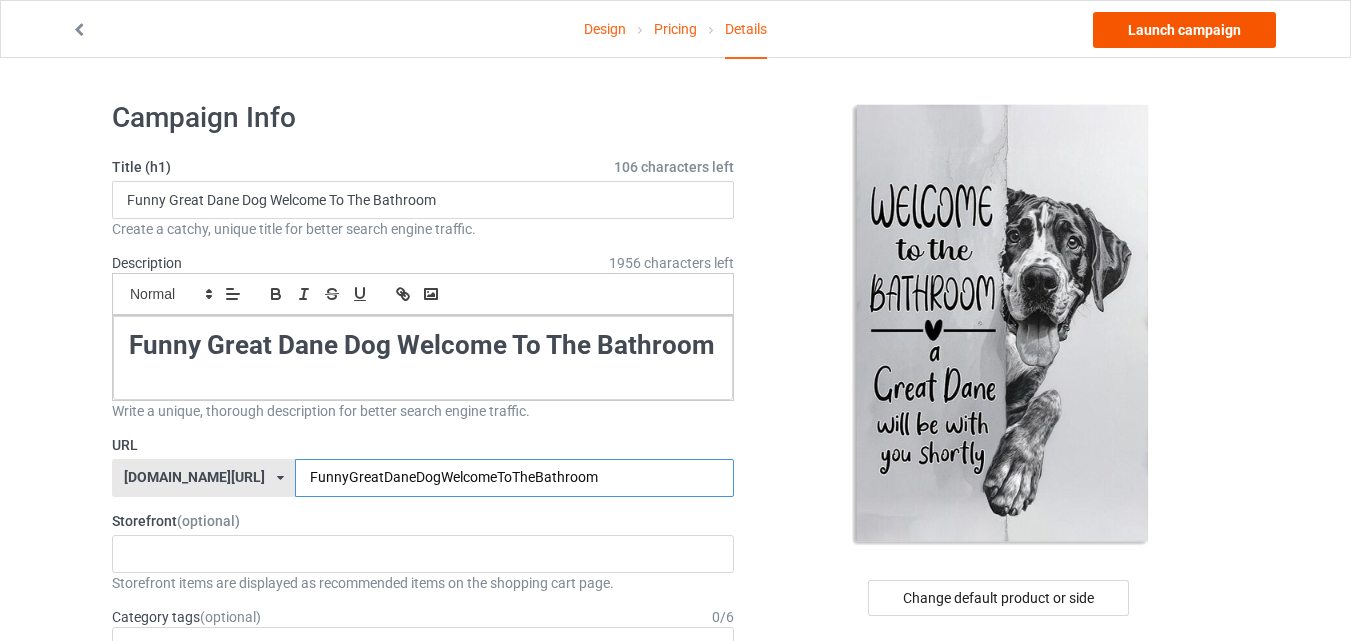 type on "FunnyGreatDaneDogWelcomeToTheBathroom" 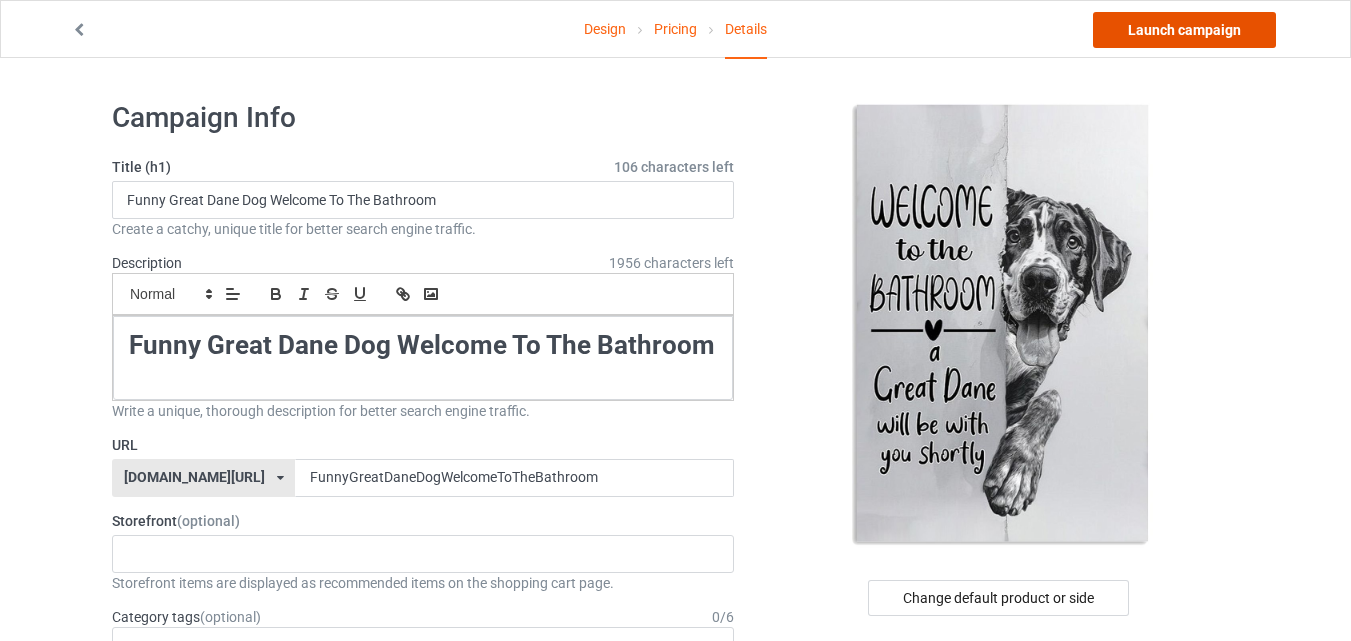click on "Launch campaign" at bounding box center [1184, 30] 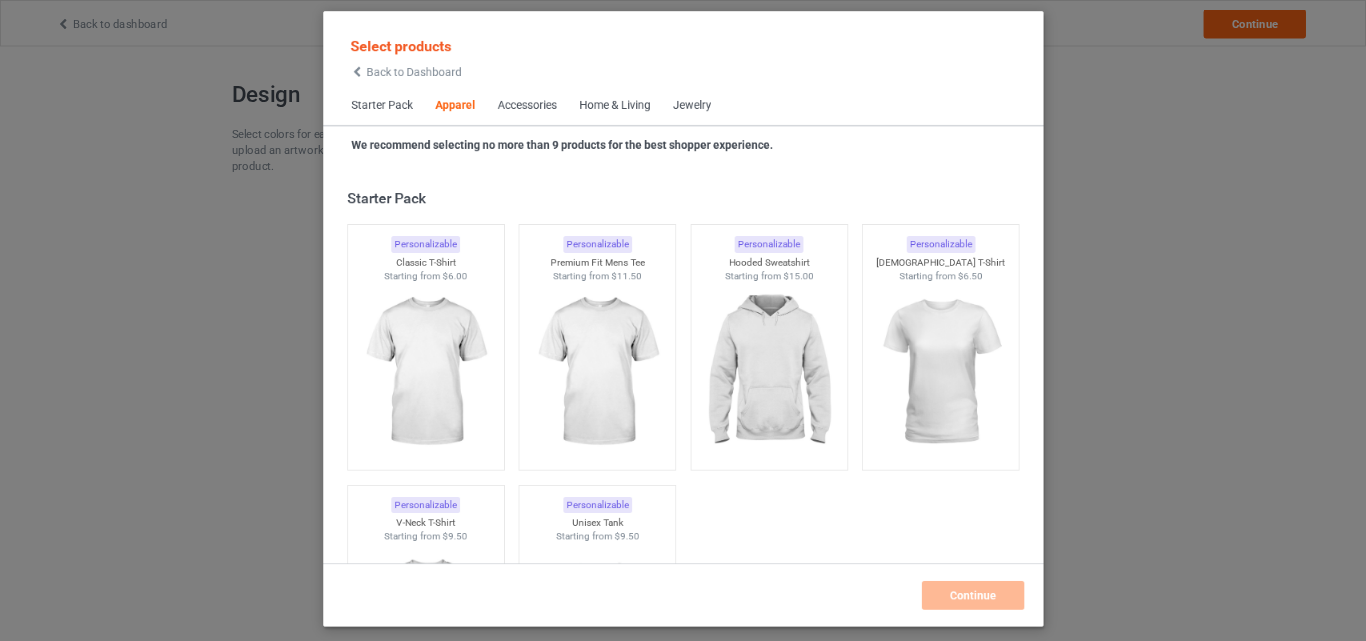 scroll, scrollTop: 0, scrollLeft: 0, axis: both 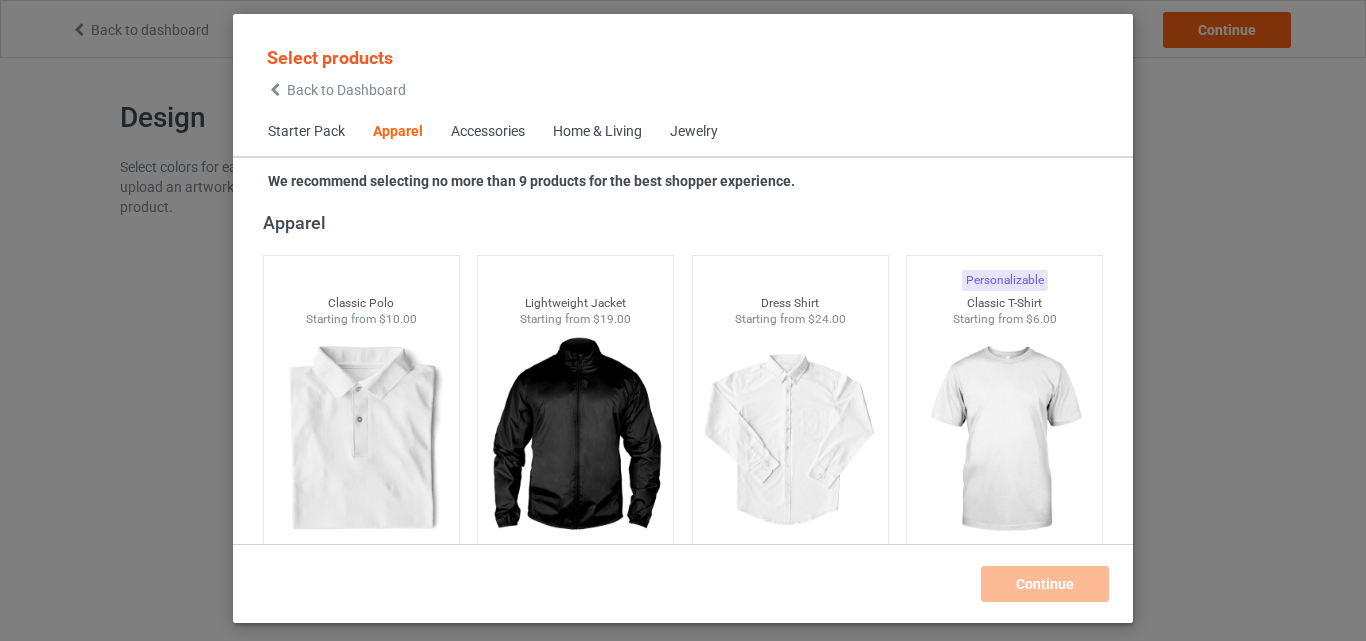 click on "Home & Living" at bounding box center (597, 132) 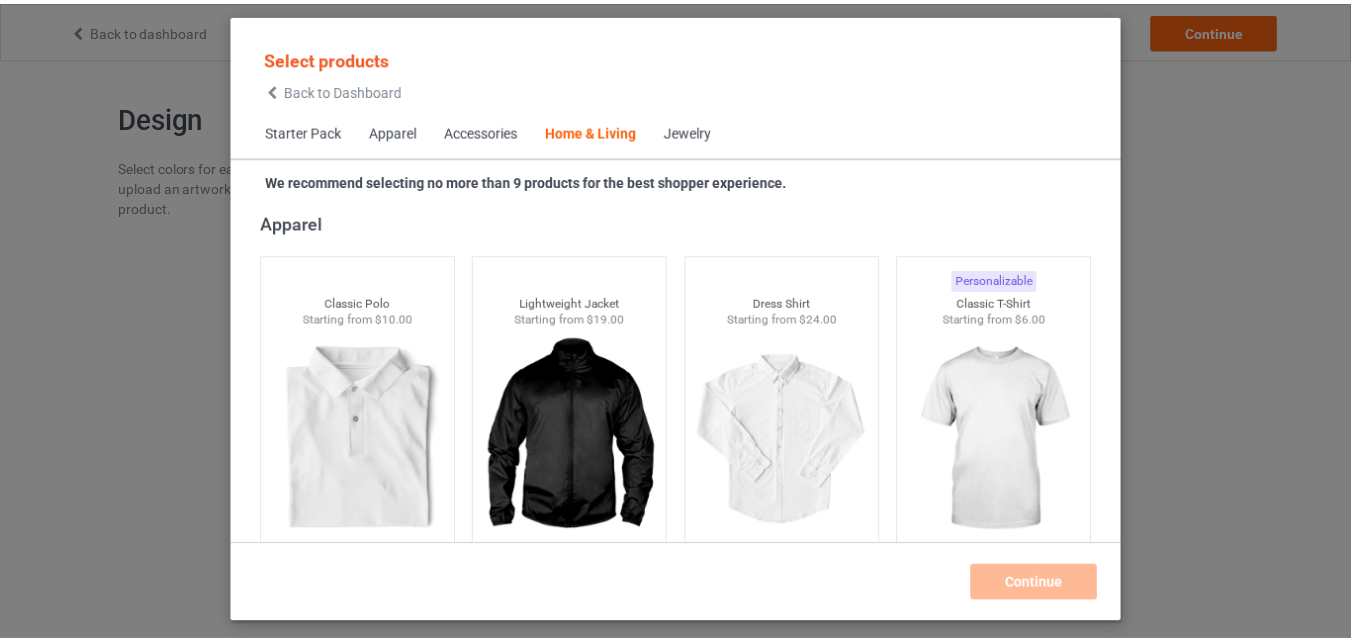 scroll, scrollTop: 9019, scrollLeft: 0, axis: vertical 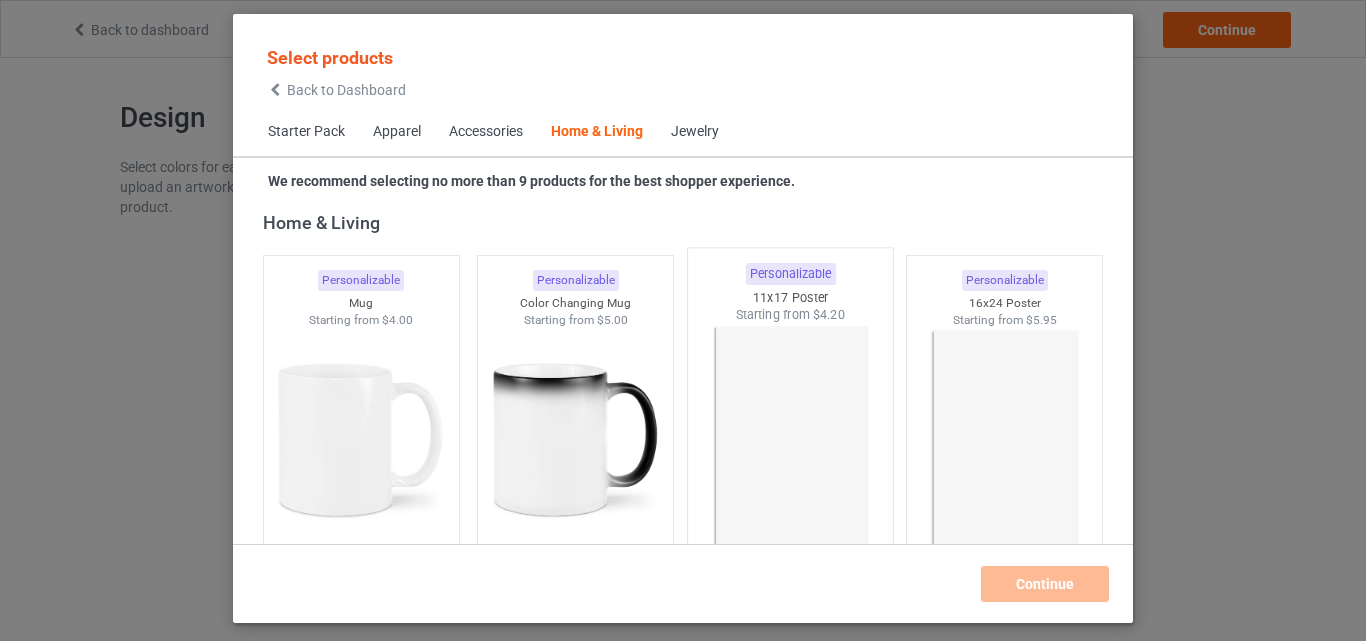 click at bounding box center (790, 441) 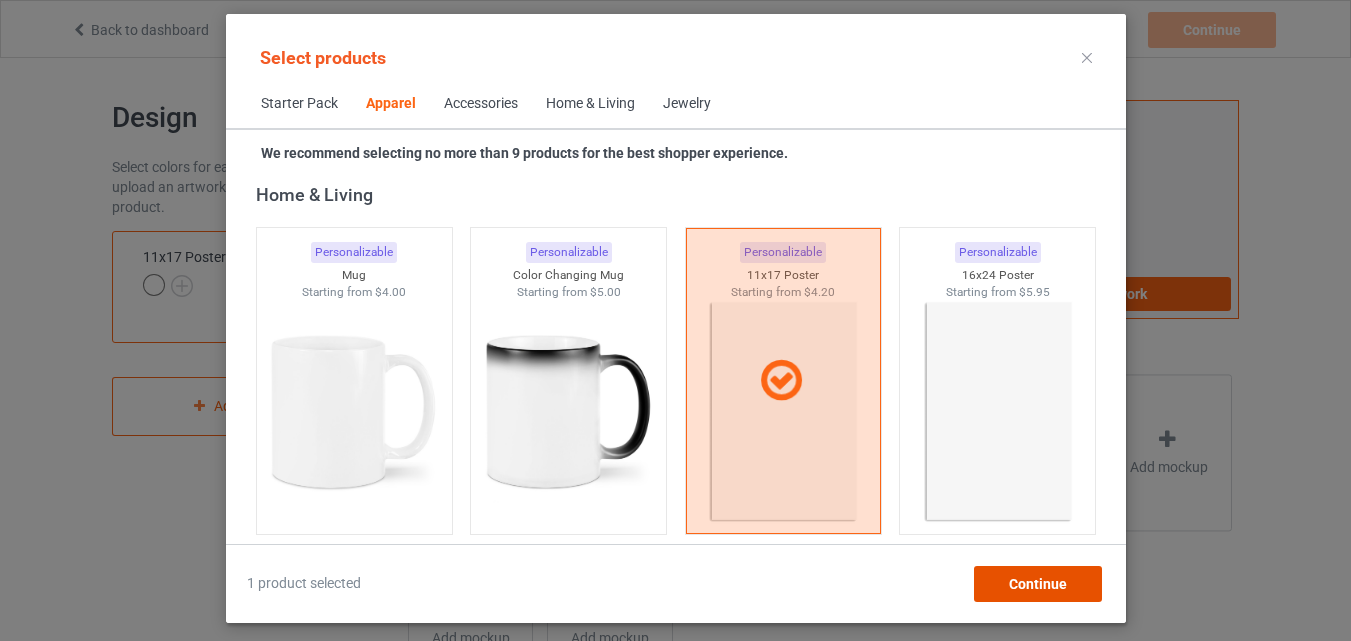 click on "Continue" at bounding box center [1037, 584] 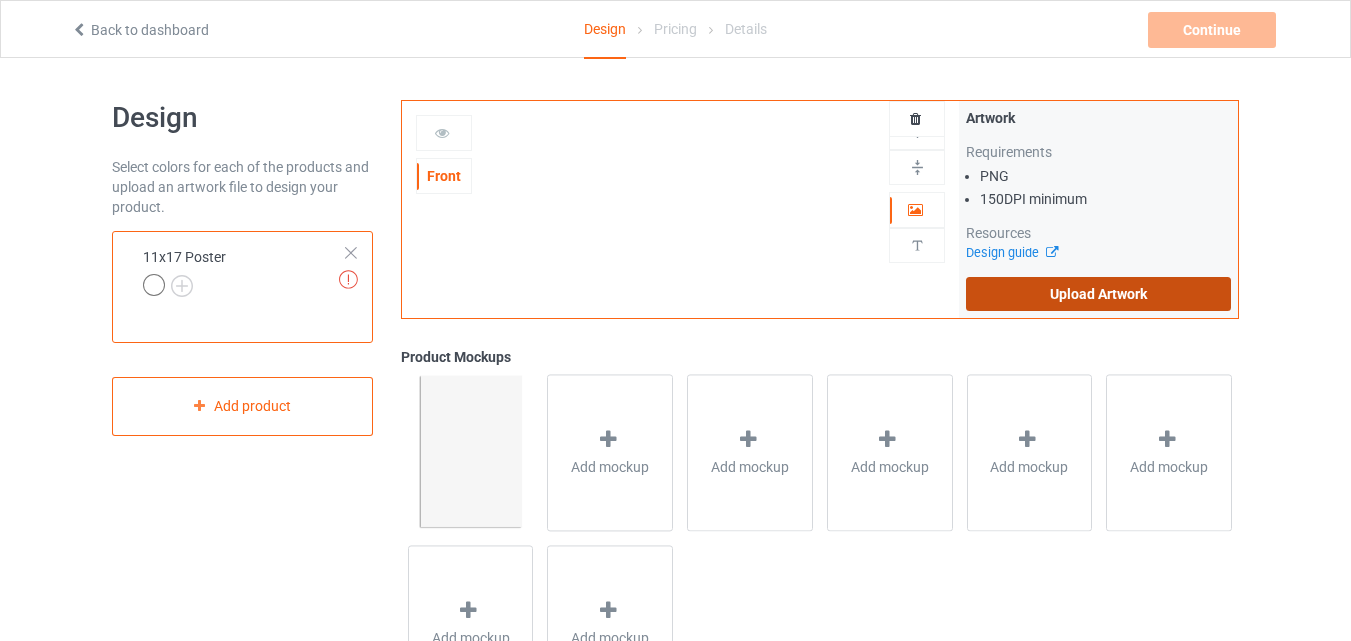 click on "Upload Artwork" at bounding box center [1098, 294] 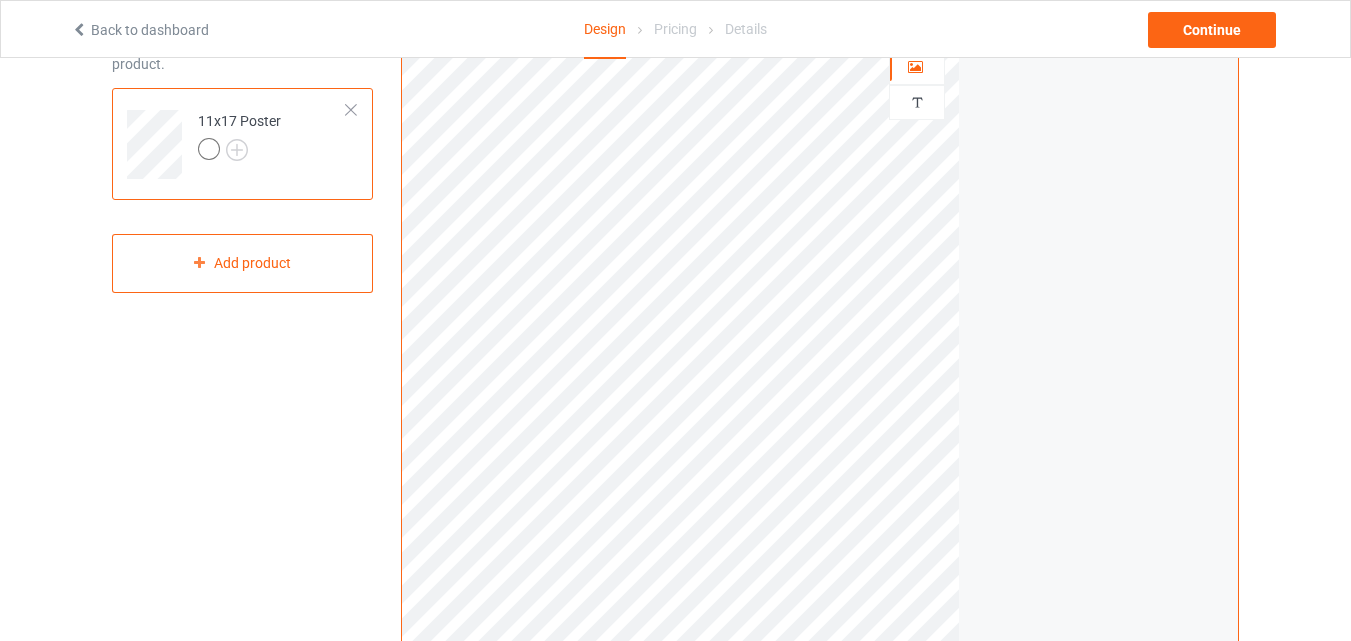 scroll, scrollTop: 0, scrollLeft: 0, axis: both 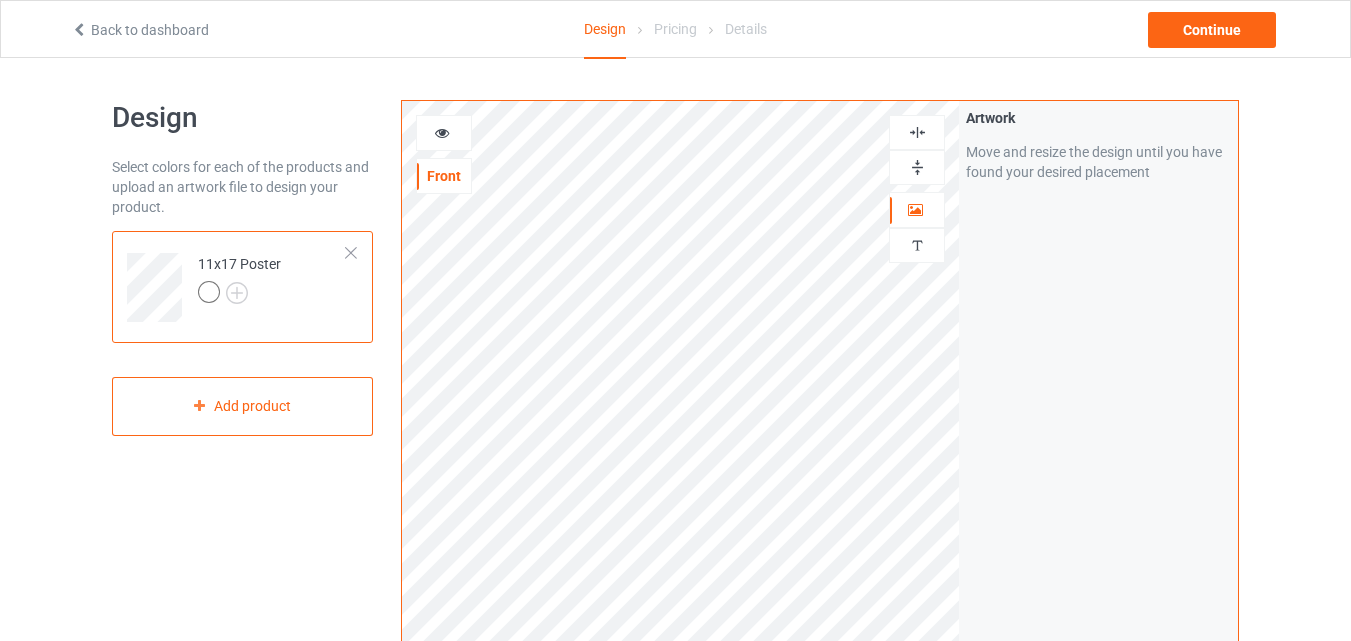 click at bounding box center [917, 167] 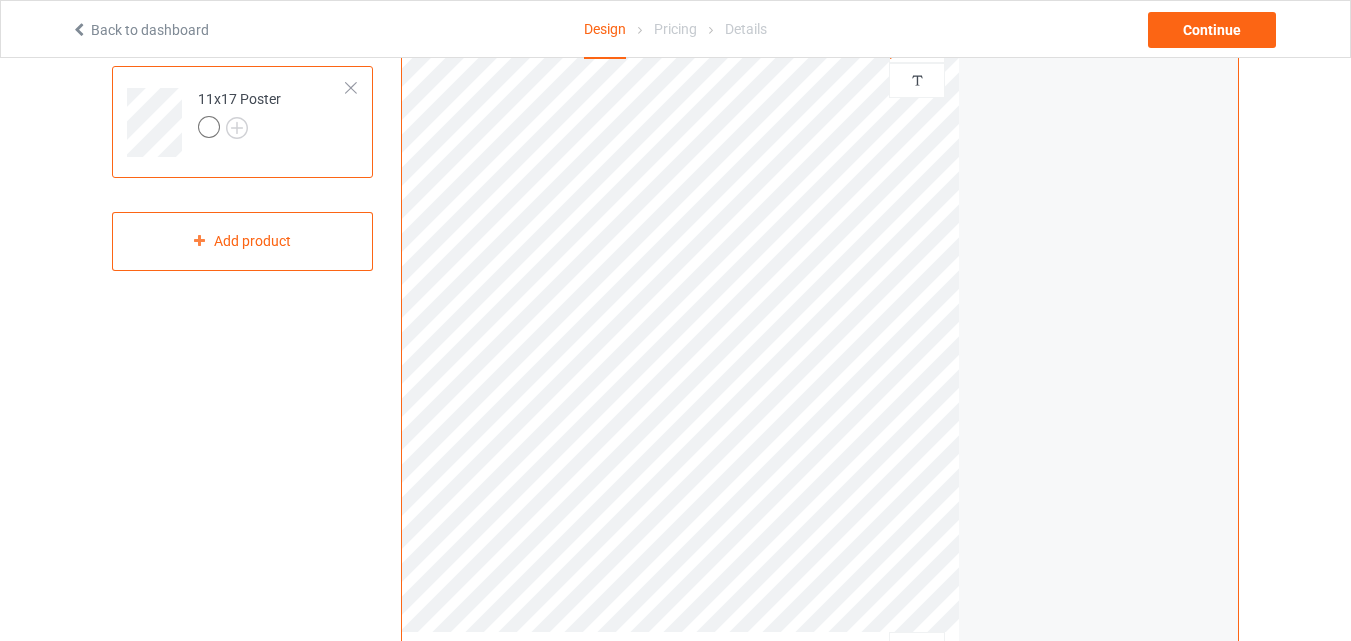 scroll, scrollTop: 188, scrollLeft: 0, axis: vertical 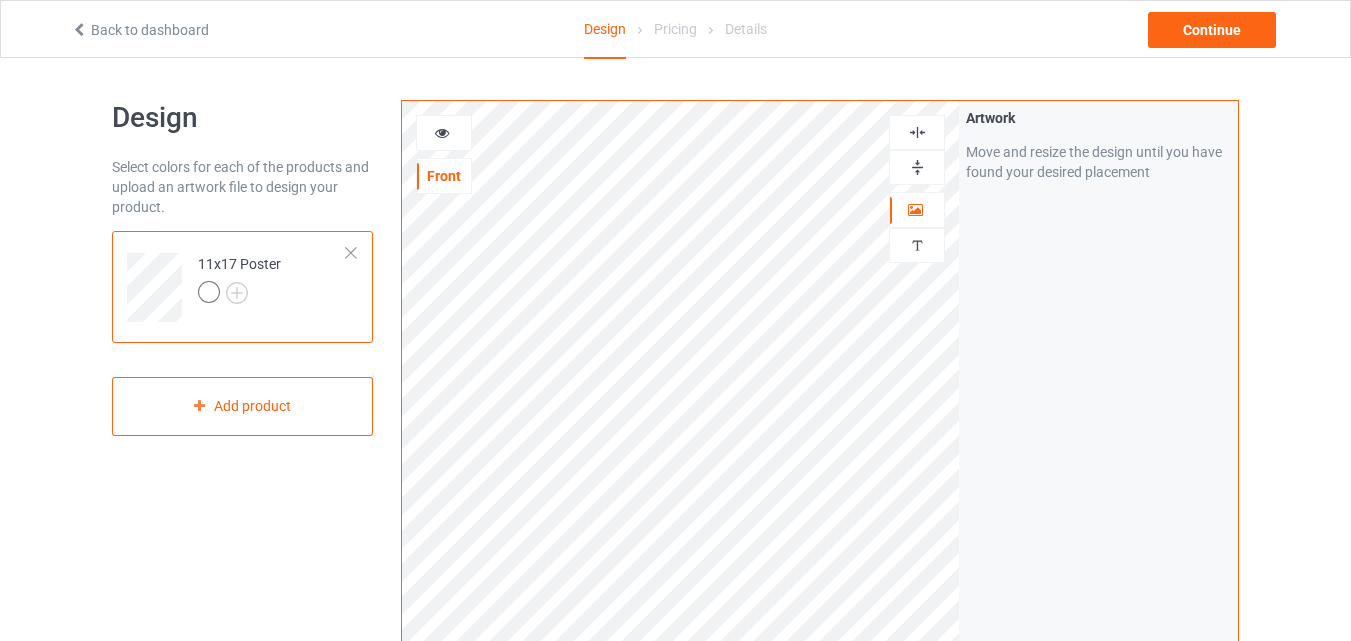 click at bounding box center (917, 167) 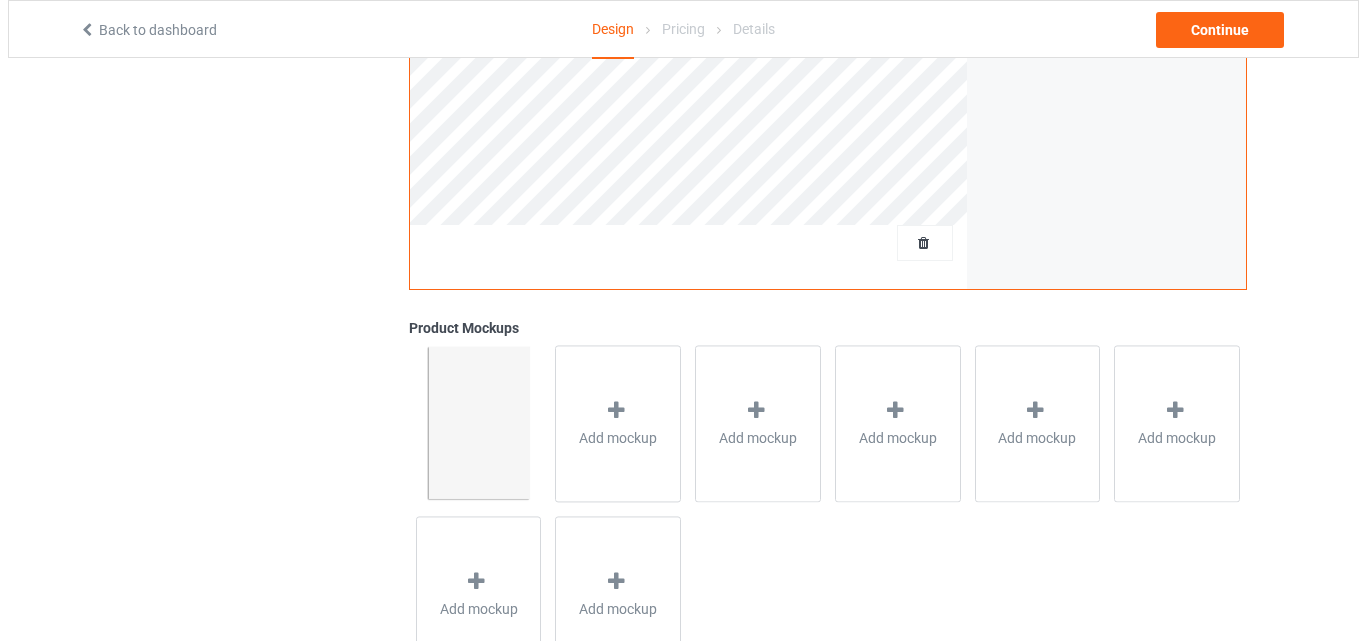 scroll, scrollTop: 655, scrollLeft: 0, axis: vertical 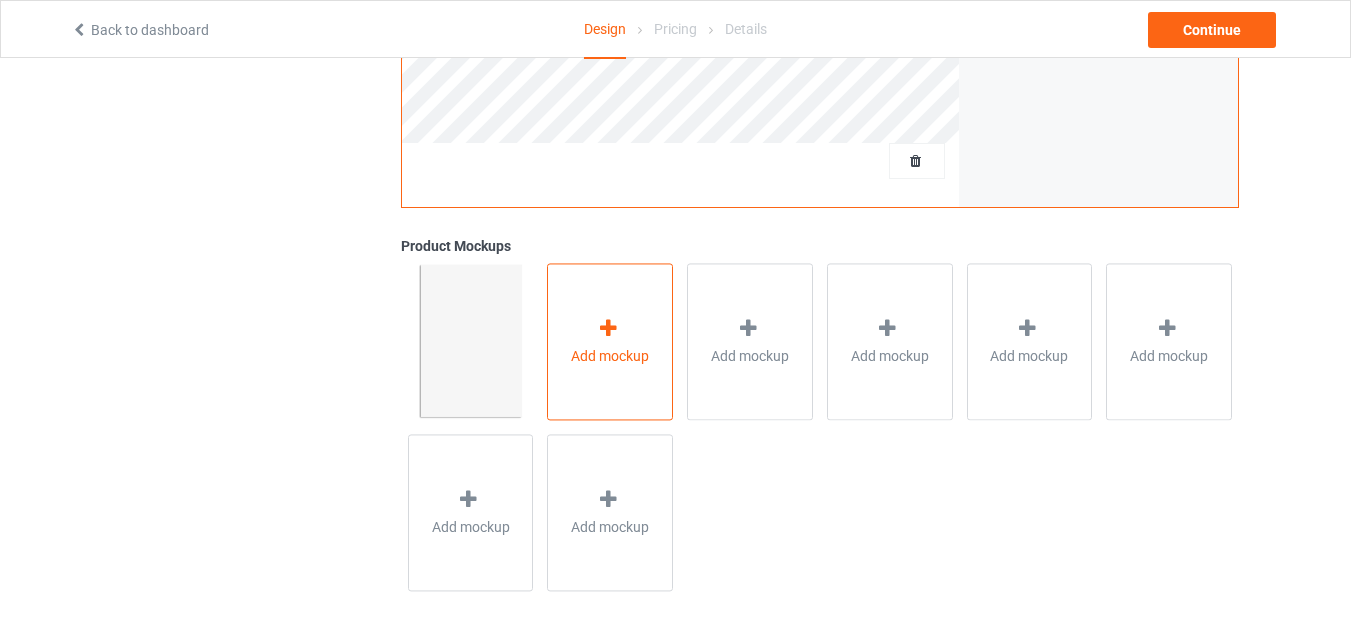 click on "Add mockup" at bounding box center (610, 356) 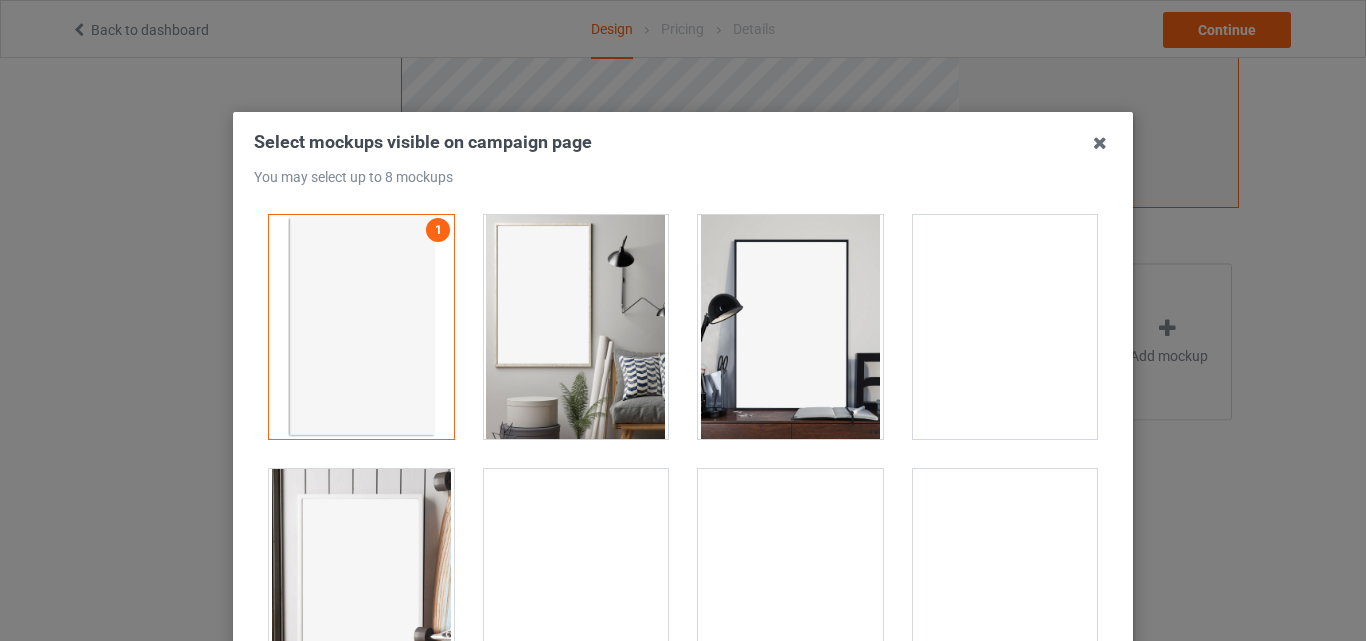 drag, startPoint x: 614, startPoint y: 362, endPoint x: 743, endPoint y: 353, distance: 129.31357 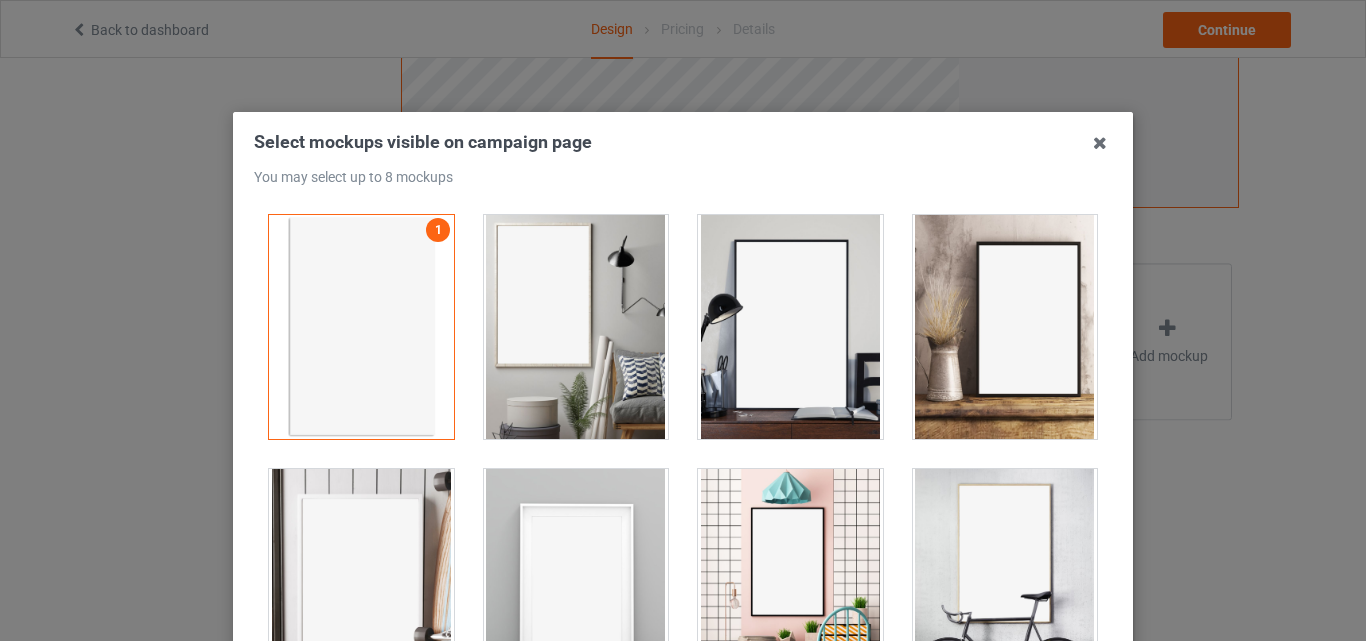 click at bounding box center [576, 327] 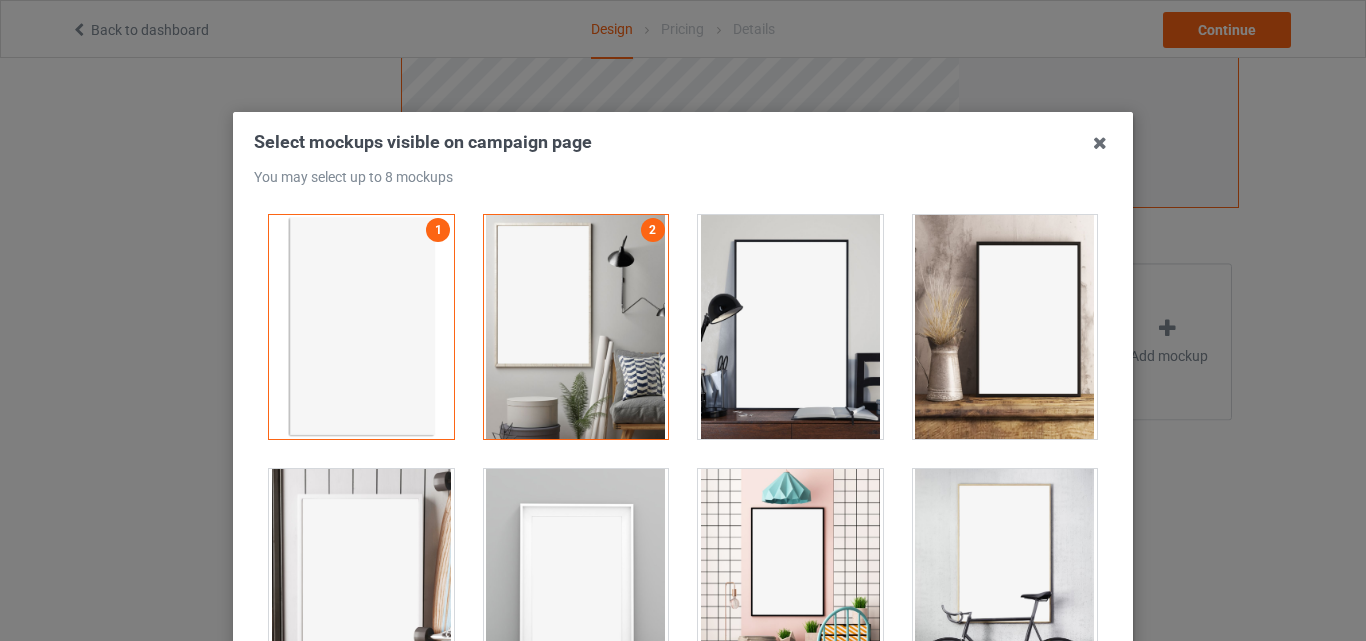 drag, startPoint x: 746, startPoint y: 352, endPoint x: 841, endPoint y: 352, distance: 95 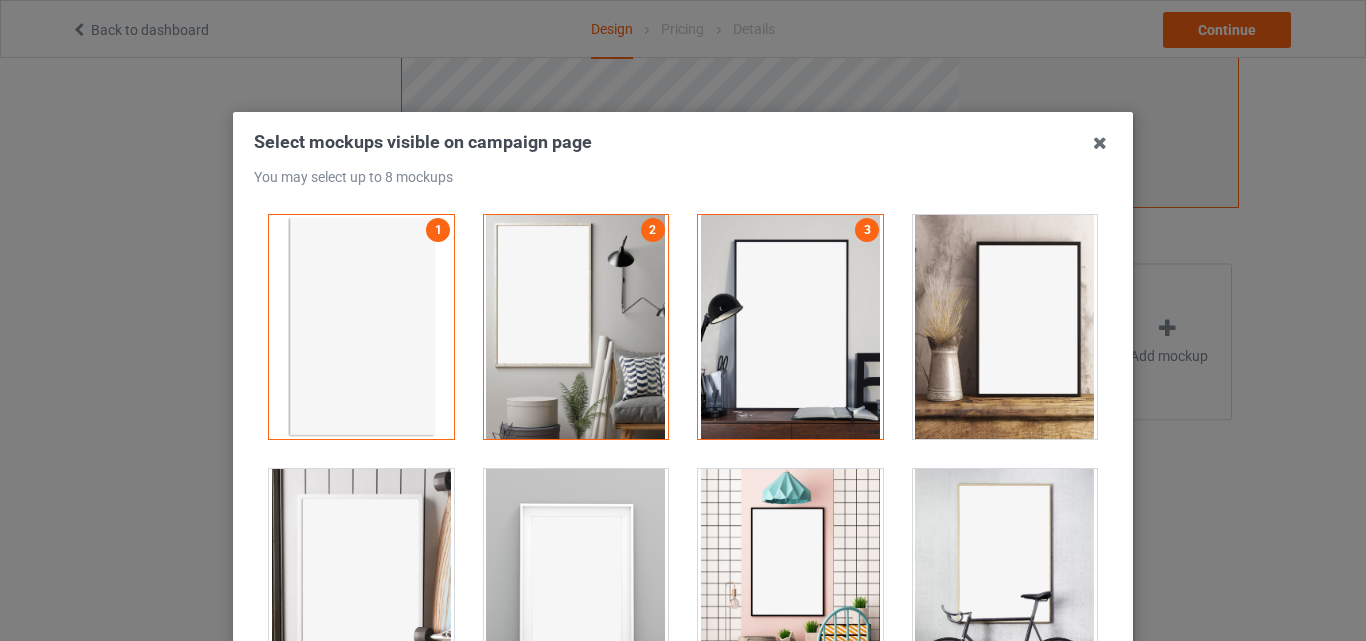drag, startPoint x: 978, startPoint y: 352, endPoint x: 990, endPoint y: 409, distance: 58.249462 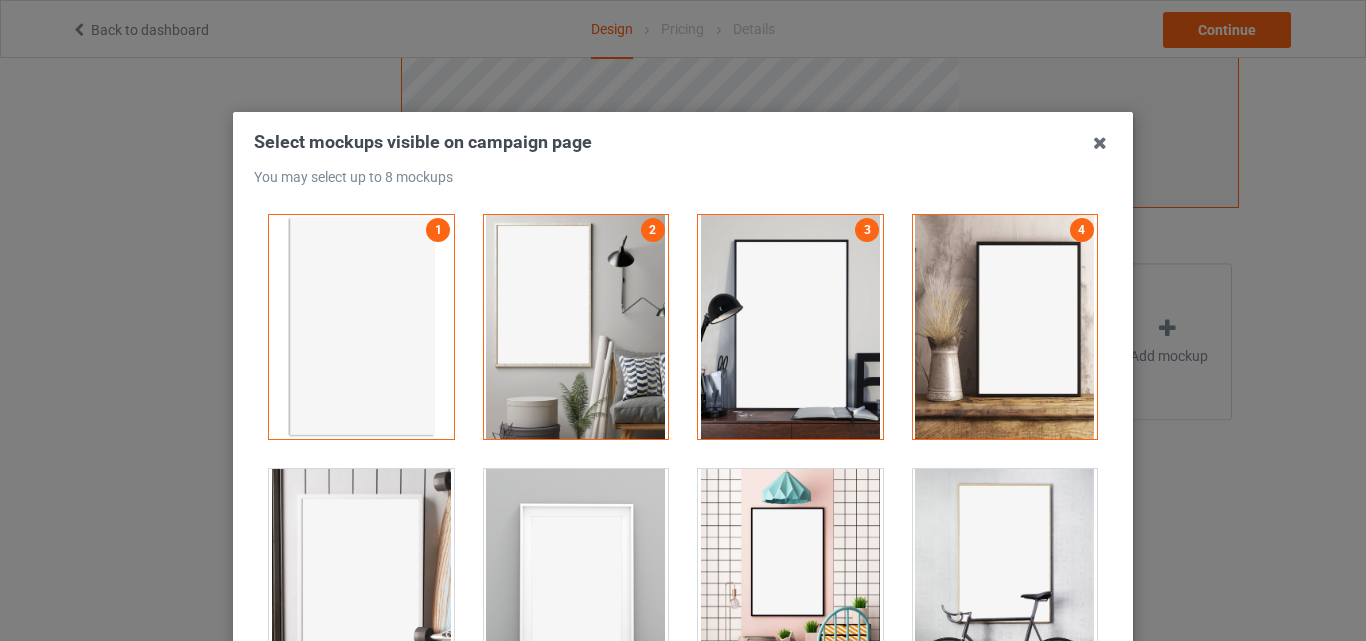 drag, startPoint x: 995, startPoint y: 539, endPoint x: 828, endPoint y: 525, distance: 167.5858 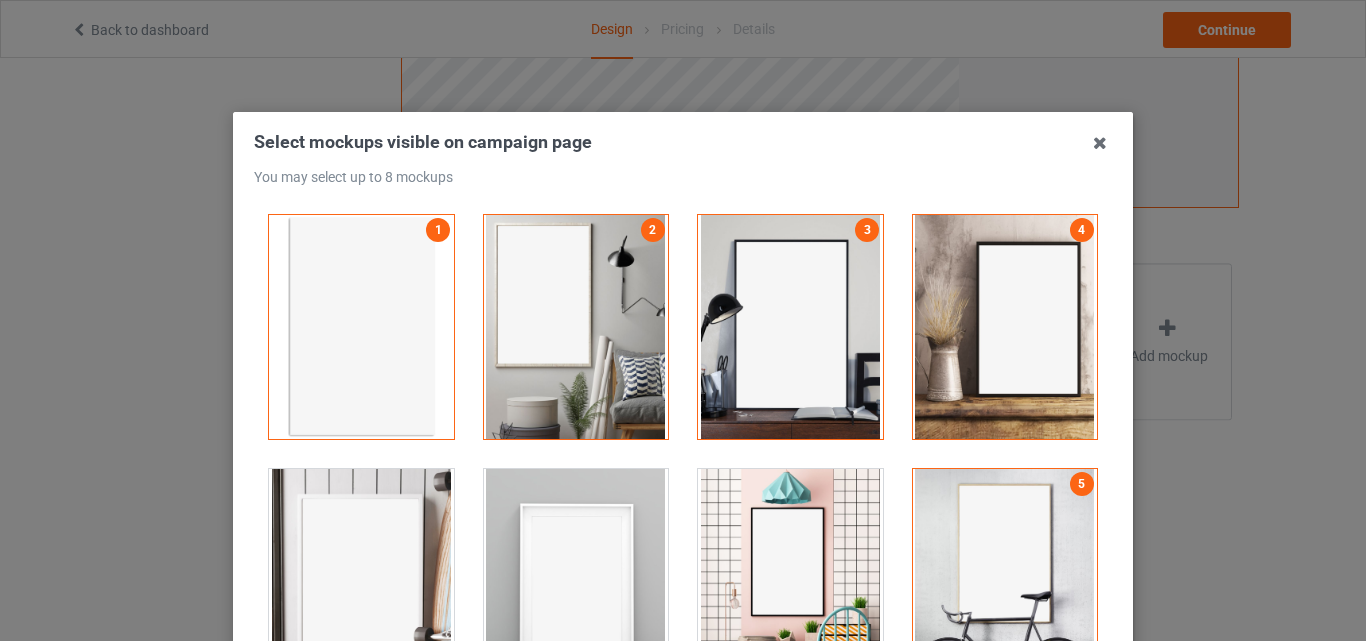 click at bounding box center (790, 581) 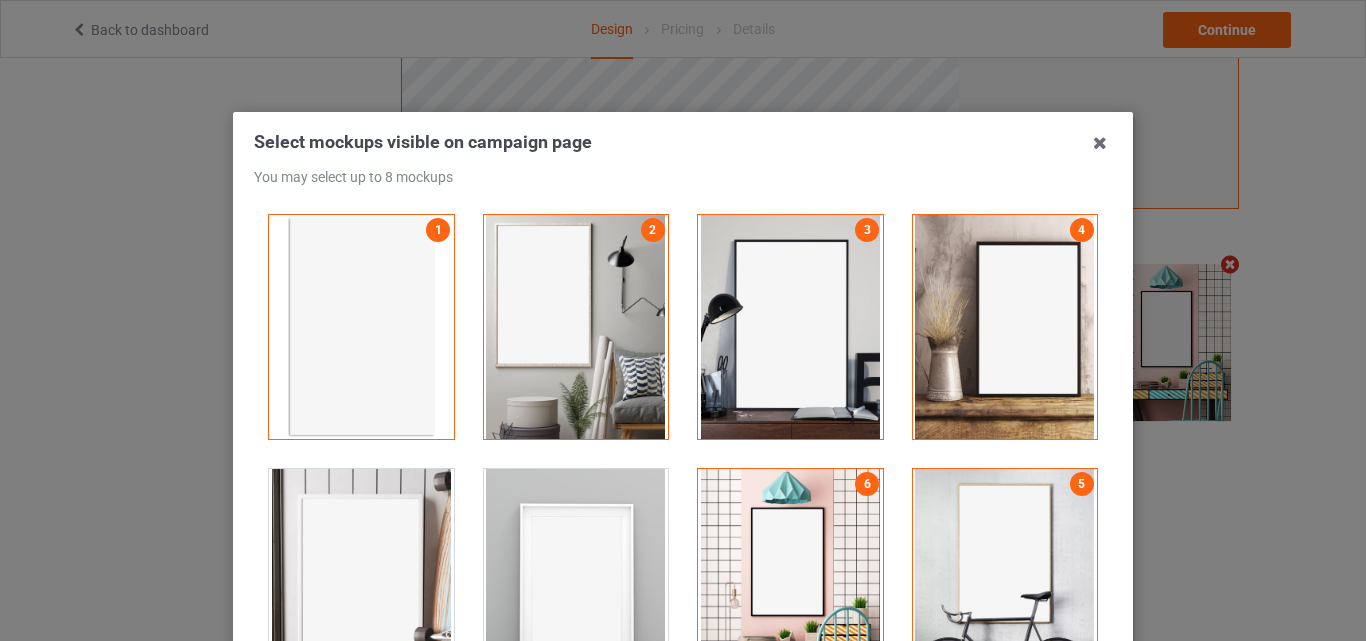 click at bounding box center (361, 581) 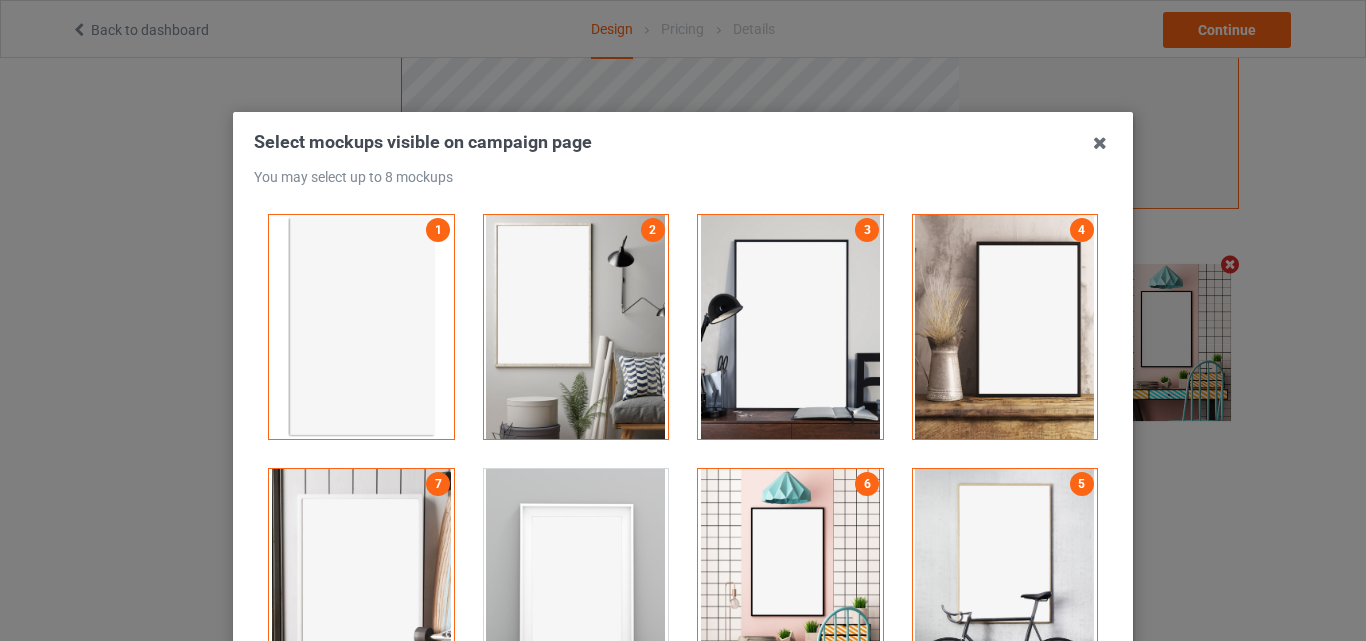 scroll, scrollTop: 2281, scrollLeft: 0, axis: vertical 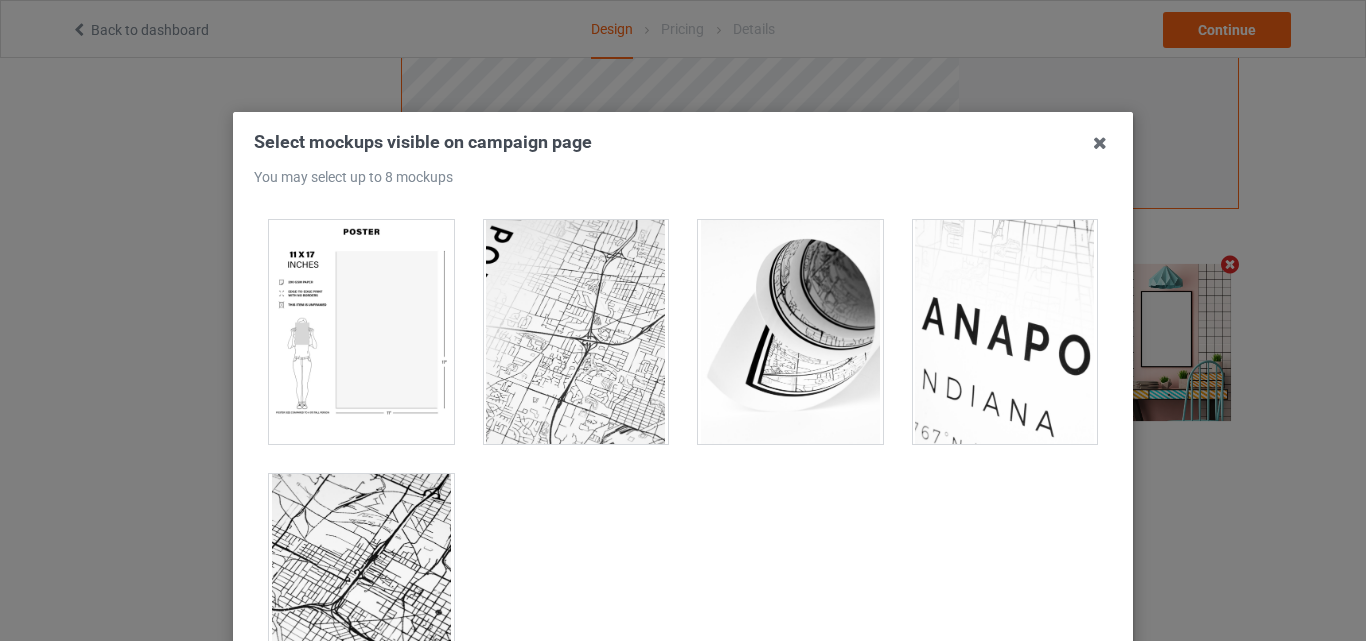 click at bounding box center (361, 332) 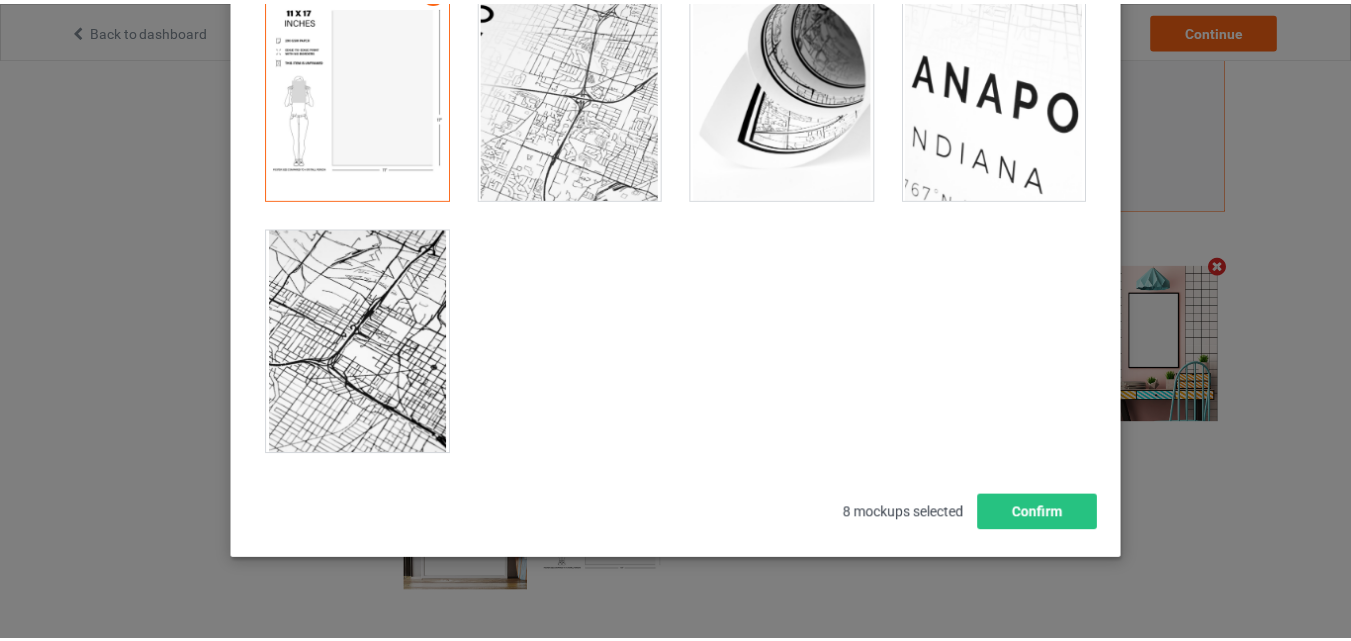 scroll, scrollTop: 275, scrollLeft: 0, axis: vertical 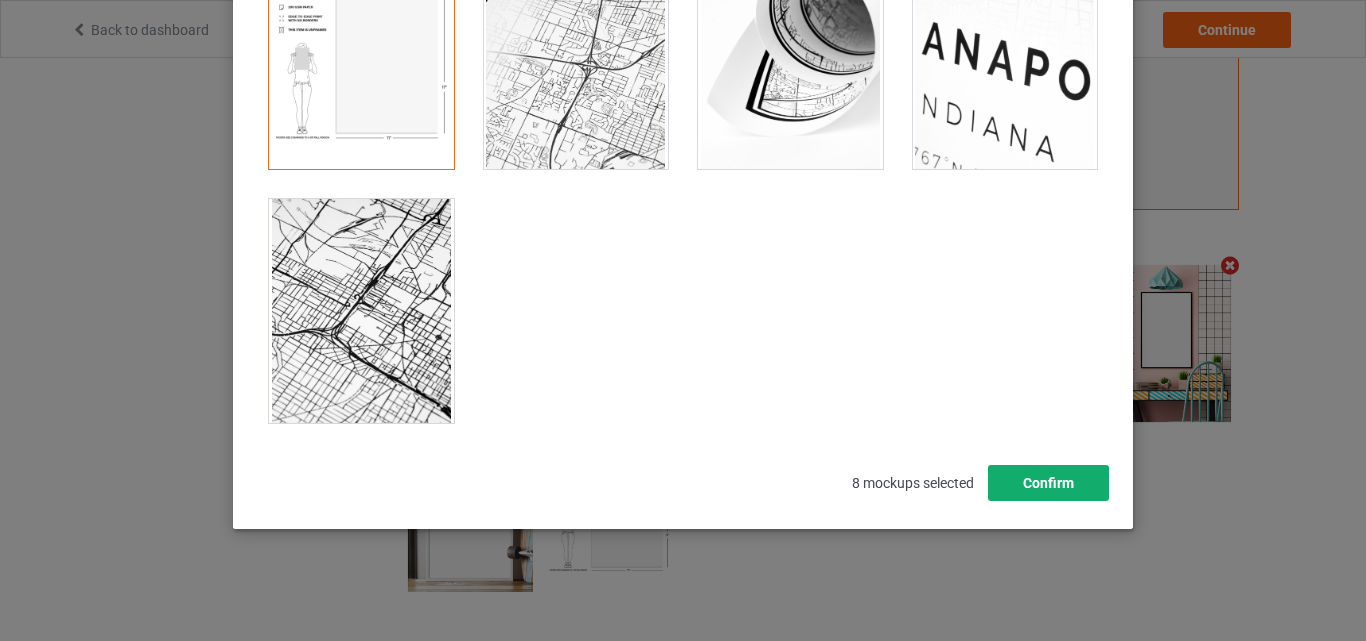 click on "Confirm" at bounding box center [1048, 483] 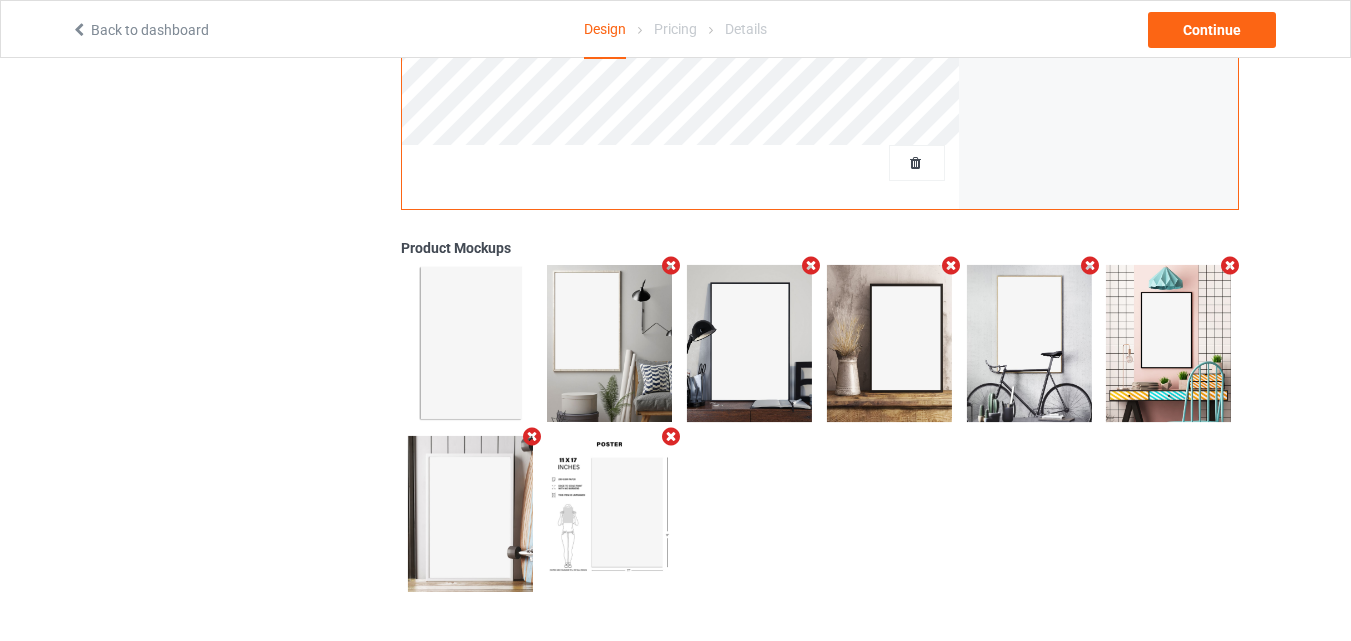 scroll, scrollTop: 0, scrollLeft: 0, axis: both 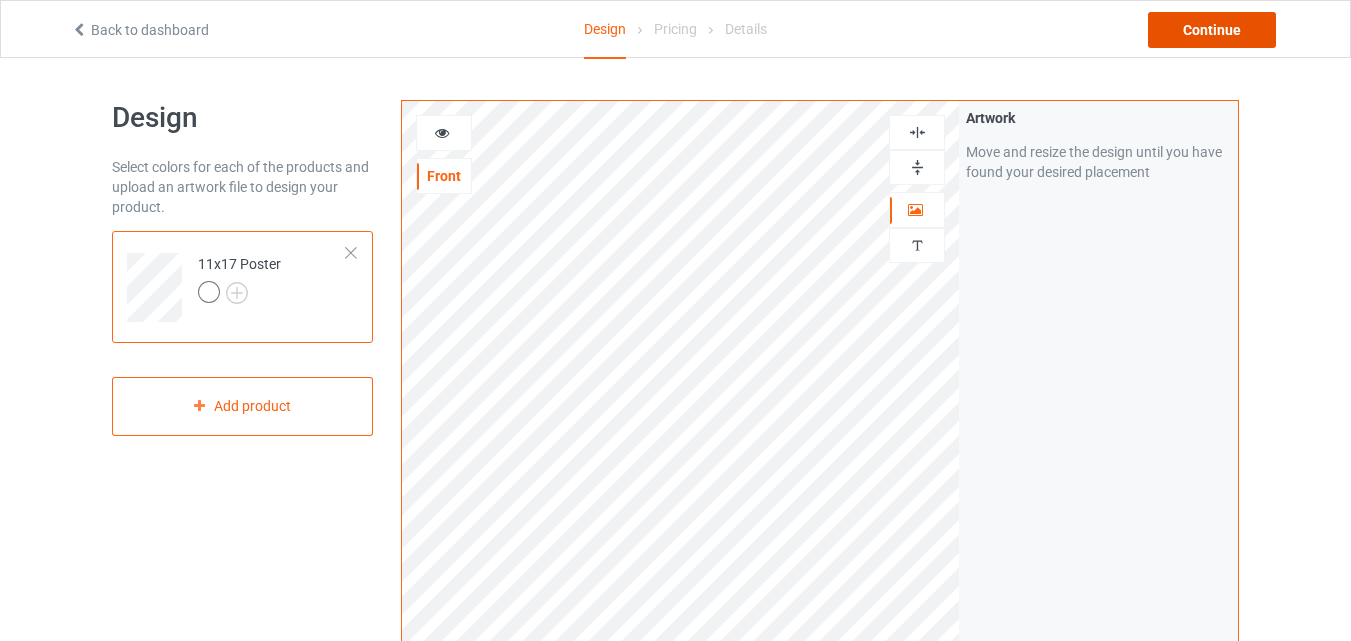 click on "Continue" at bounding box center (1212, 30) 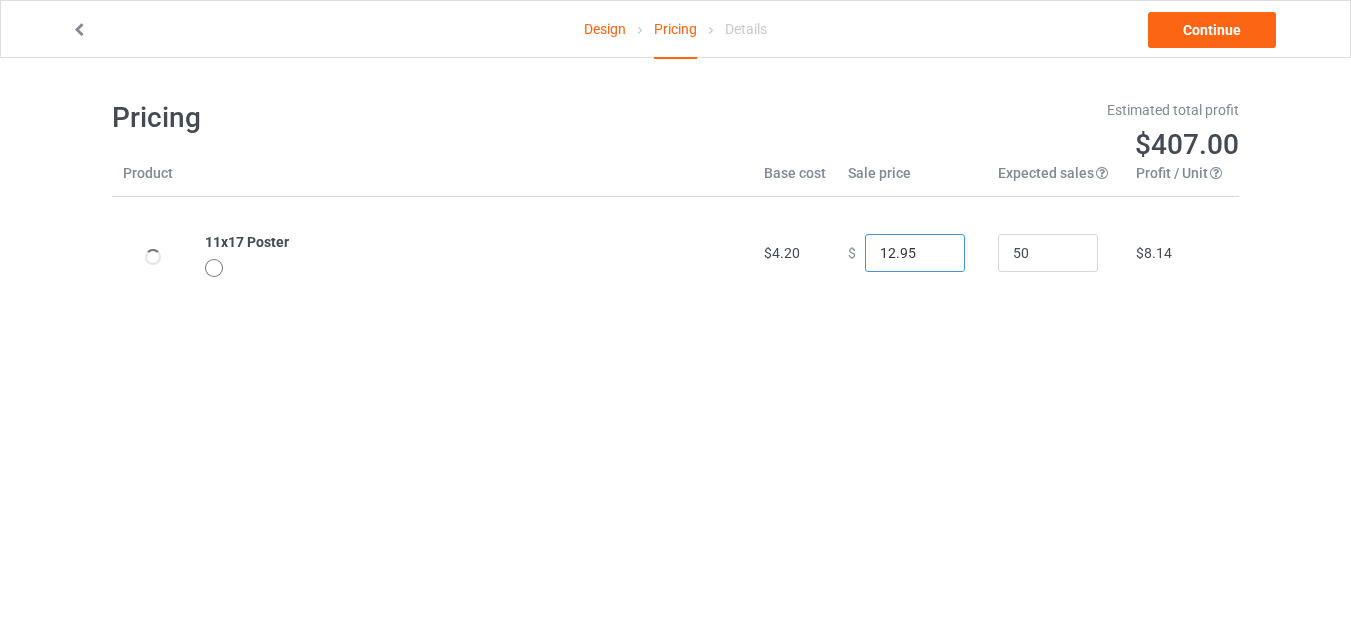 click on "12.95" at bounding box center (915, 253) 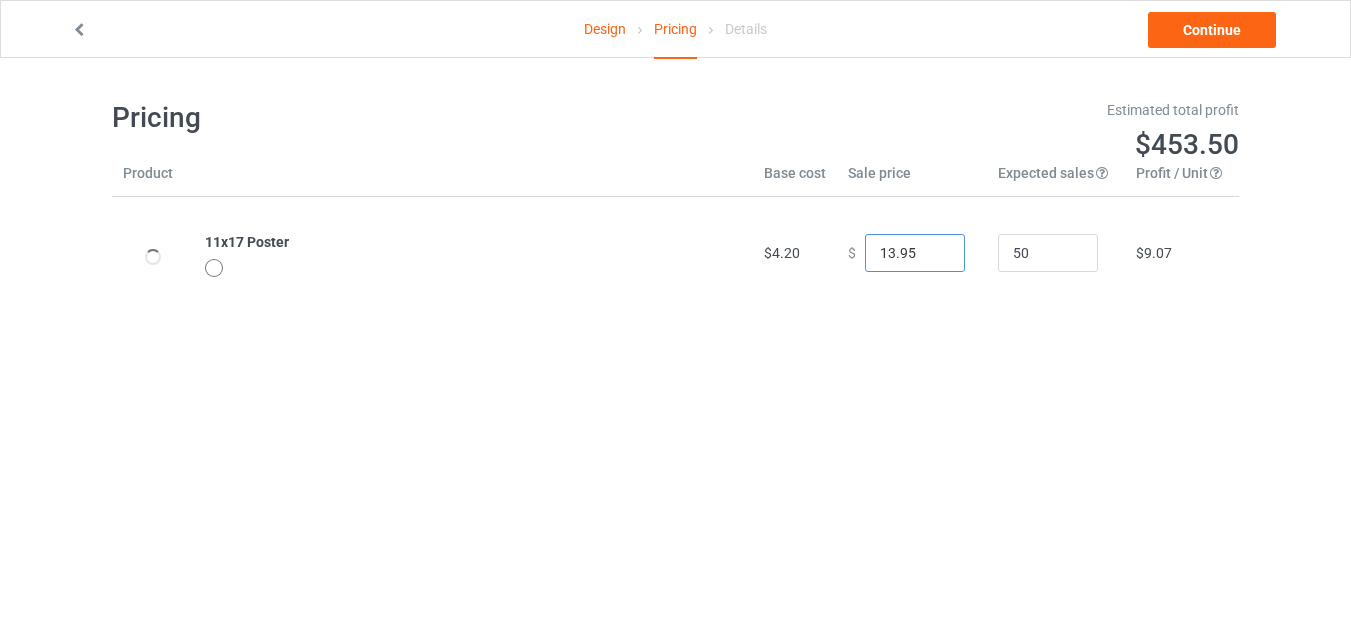 click on "13.95" at bounding box center (915, 253) 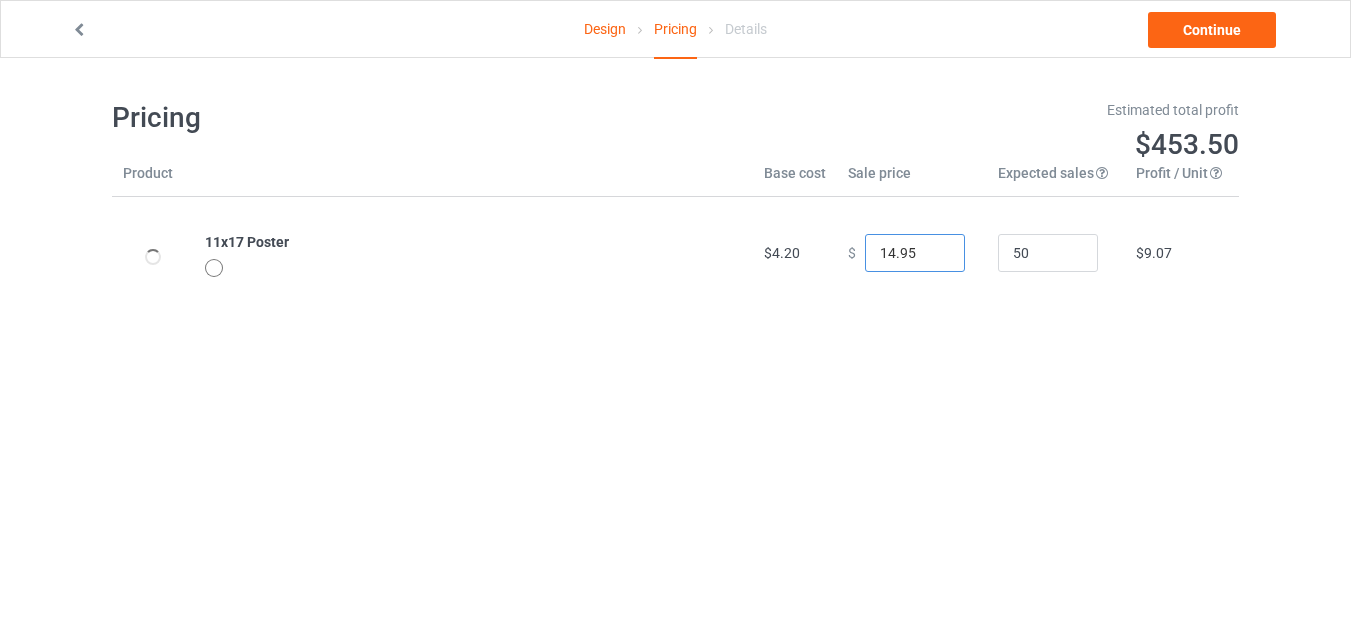 type on "14.95" 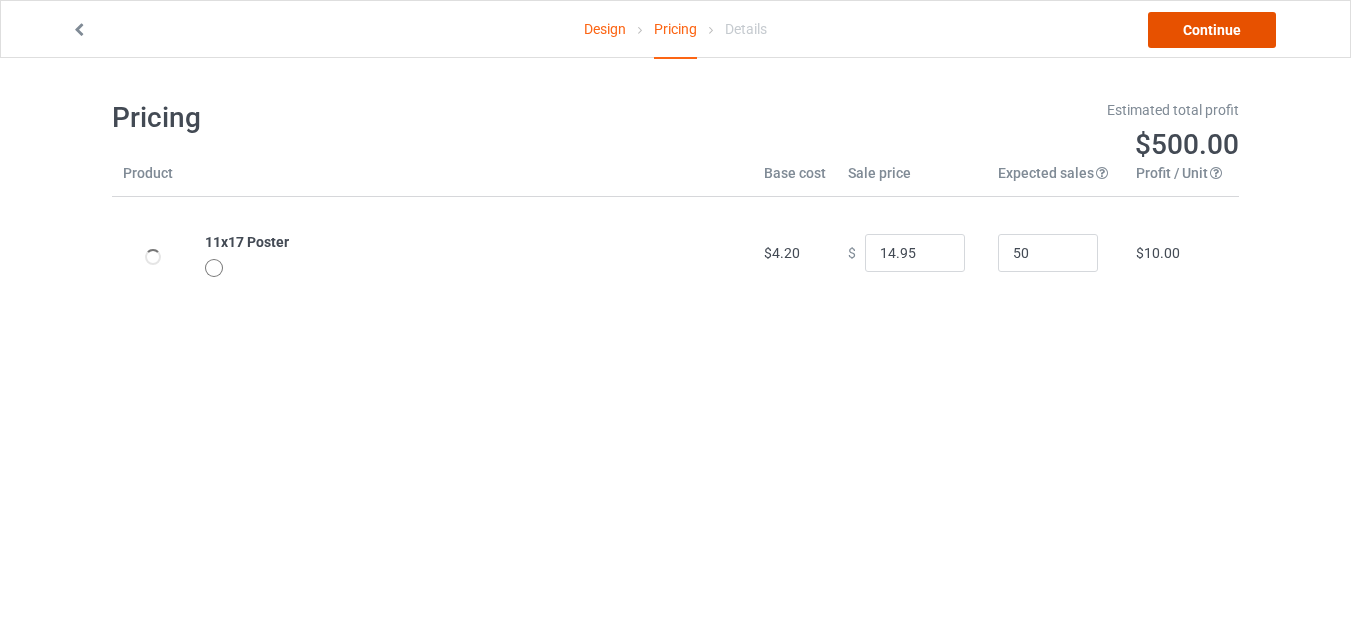 click on "Continue" at bounding box center (1212, 30) 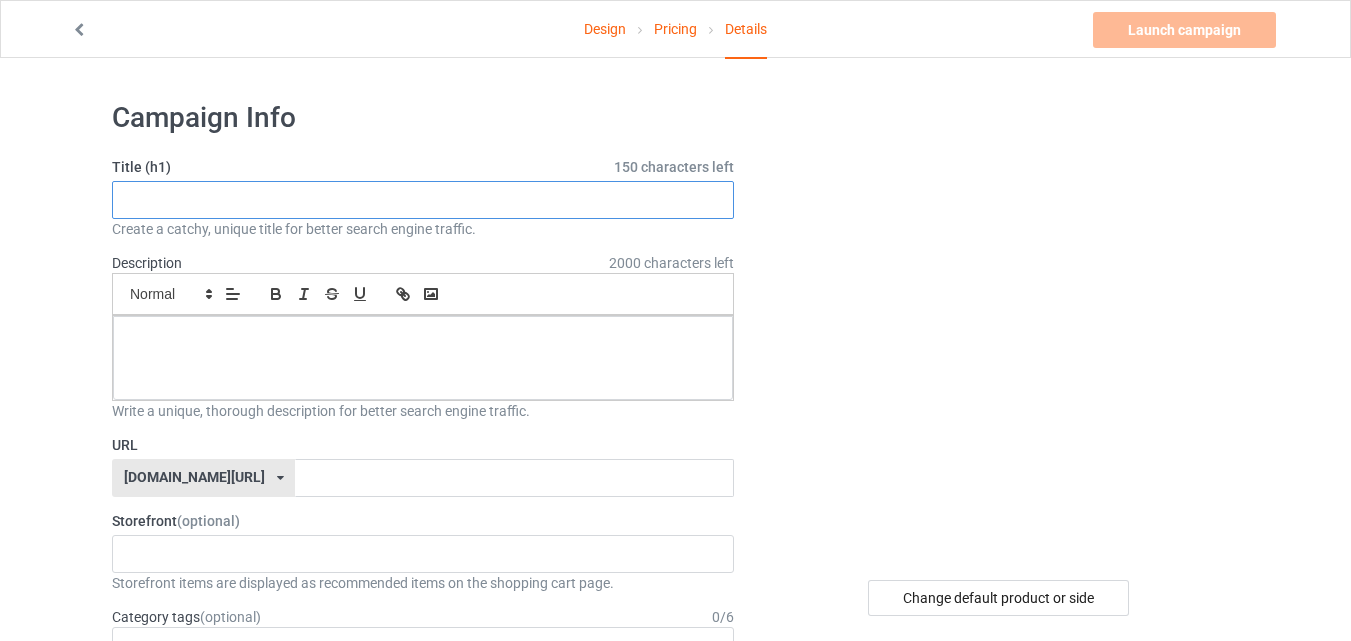 click at bounding box center [423, 200] 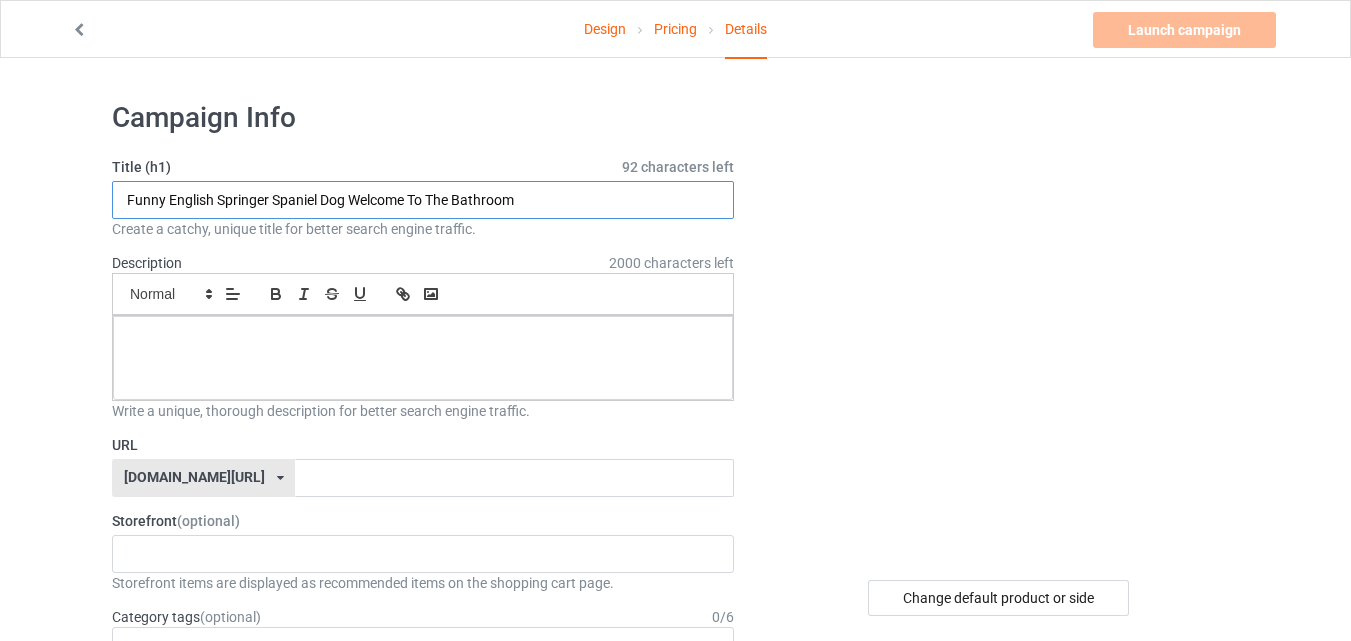type on "Funny English Springer Spaniel Dog Welcome To The Bathroom" 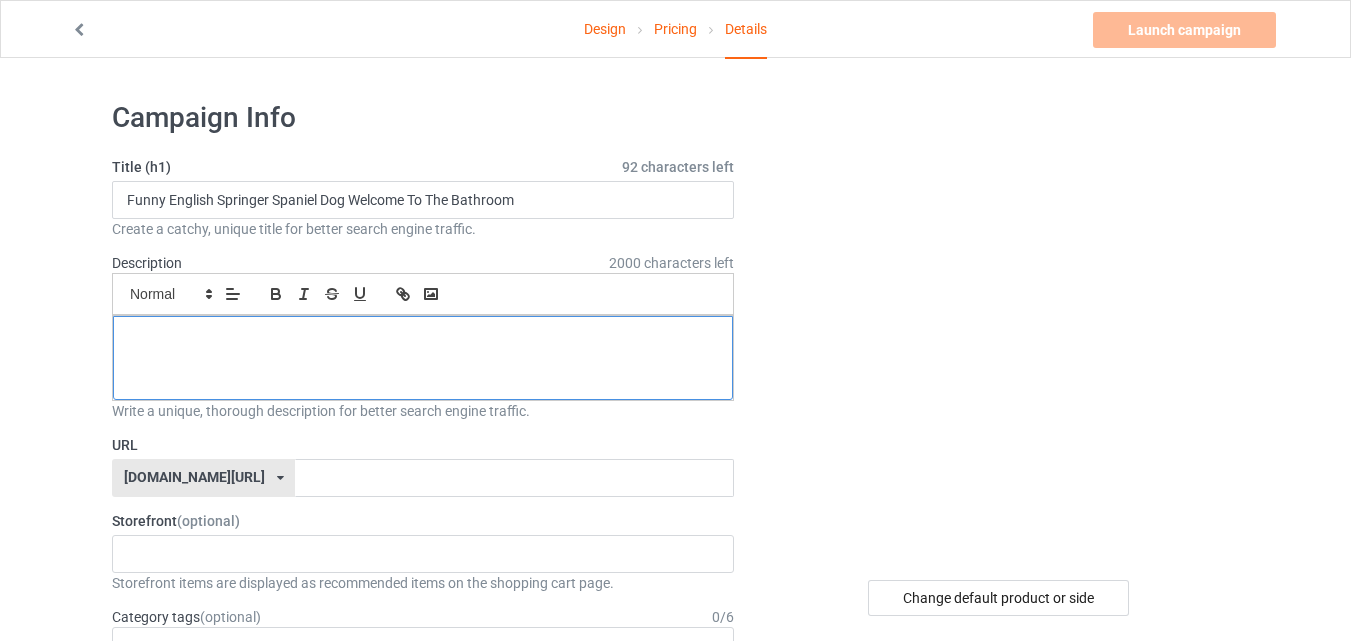 click at bounding box center [423, 358] 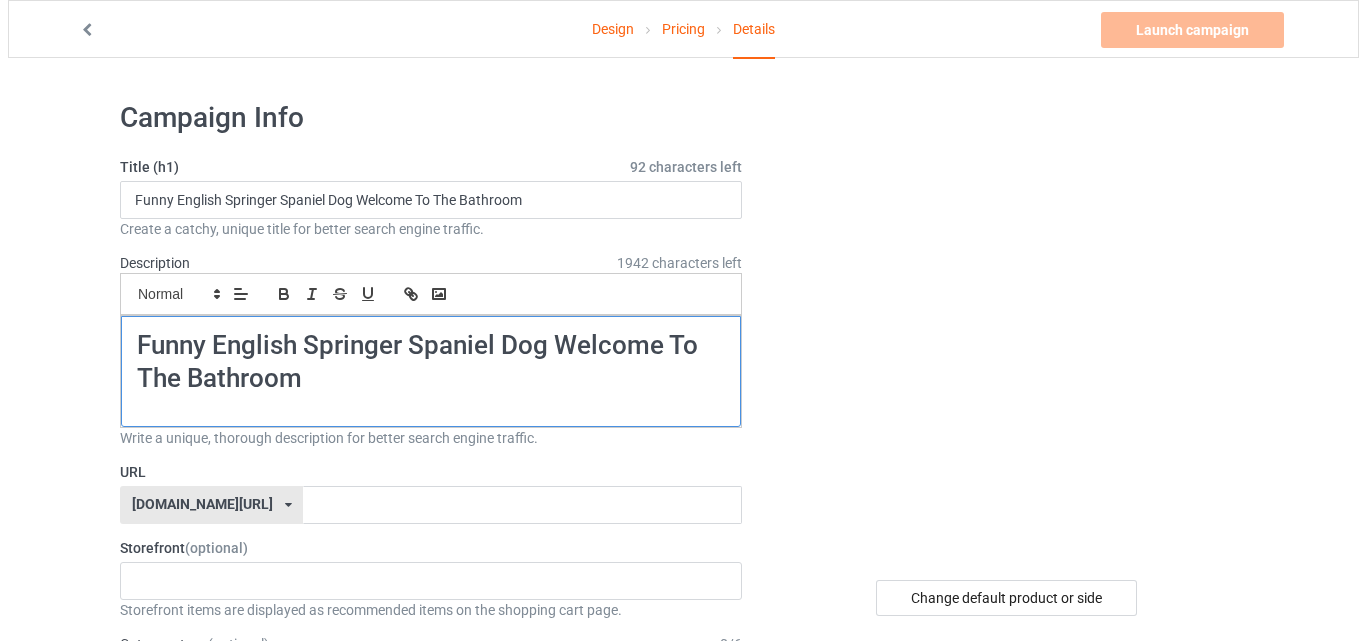 scroll, scrollTop: 0, scrollLeft: 0, axis: both 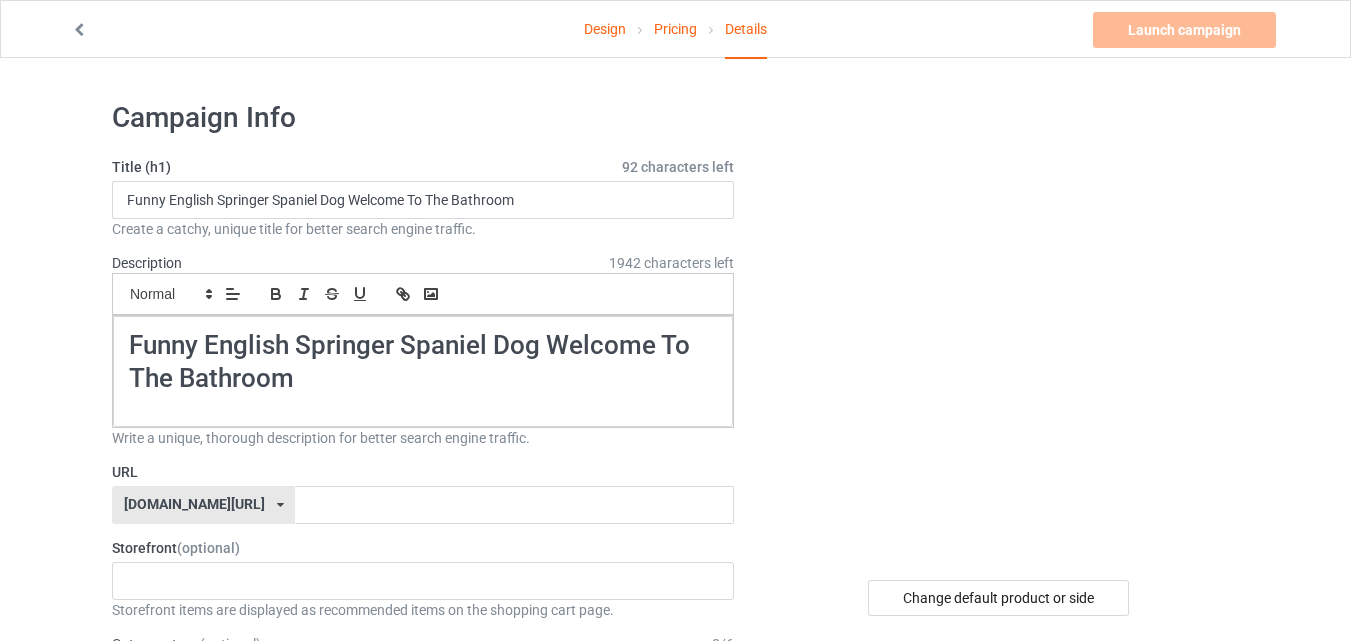 click on "URL" at bounding box center (423, 472) 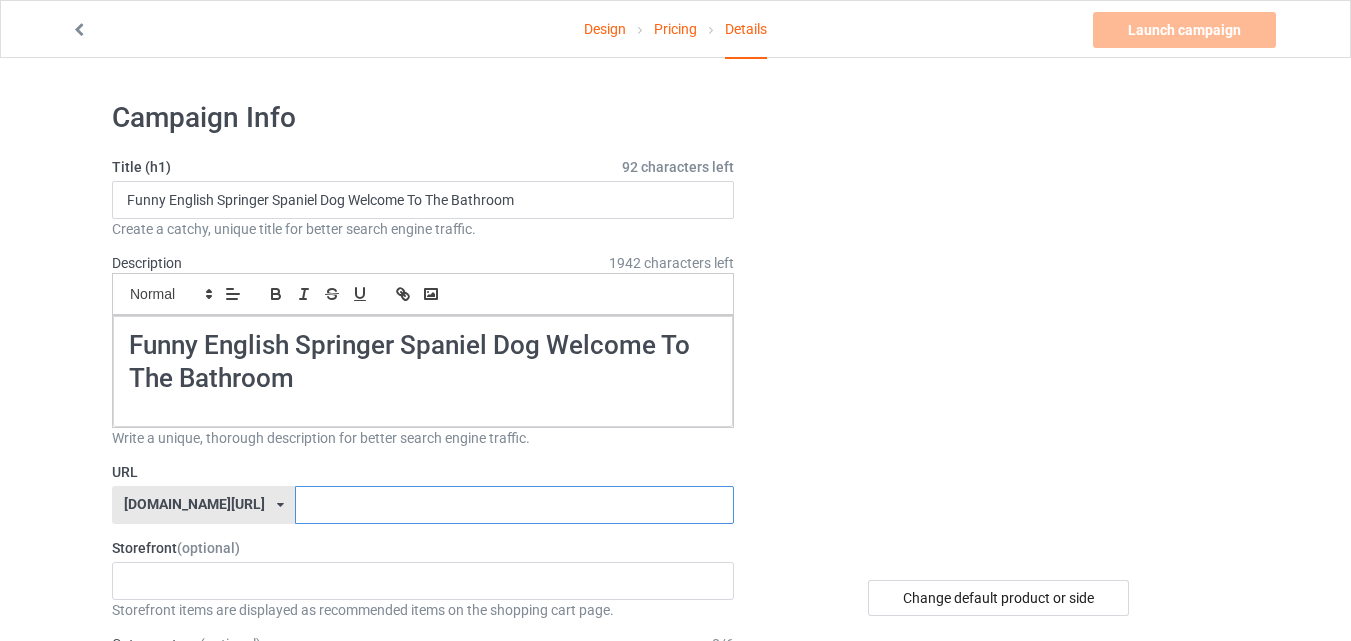 click at bounding box center [514, 505] 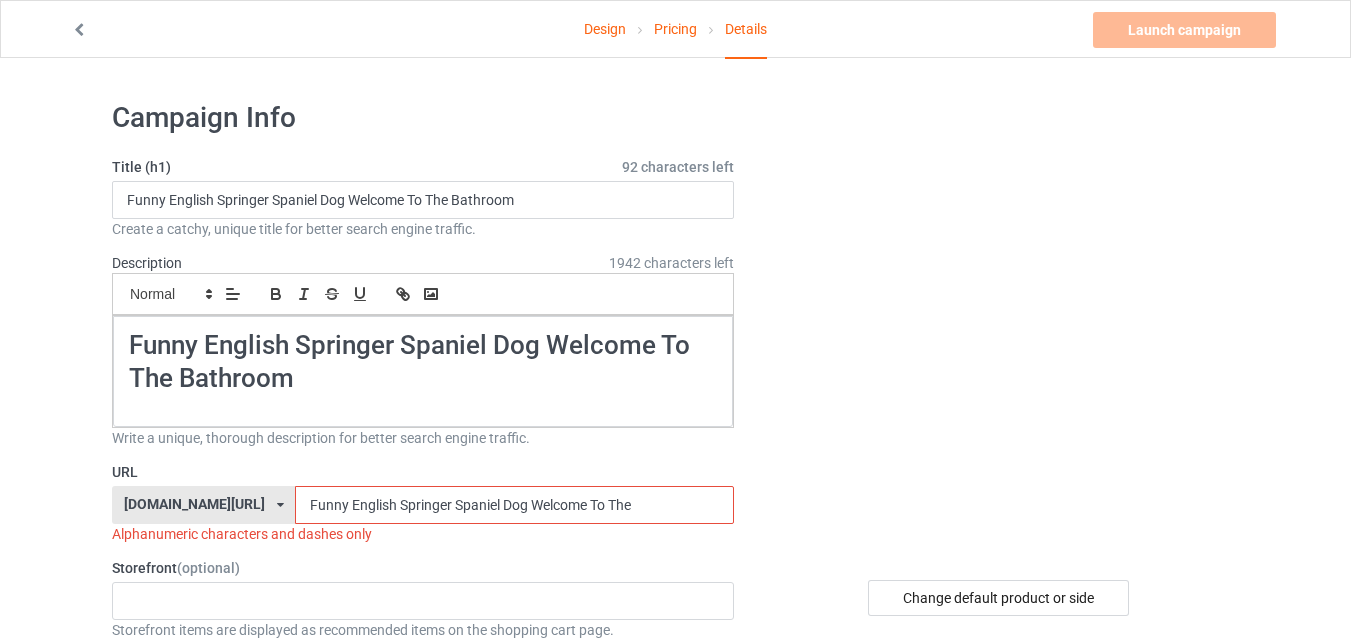drag, startPoint x: 588, startPoint y: 504, endPoint x: 535, endPoint y: 504, distance: 53 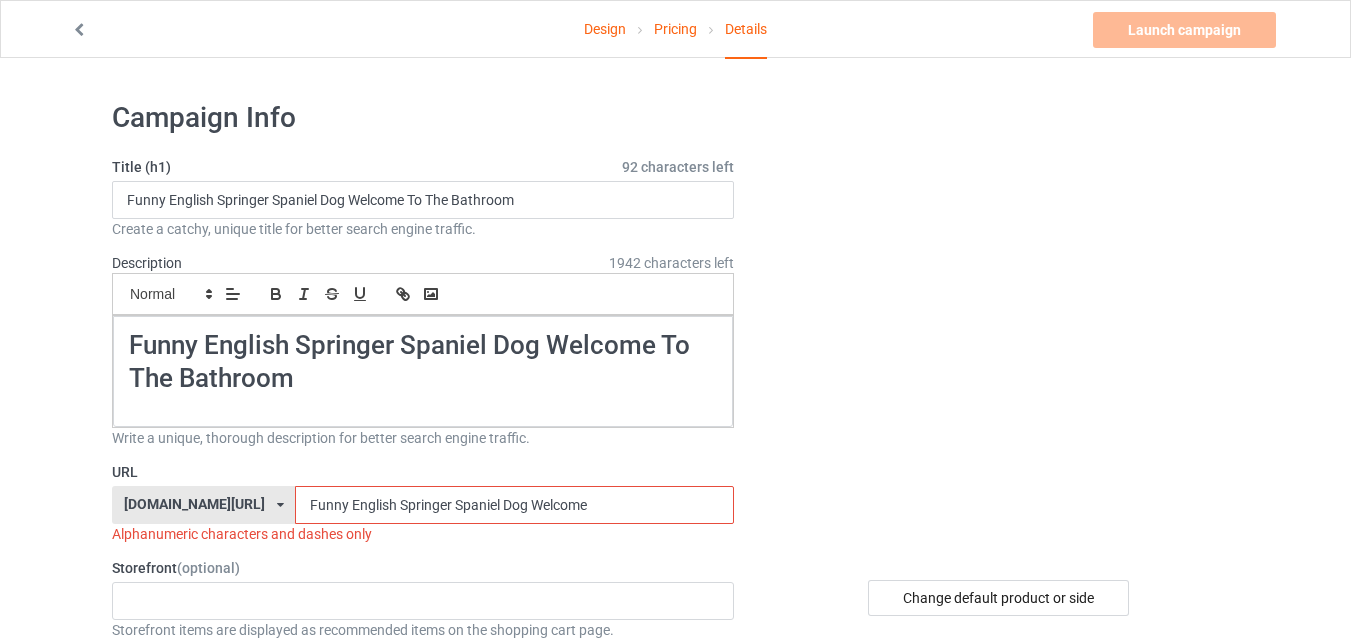 click on "Funny English Springer Spaniel Dog Welcome" at bounding box center [514, 505] 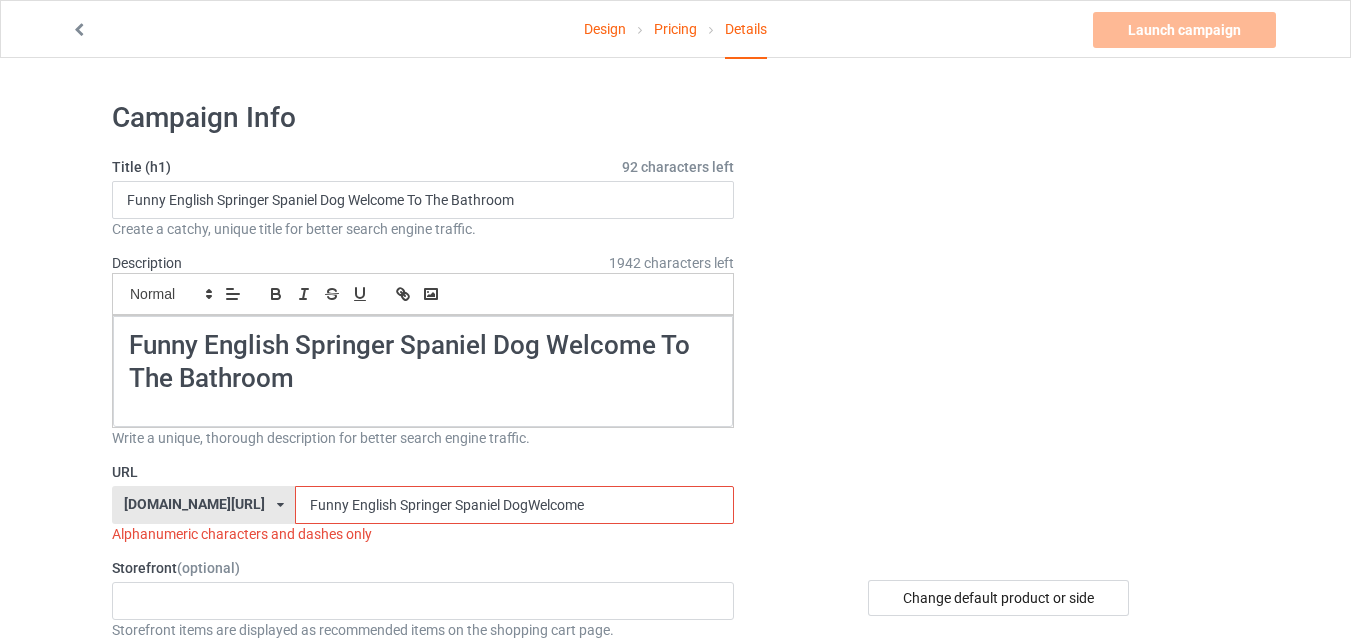 click on "Funny English Springer Spaniel DogWelcome" at bounding box center (514, 505) 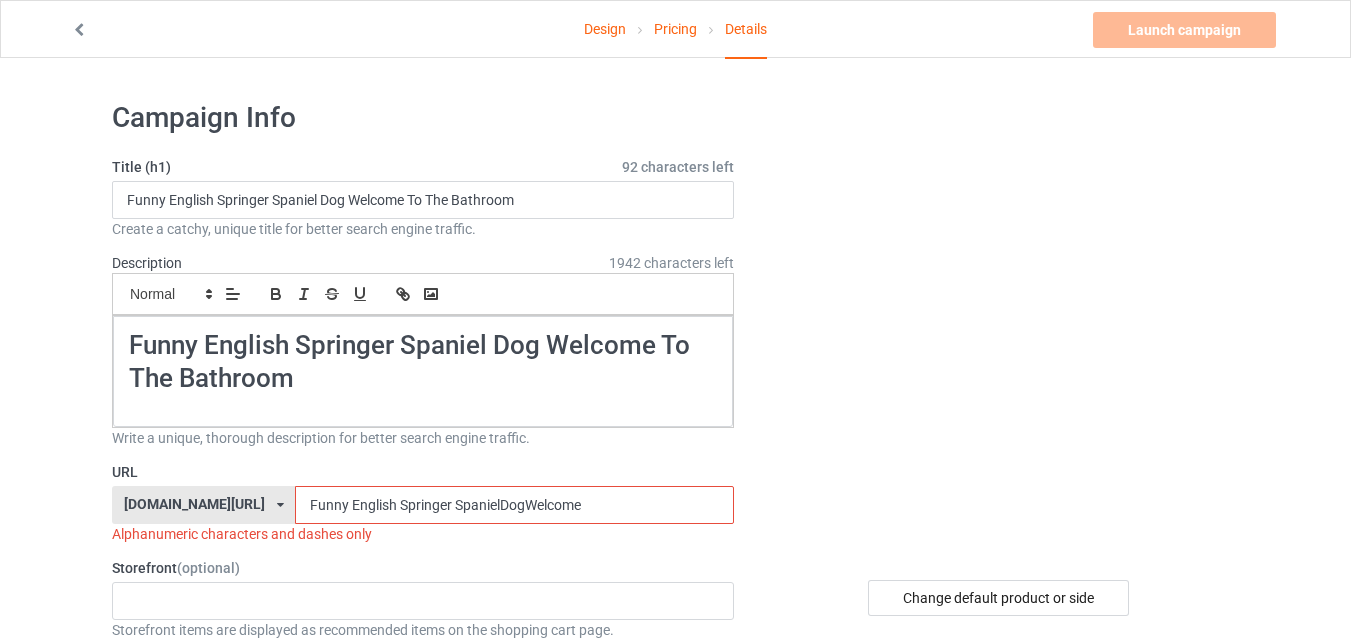 click on "Funny English Springer SpanielDogWelcome" at bounding box center [514, 505] 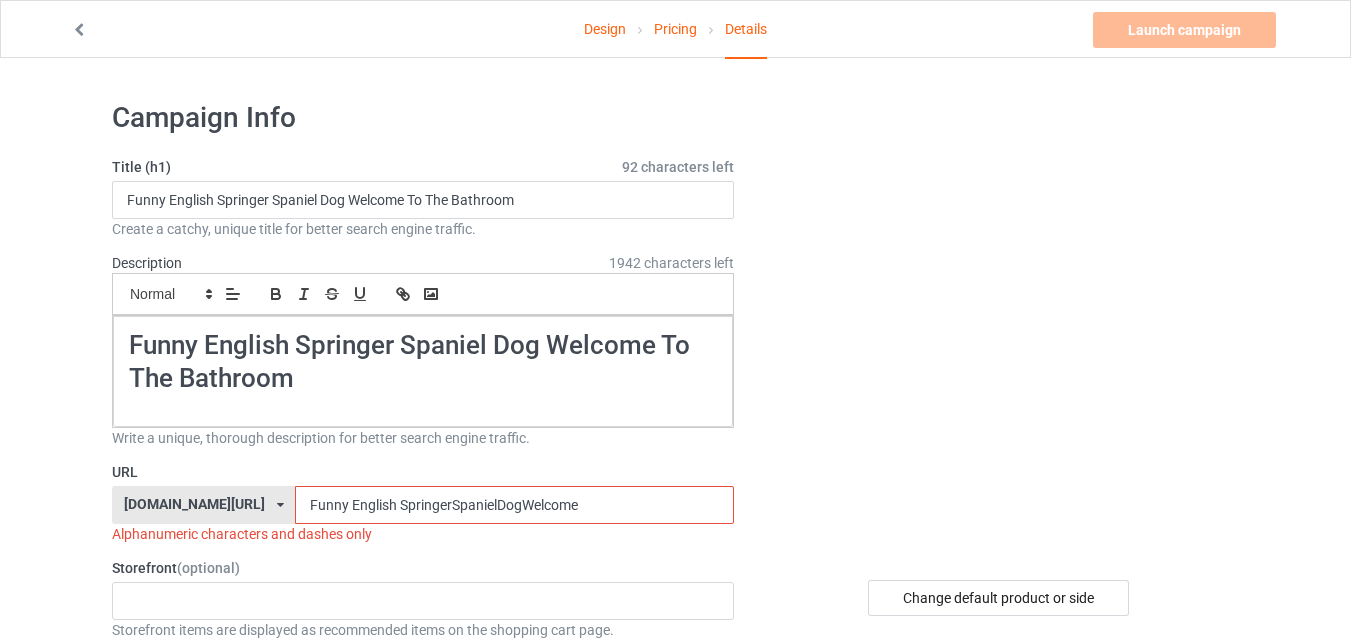 click on "Funny English SpringerSpanielDogWelcome" at bounding box center (514, 505) 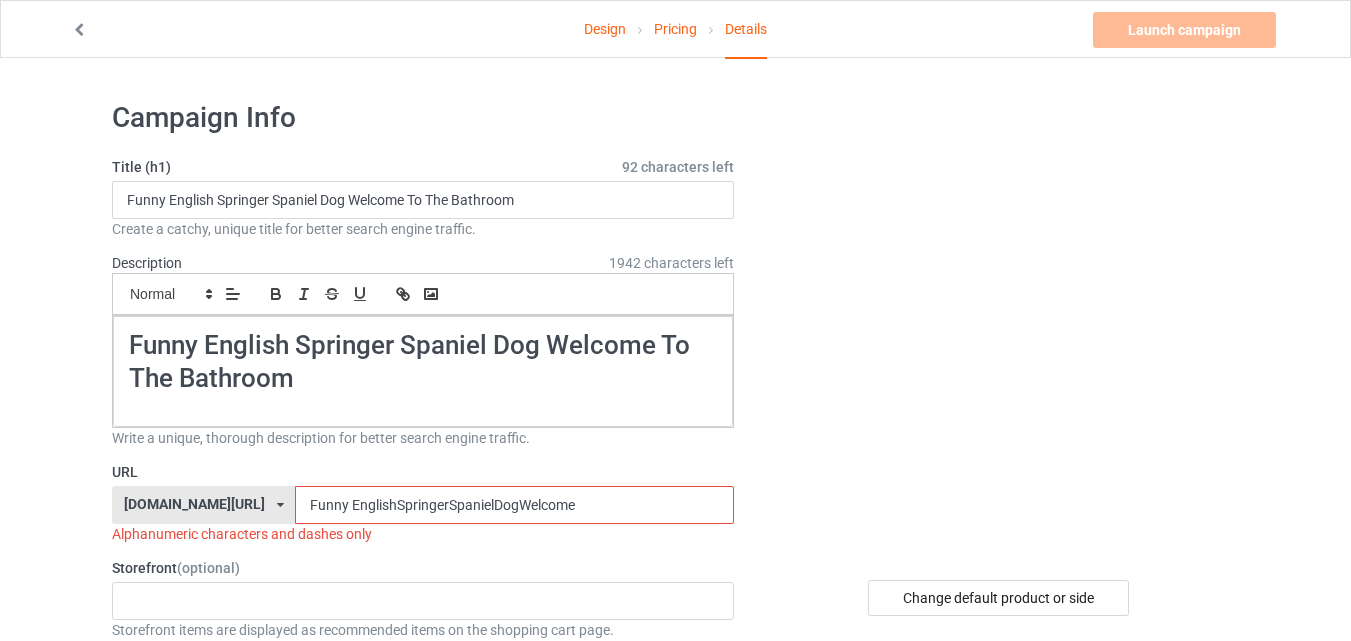 click on "Funny EnglishSpringerSpanielDogWelcome" at bounding box center [514, 505] 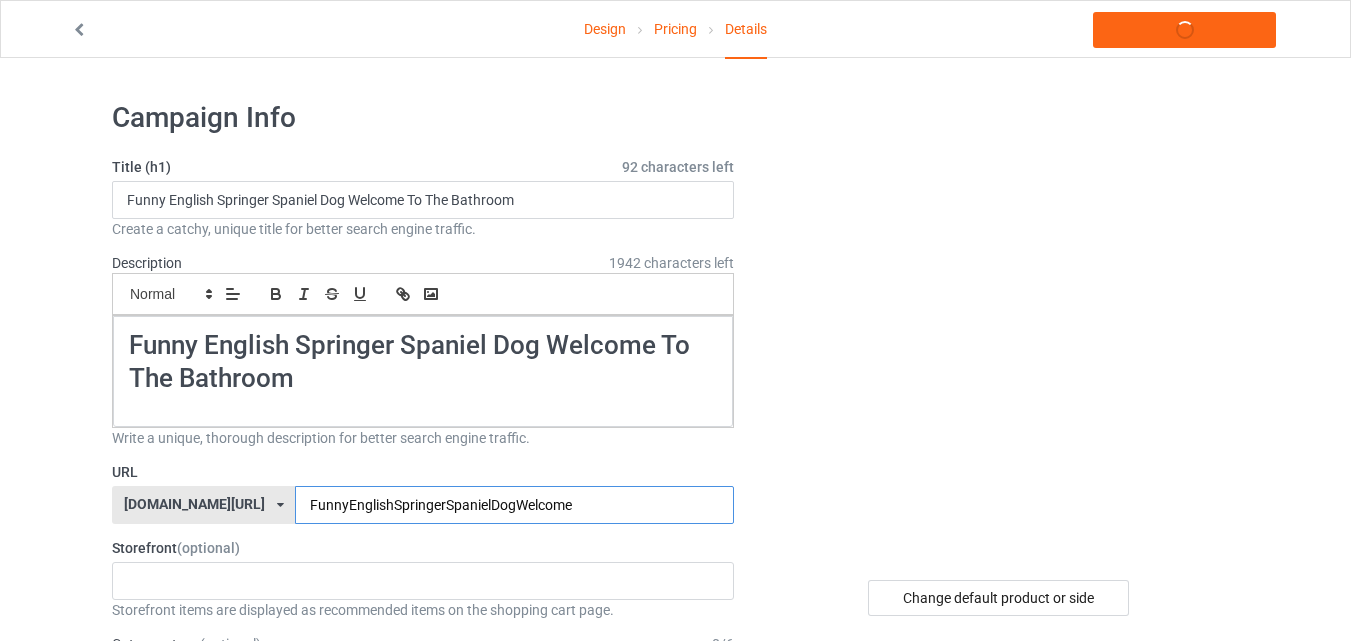 click on "FunnyEnglishSpringerSpanielDogWelcome" at bounding box center [514, 505] 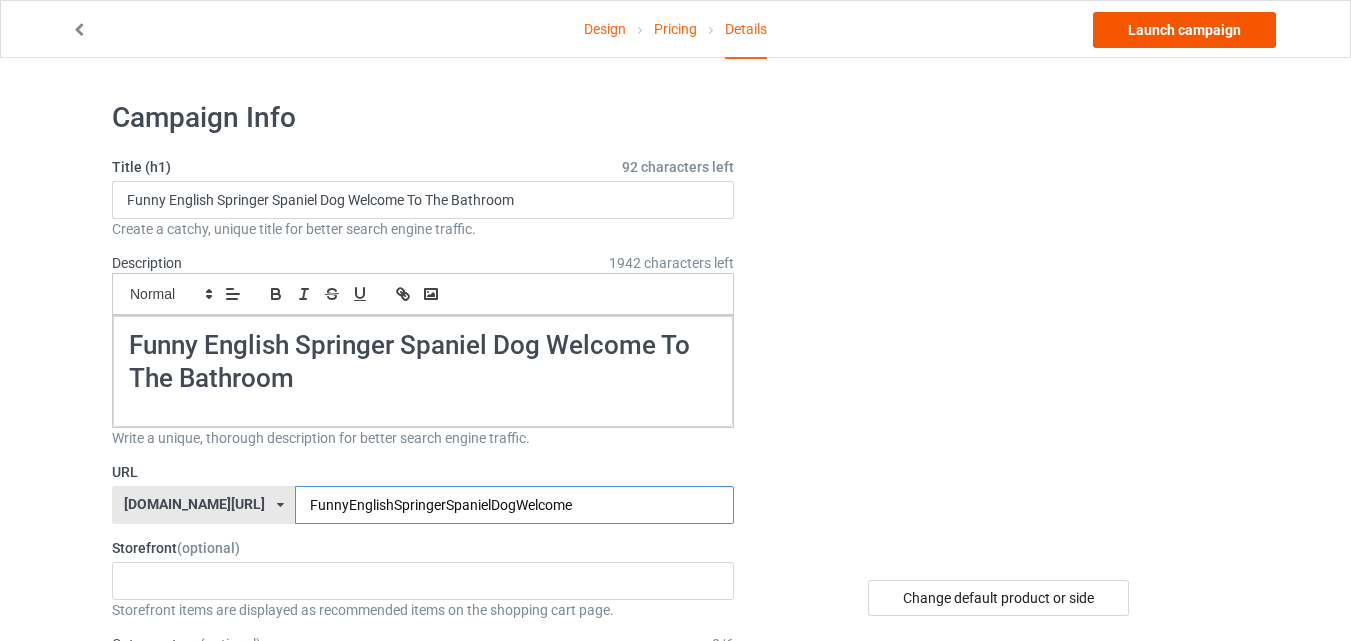 type on "FunnyEnglishSpringerSpanielDogWelcome" 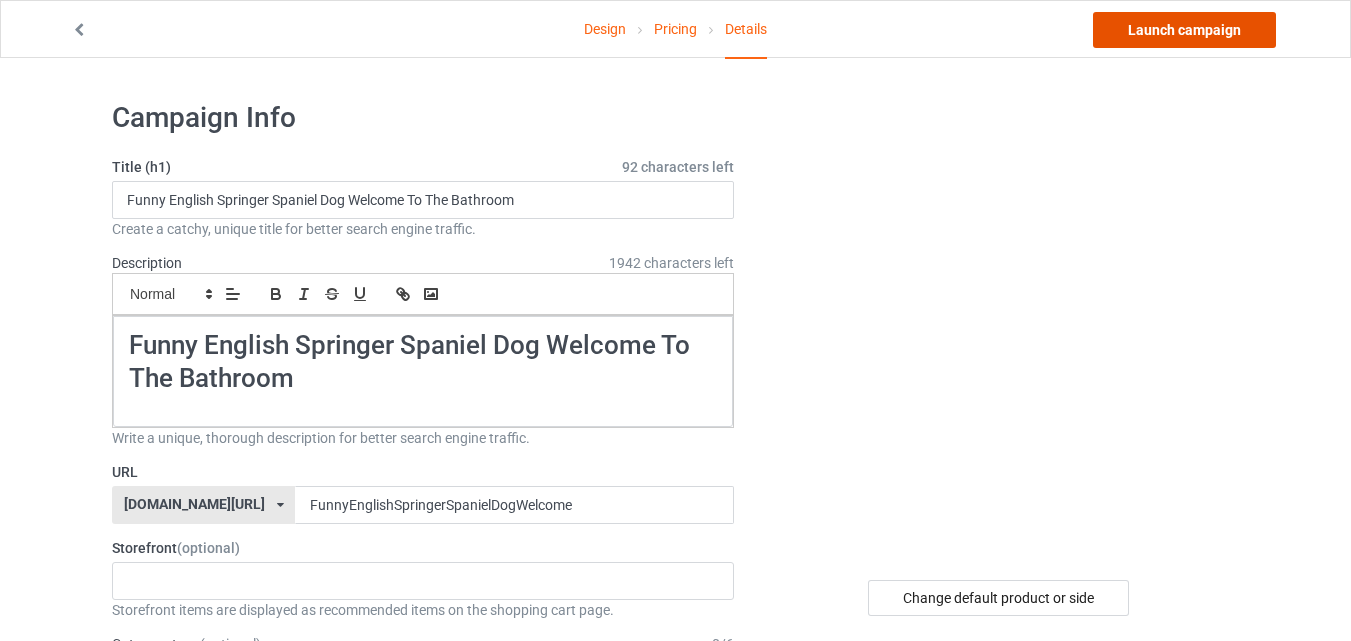 click on "Launch campaign" at bounding box center [1184, 30] 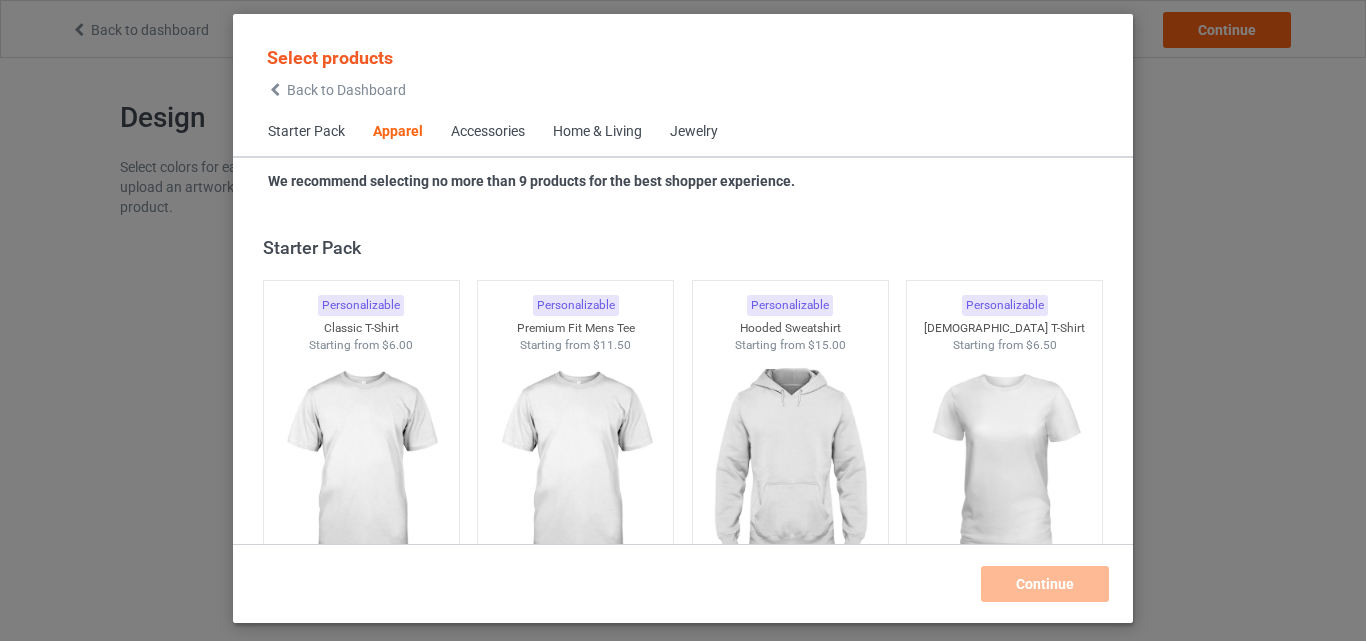scroll, scrollTop: 0, scrollLeft: 0, axis: both 